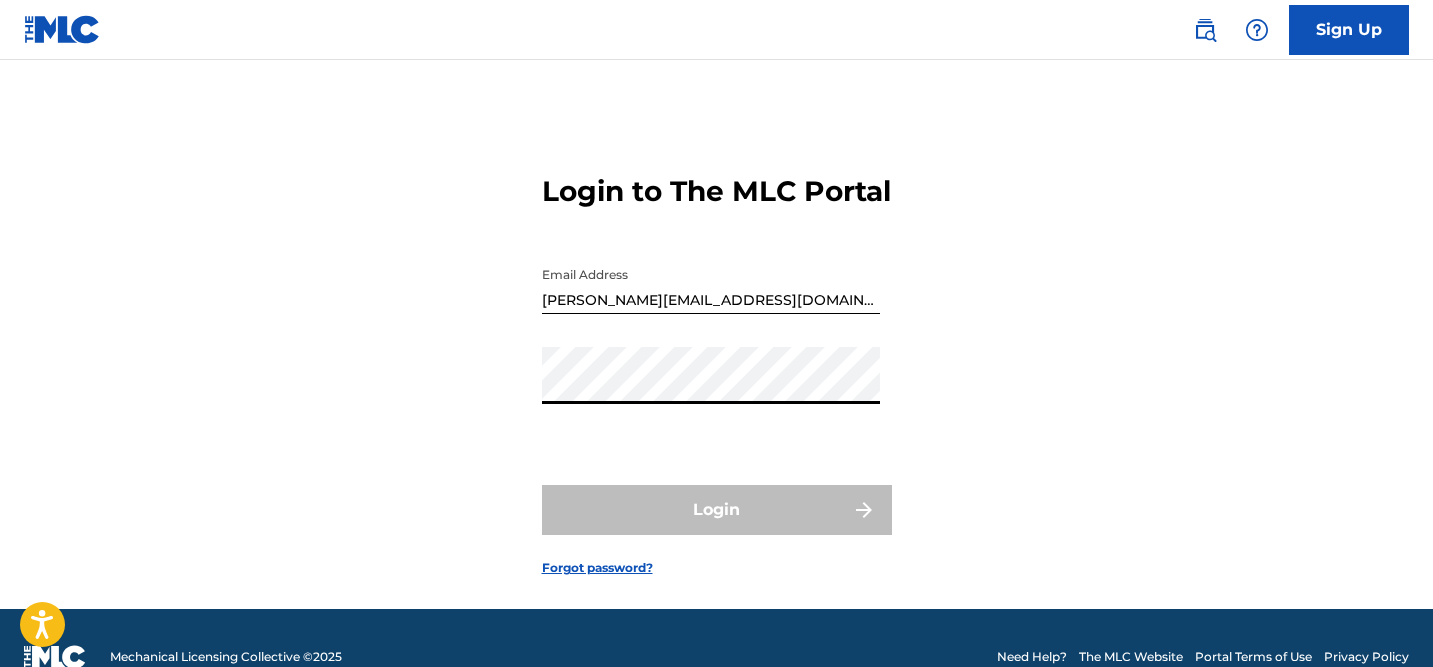 scroll, scrollTop: 73, scrollLeft: 0, axis: vertical 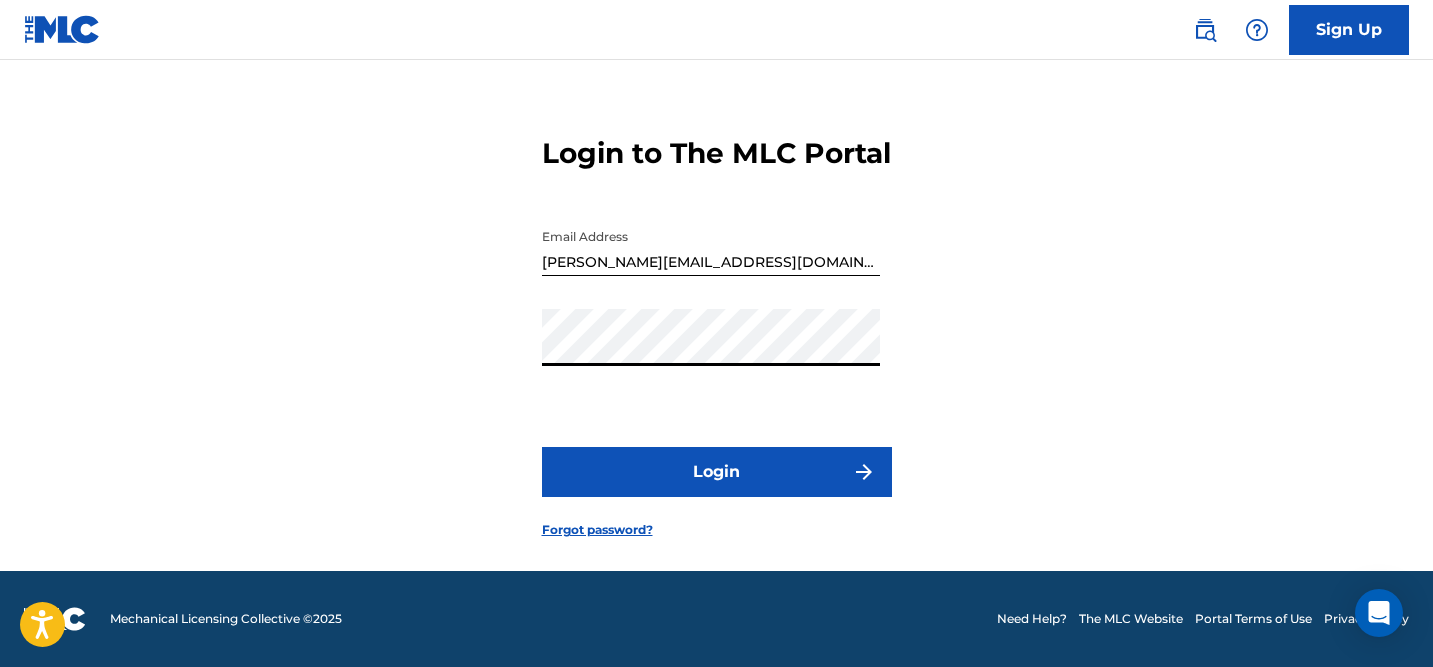 click on "Login" at bounding box center [717, 472] 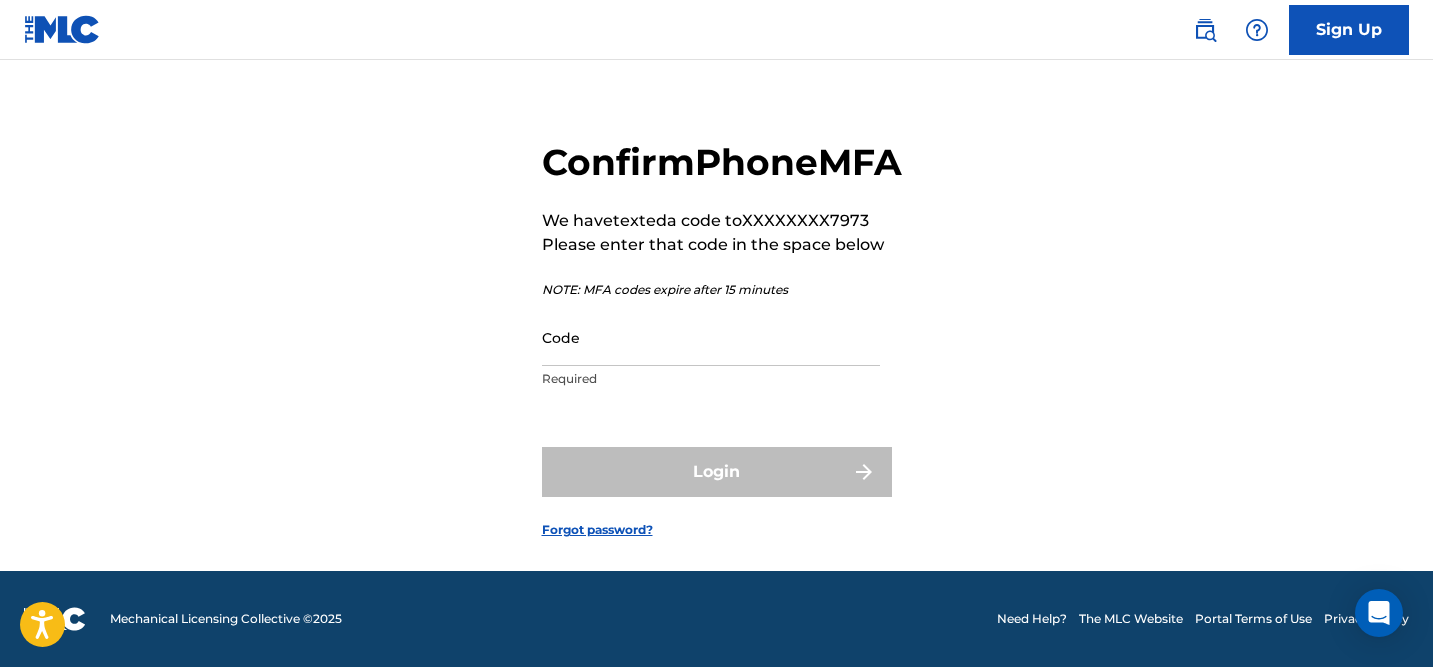 click on "Code" at bounding box center (711, 337) 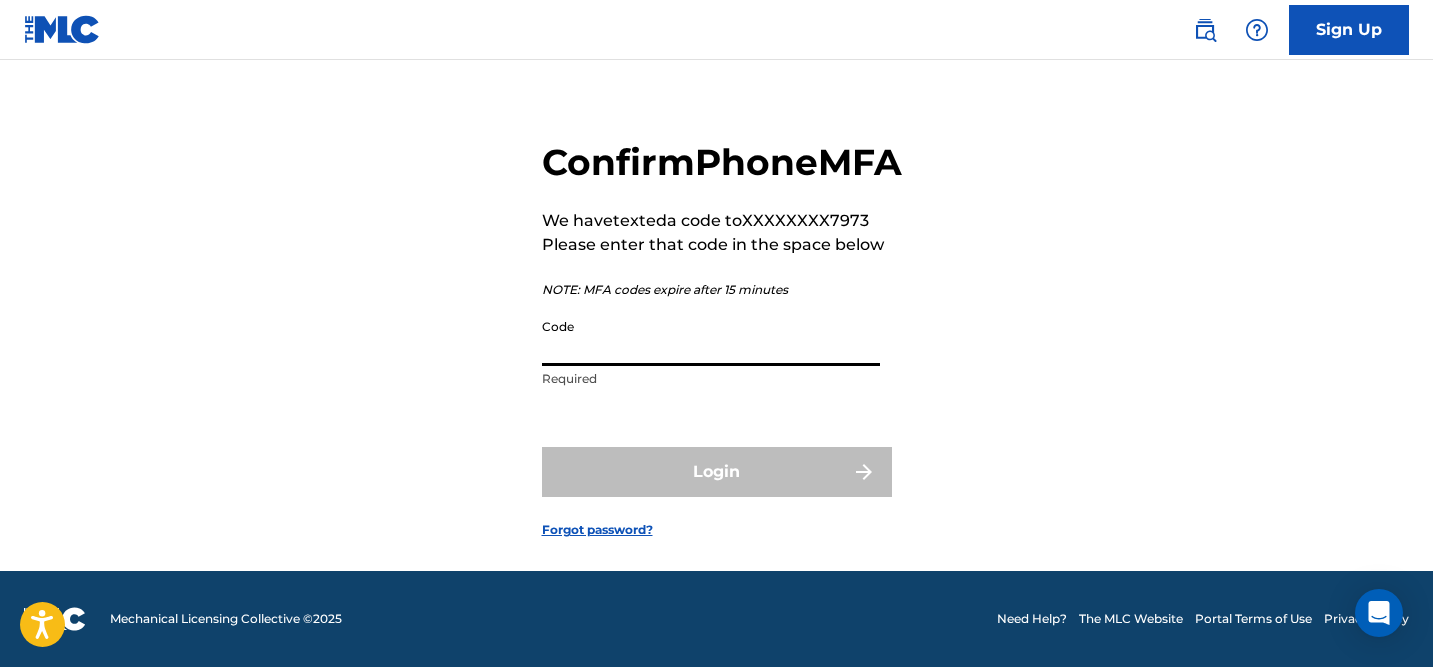 paste on "175286" 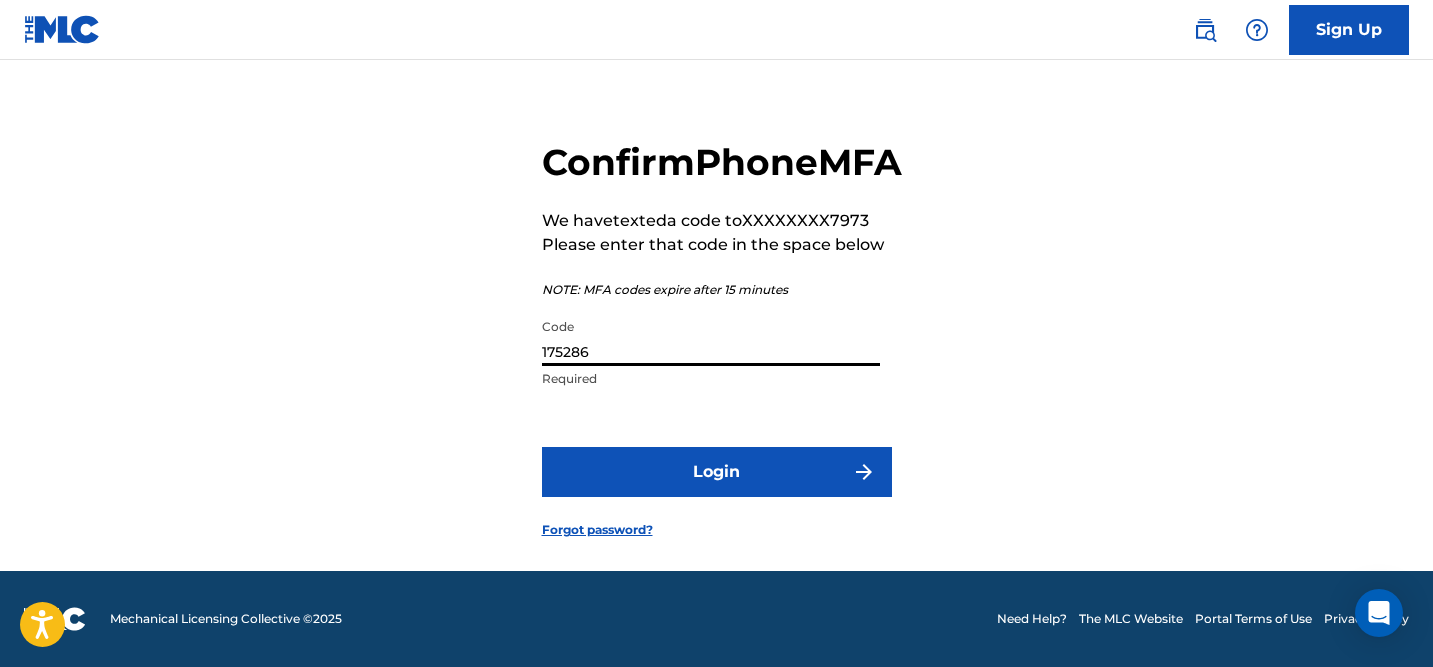 type on "175286" 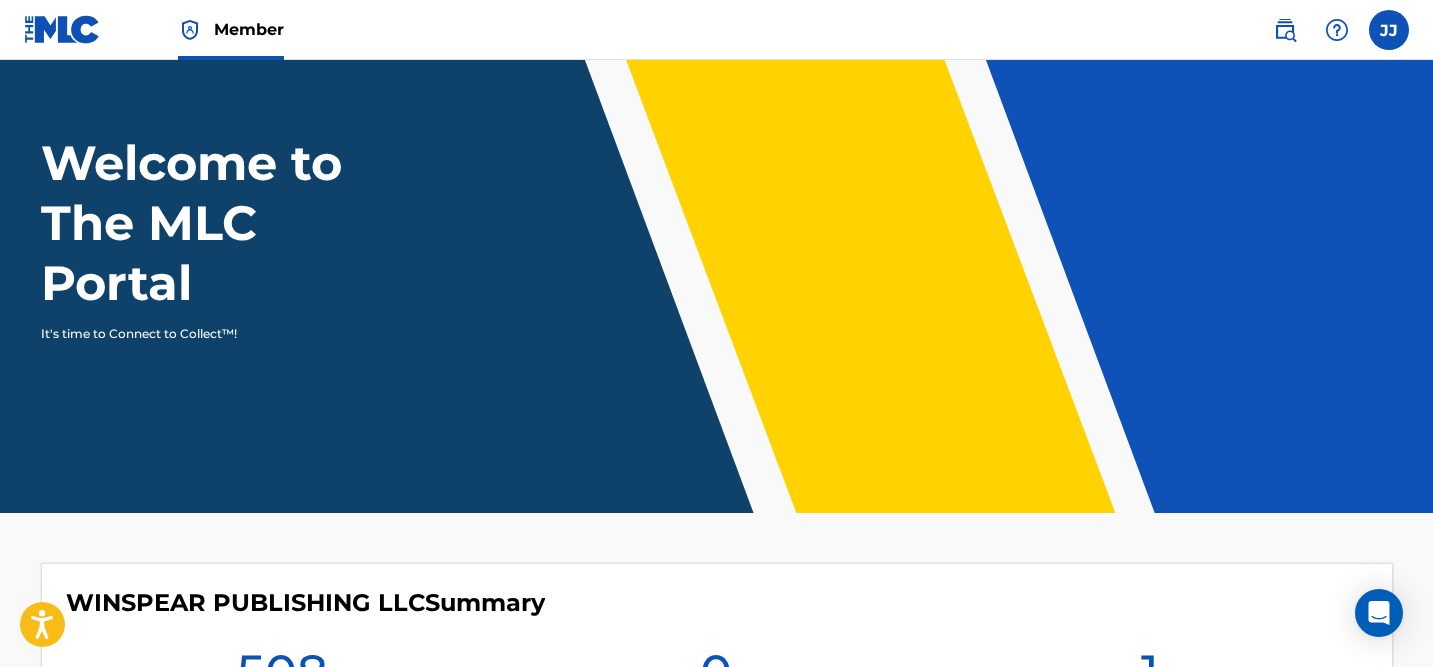 scroll, scrollTop: 0, scrollLeft: 0, axis: both 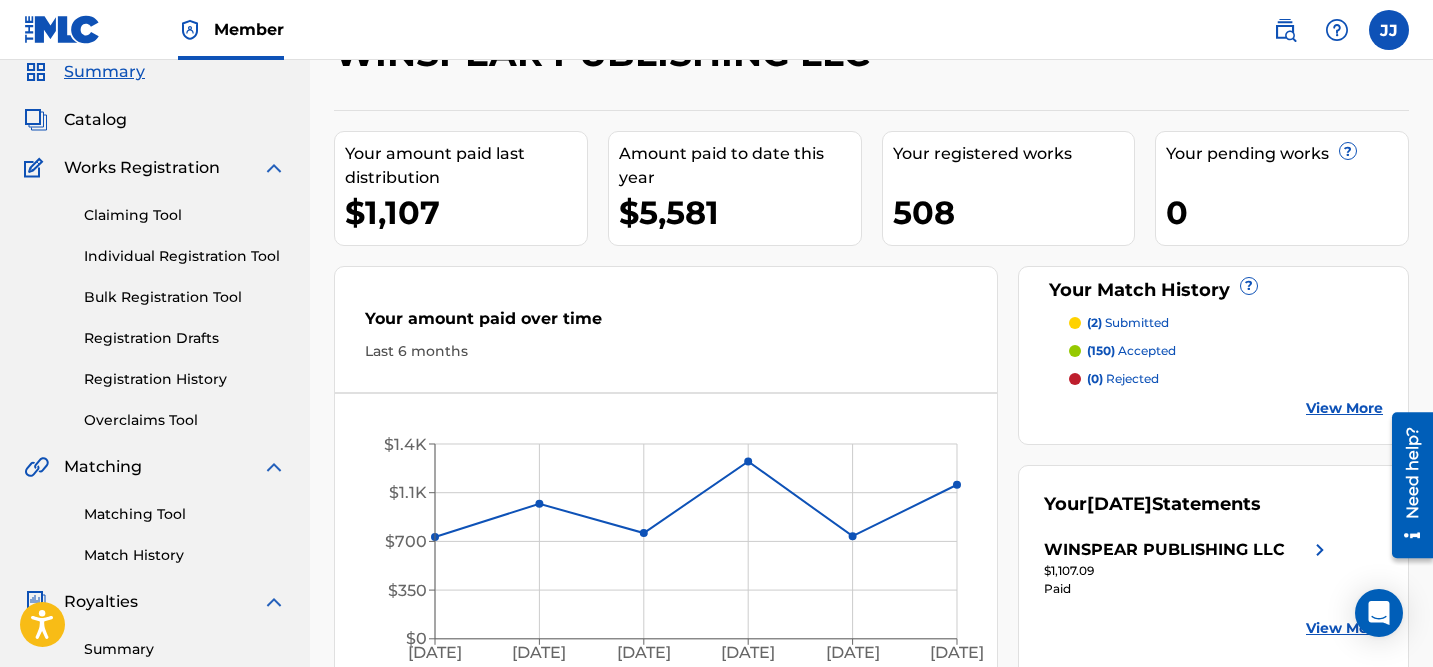 click on "Catalog" at bounding box center (95, 120) 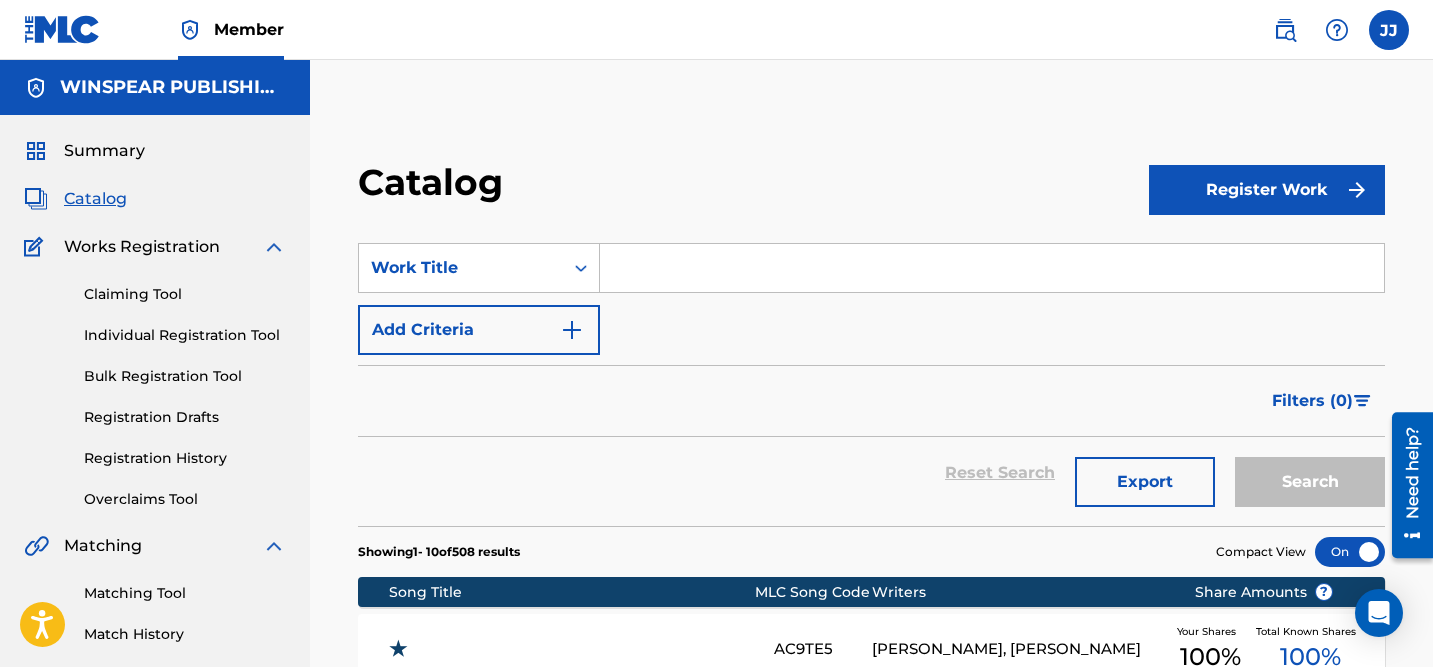 click at bounding box center [992, 268] 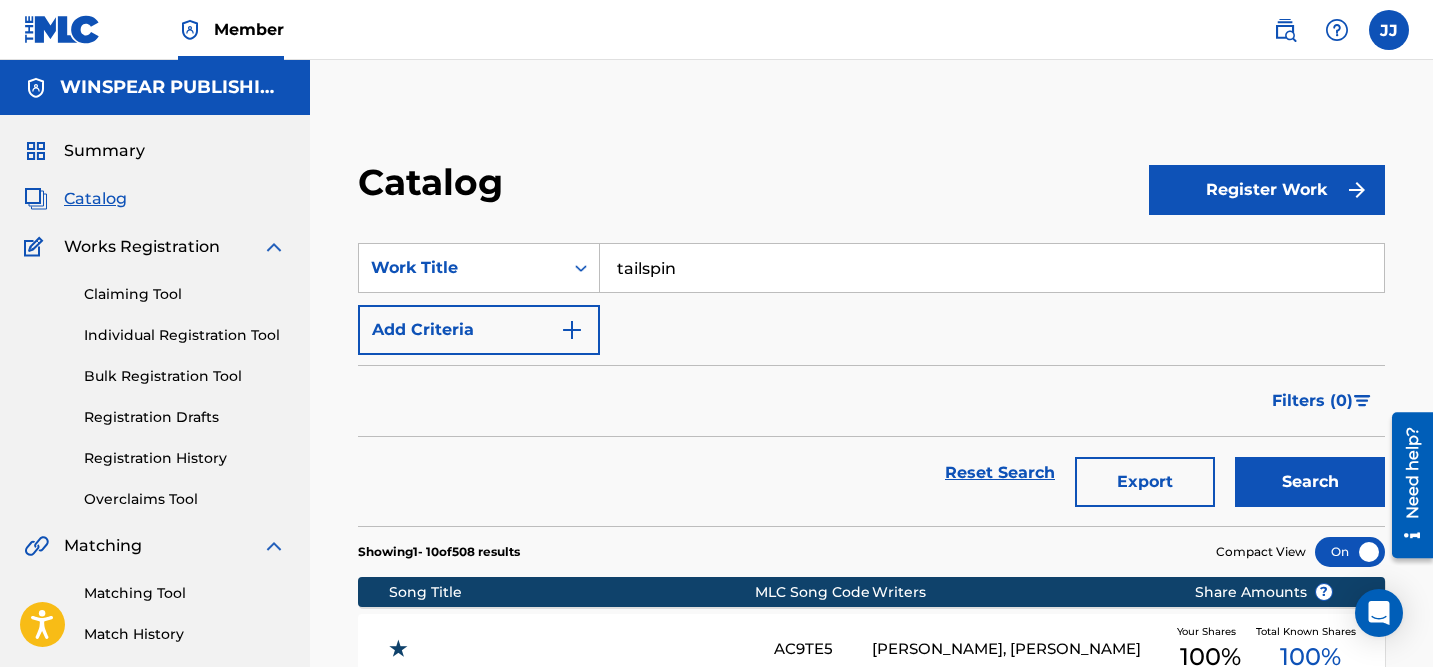 click on "Search" at bounding box center [1310, 482] 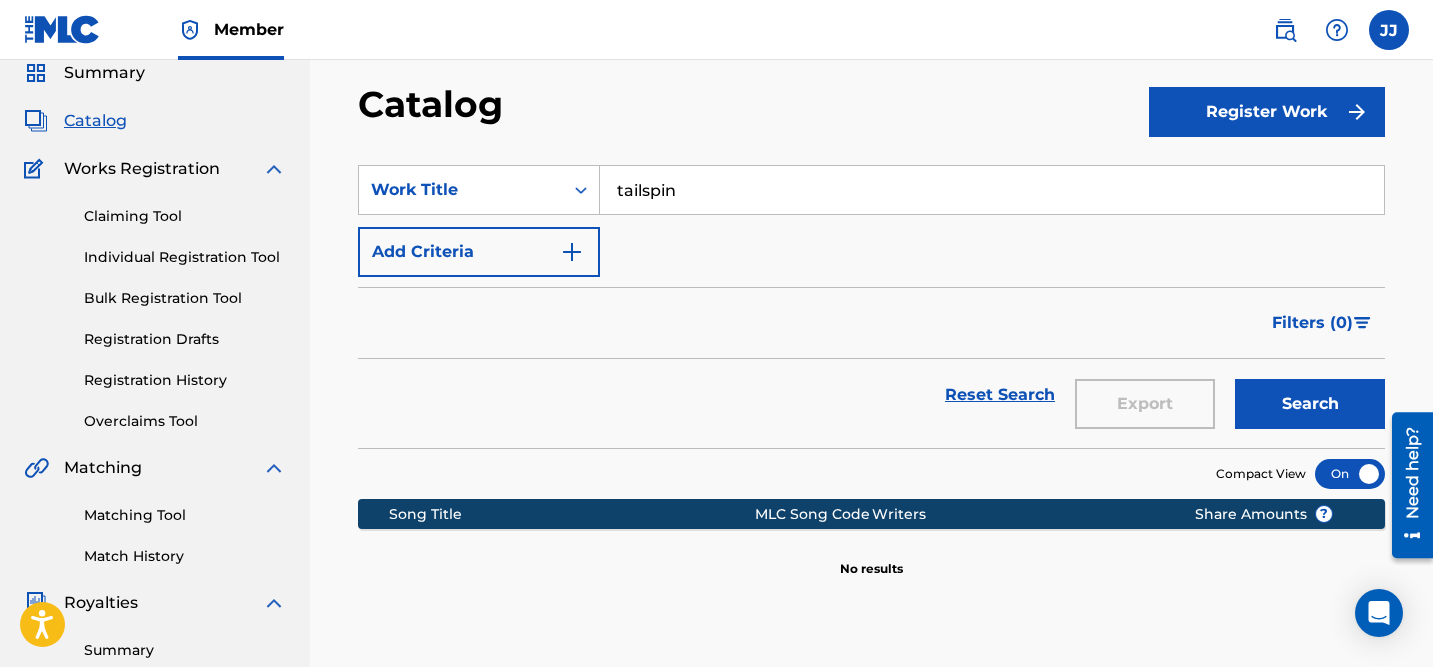scroll, scrollTop: 76, scrollLeft: 0, axis: vertical 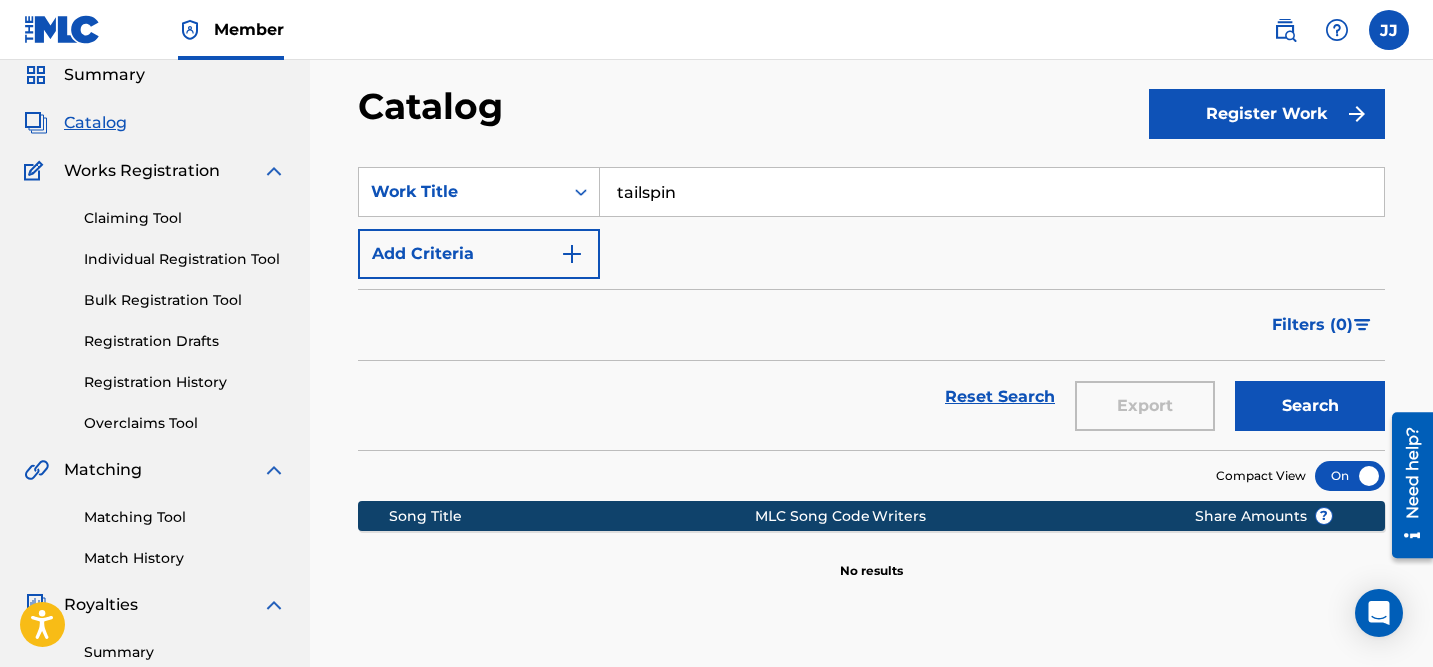 click on "tailspin" at bounding box center [992, 192] 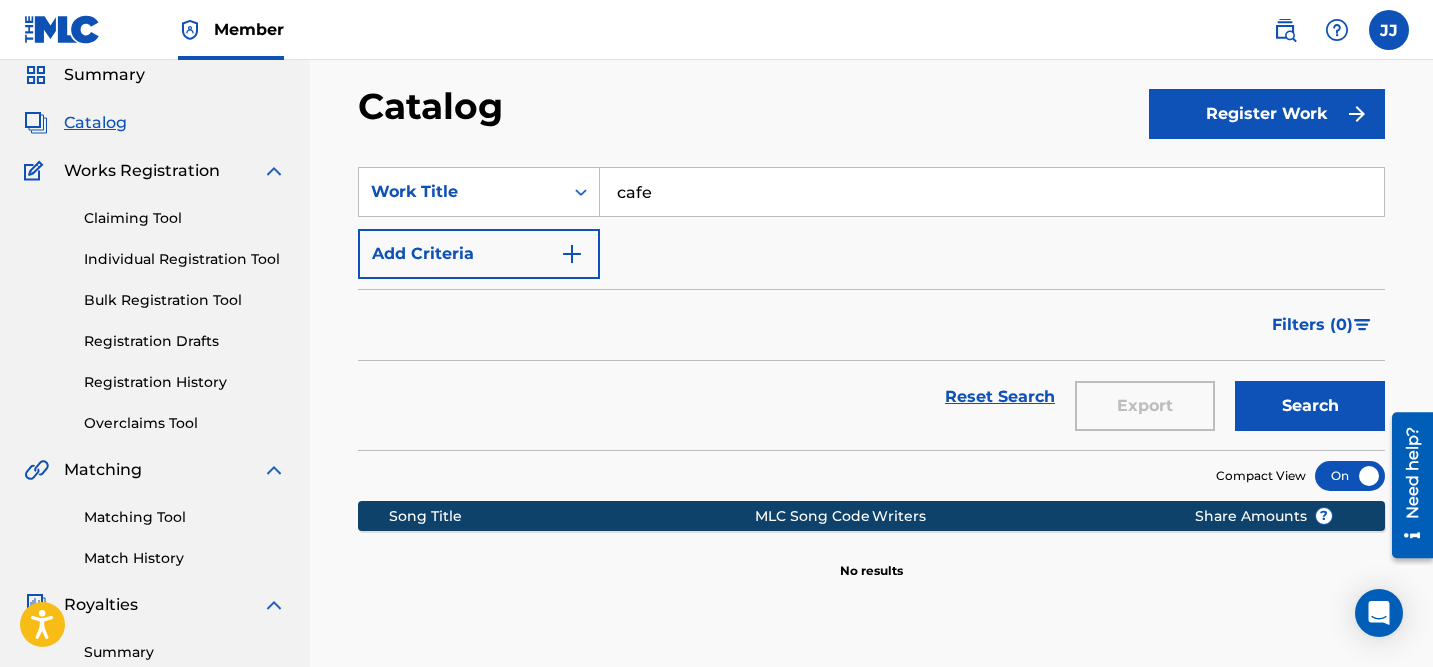 click on "Search" at bounding box center [1310, 406] 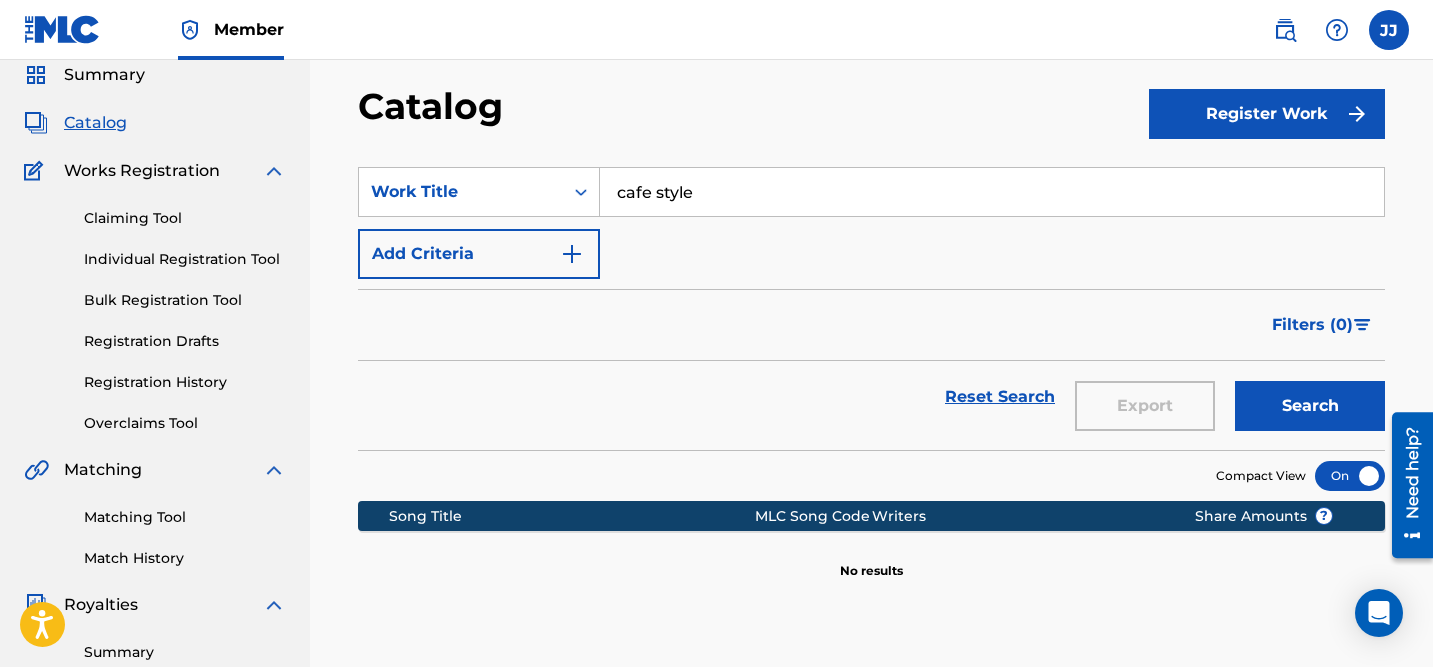 click on "Search" at bounding box center [1310, 406] 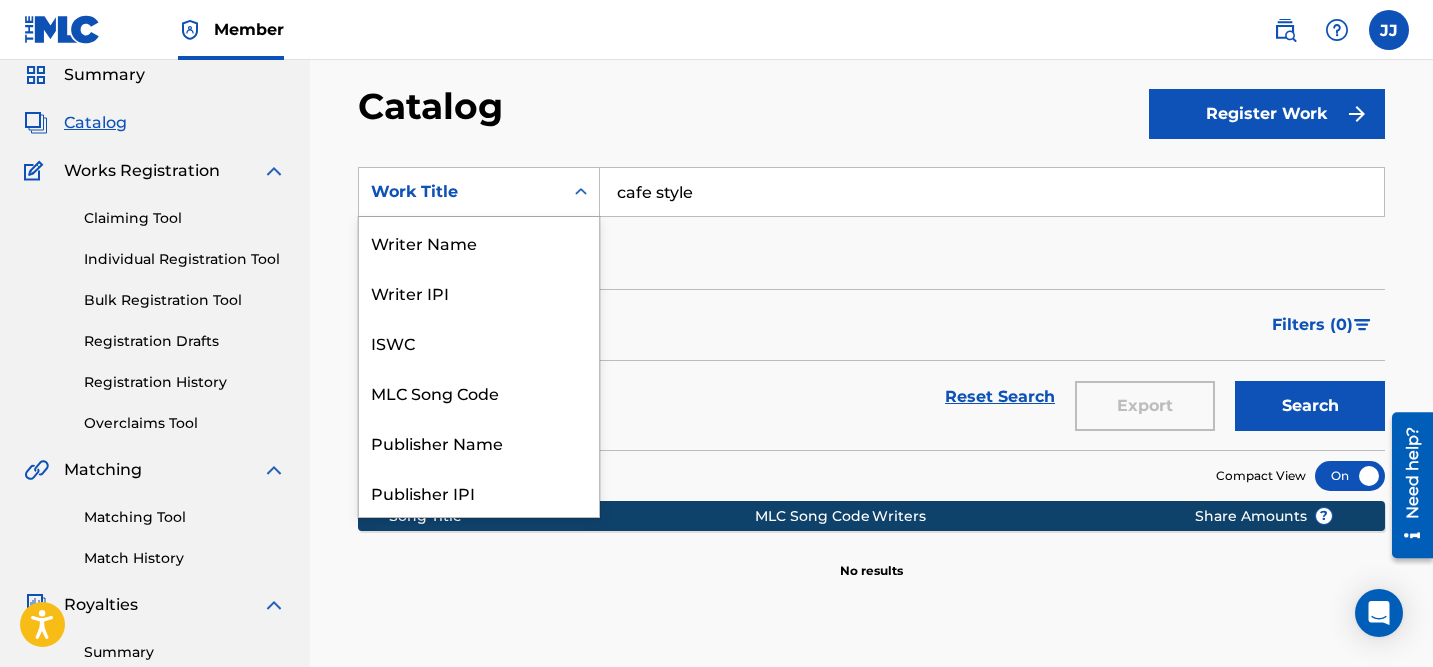 click 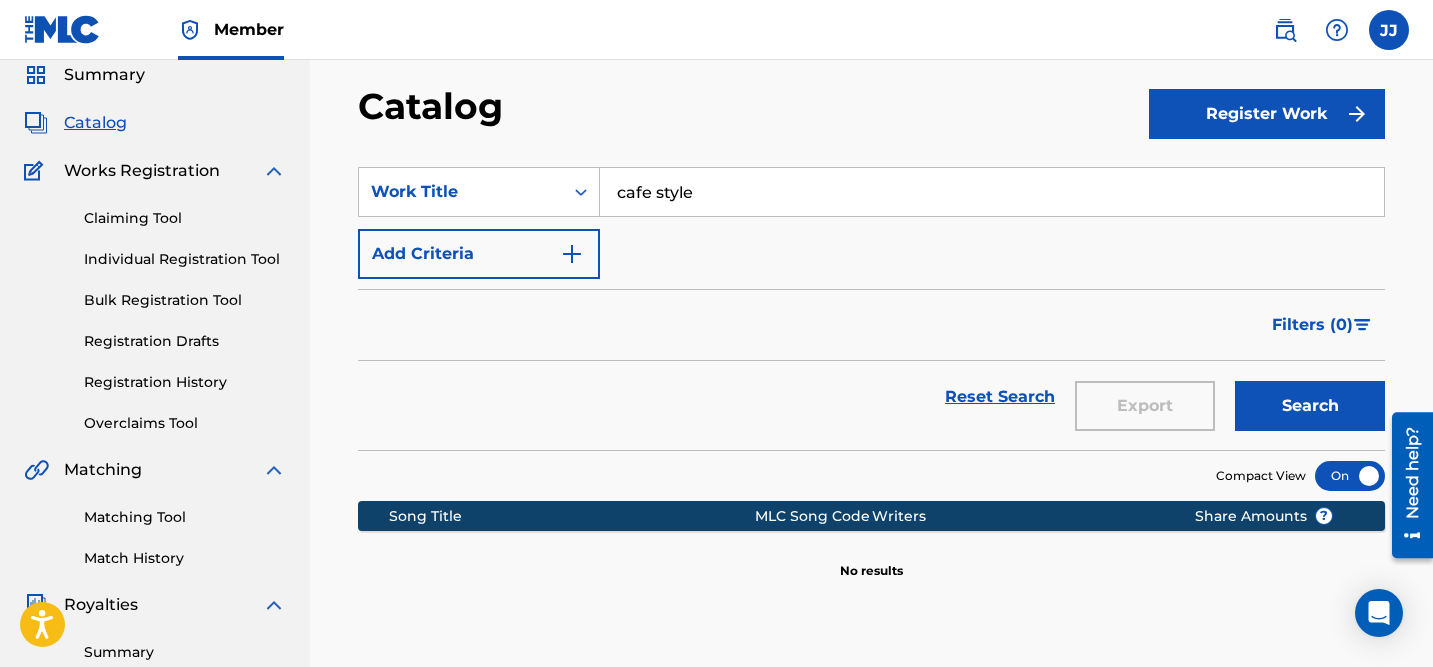 click on "SearchWithCriteriad092e778-0528-4b99-a008-37bccbe6346e Work Title cafe style Add Criteria" at bounding box center (871, 223) 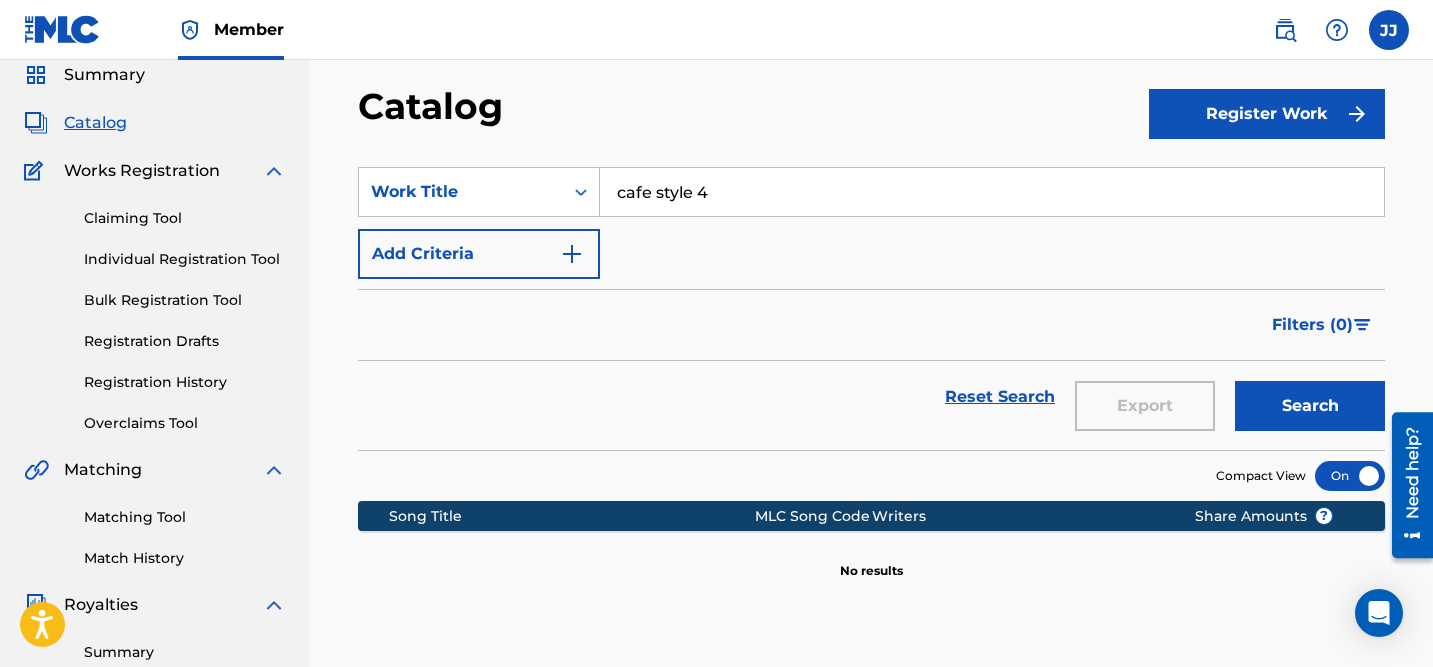 type on "cafe style 4" 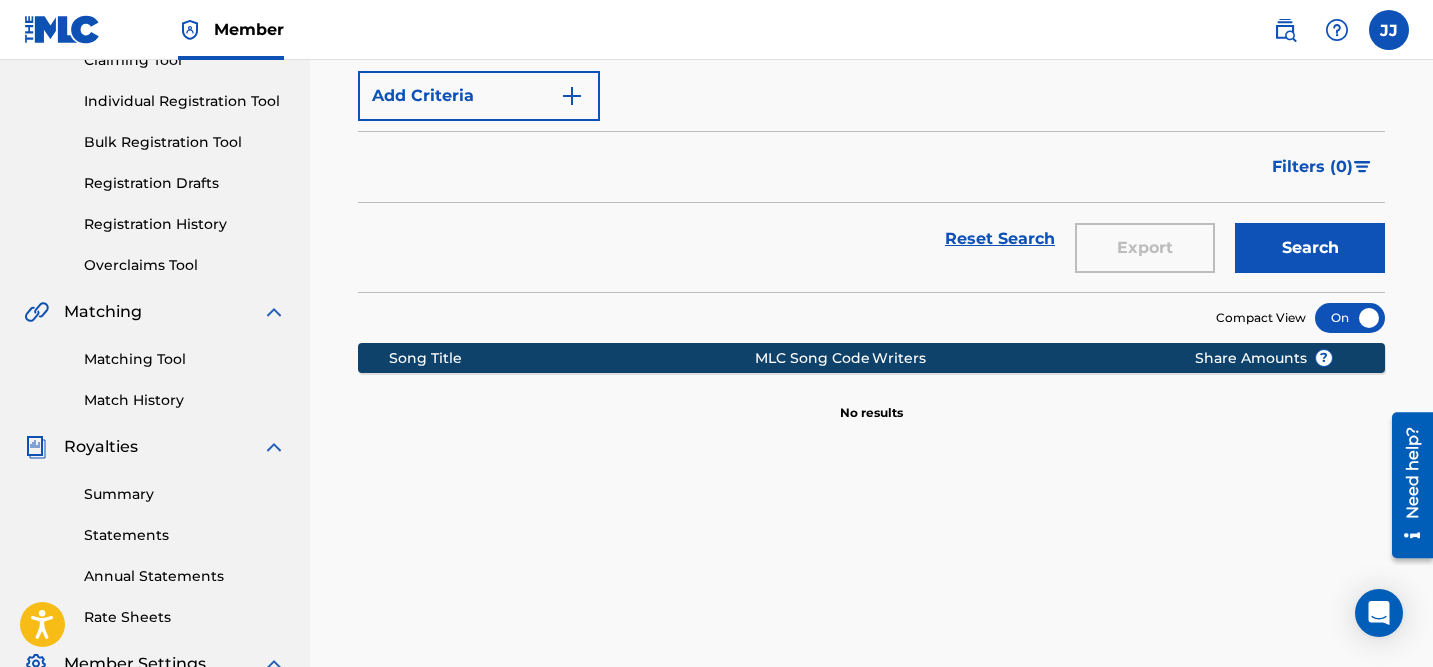 scroll, scrollTop: 0, scrollLeft: 0, axis: both 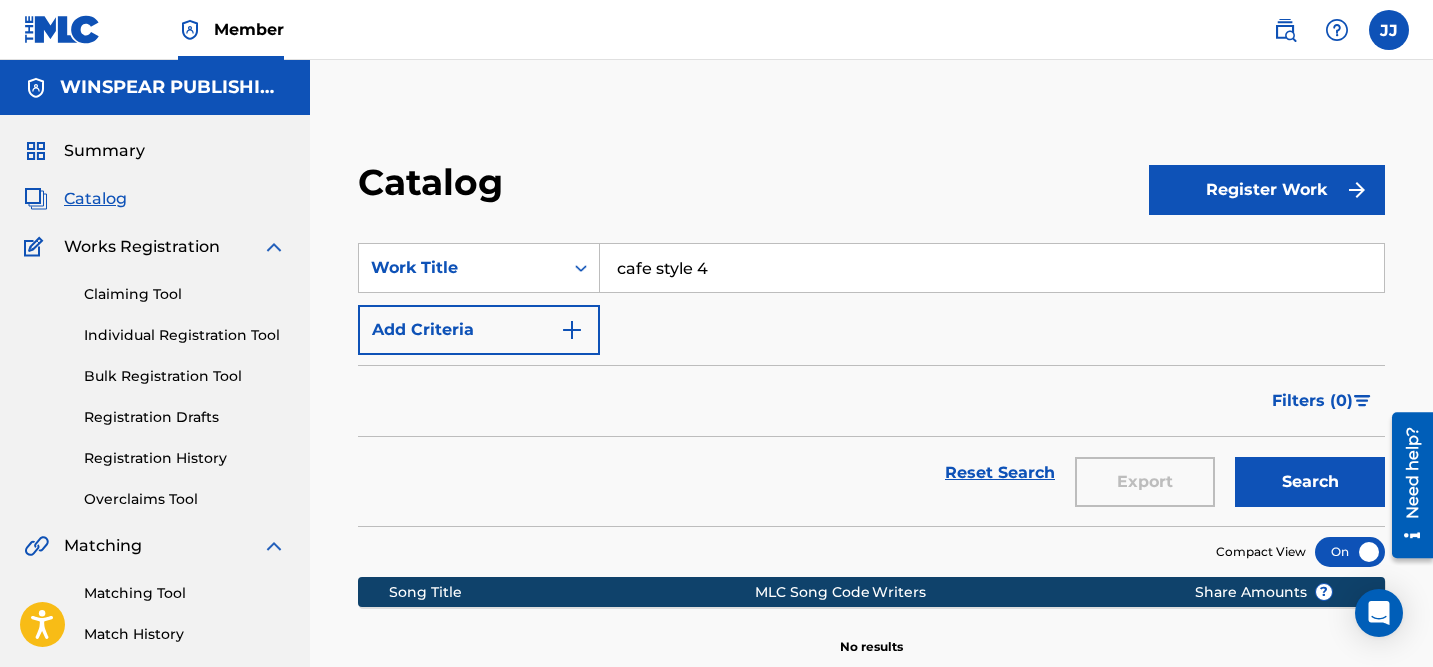 click on "Catalog" at bounding box center [95, 199] 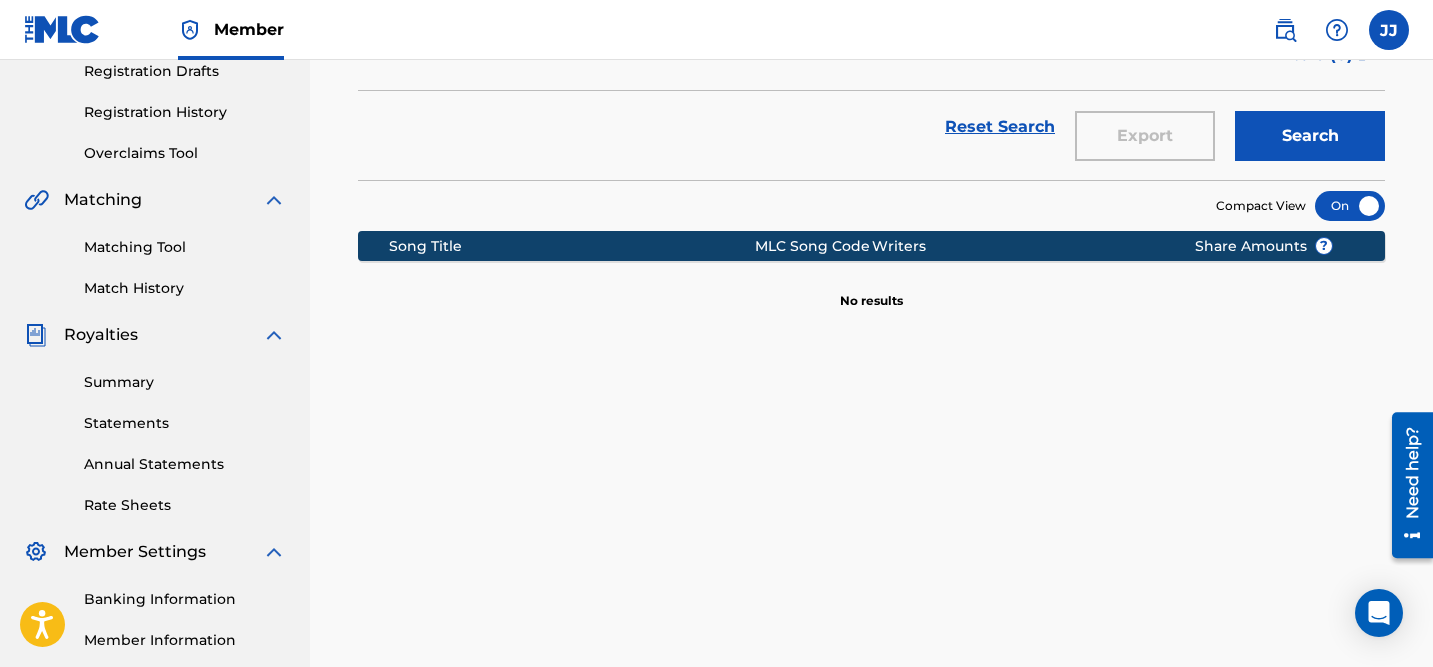 scroll, scrollTop: 0, scrollLeft: 0, axis: both 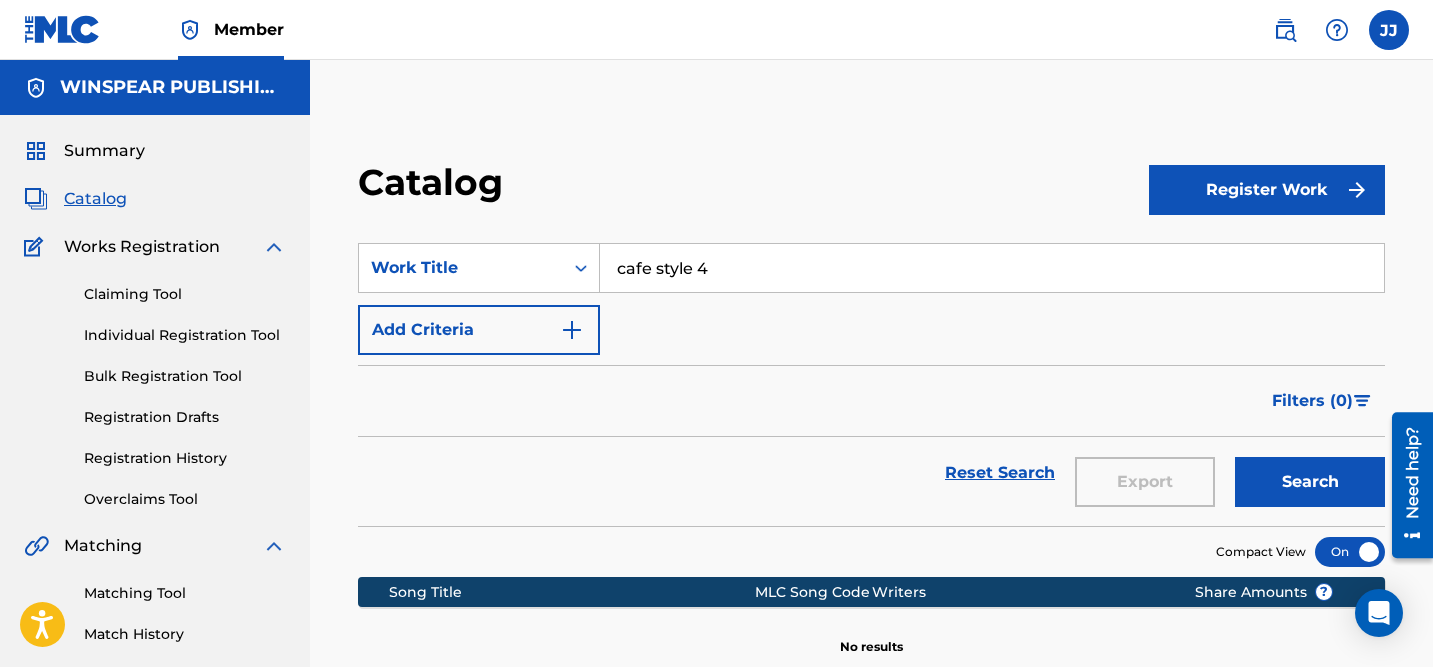 click on "cafe style 4" at bounding box center [992, 268] 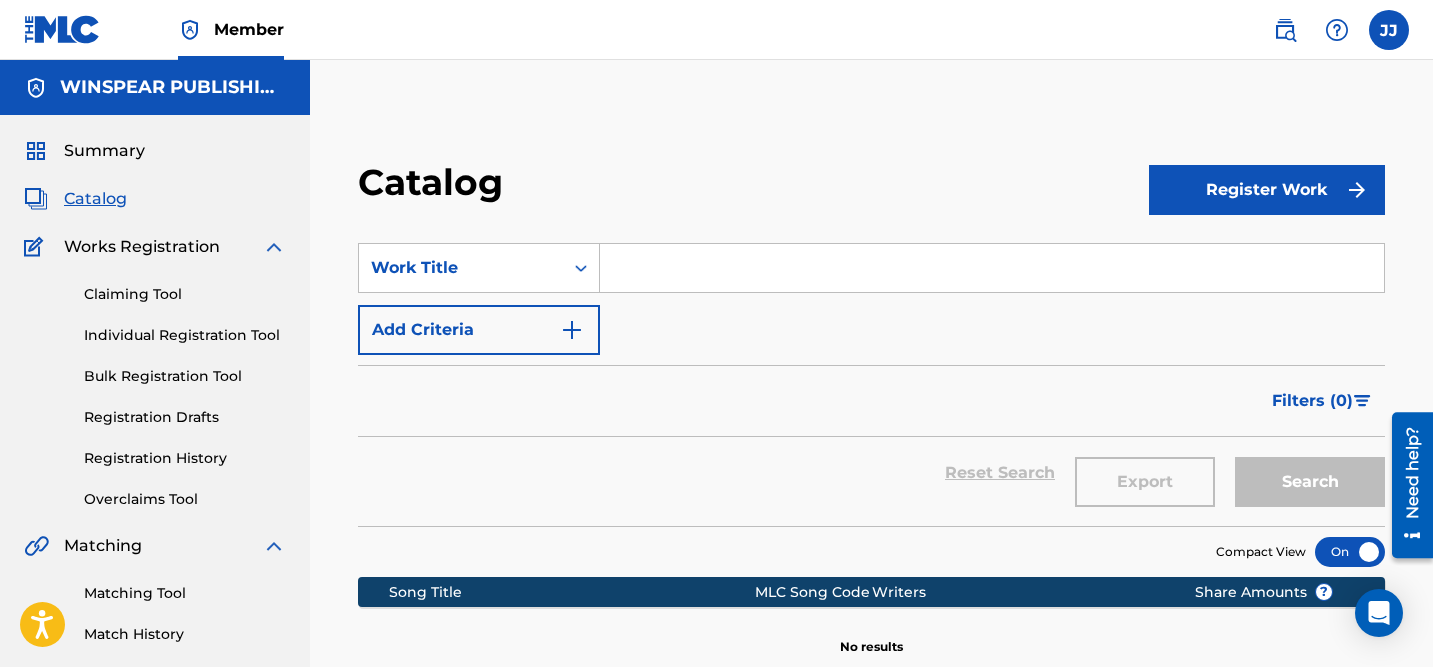 type 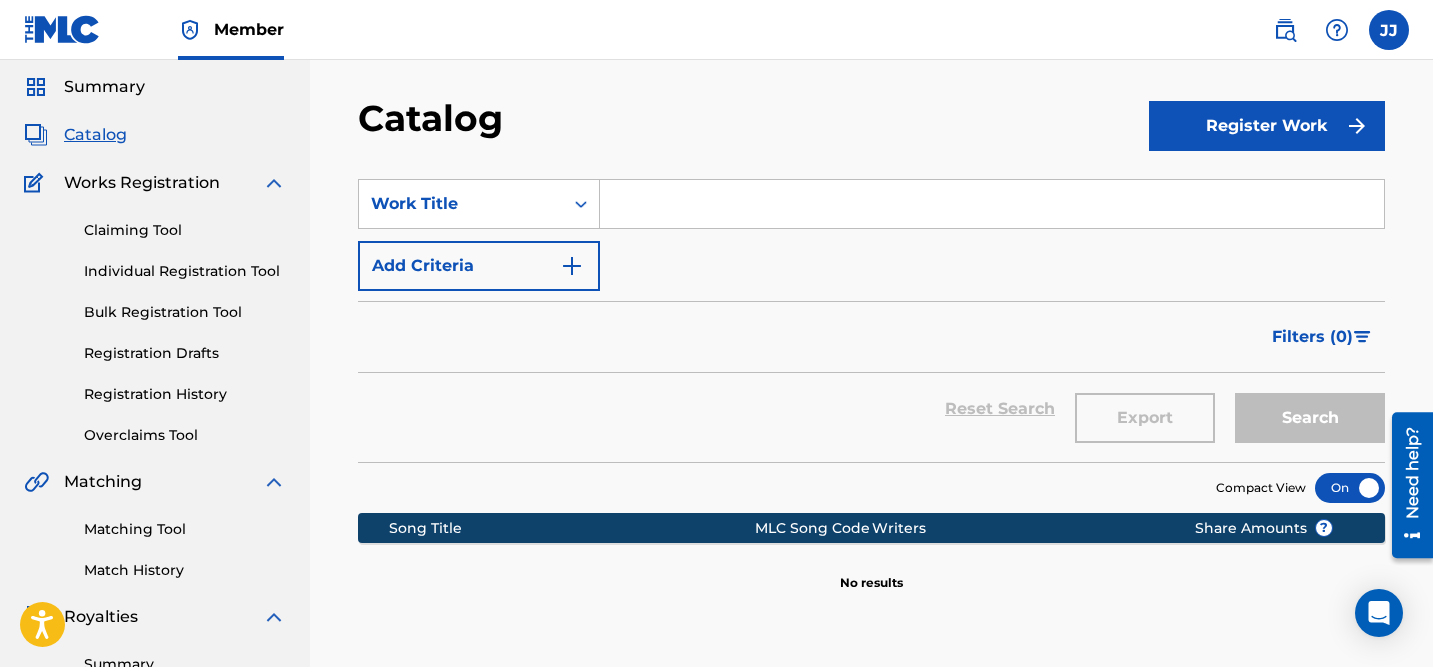 scroll, scrollTop: 67, scrollLeft: 0, axis: vertical 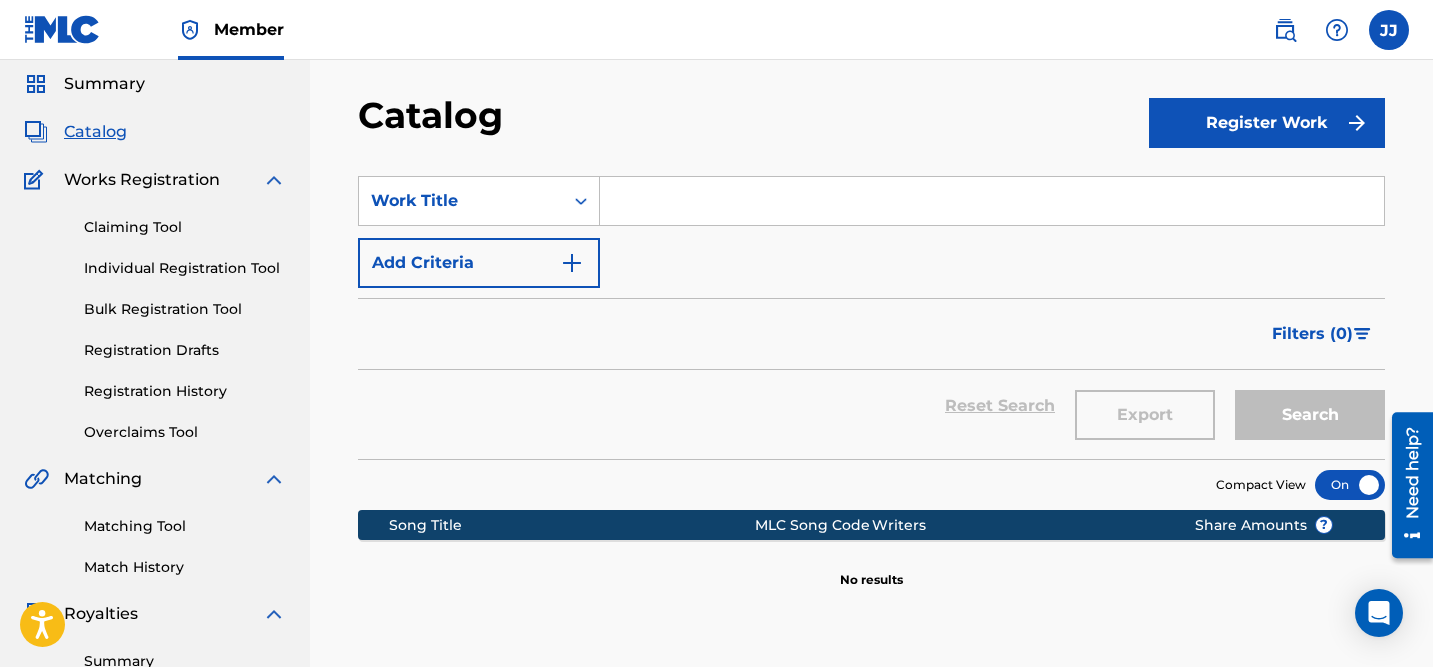 click on "Add Criteria" at bounding box center (479, 263) 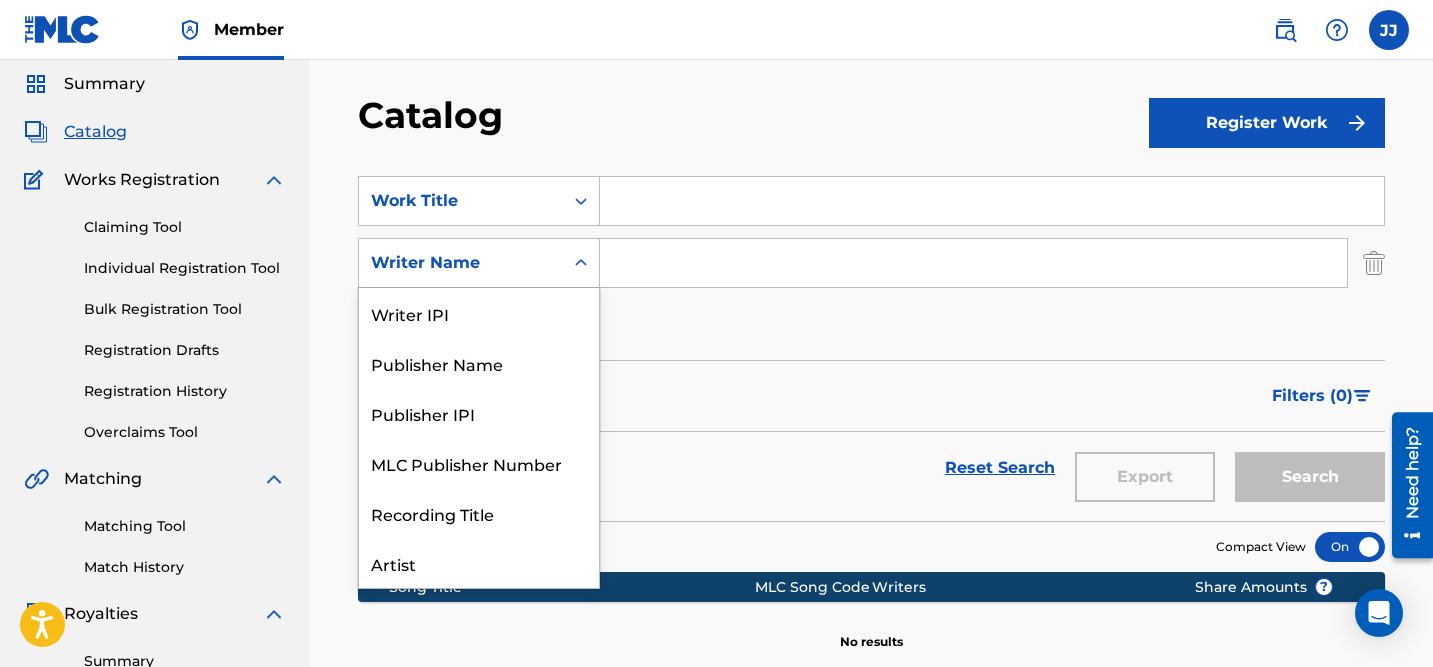 click on "Writer Name" at bounding box center (461, 263) 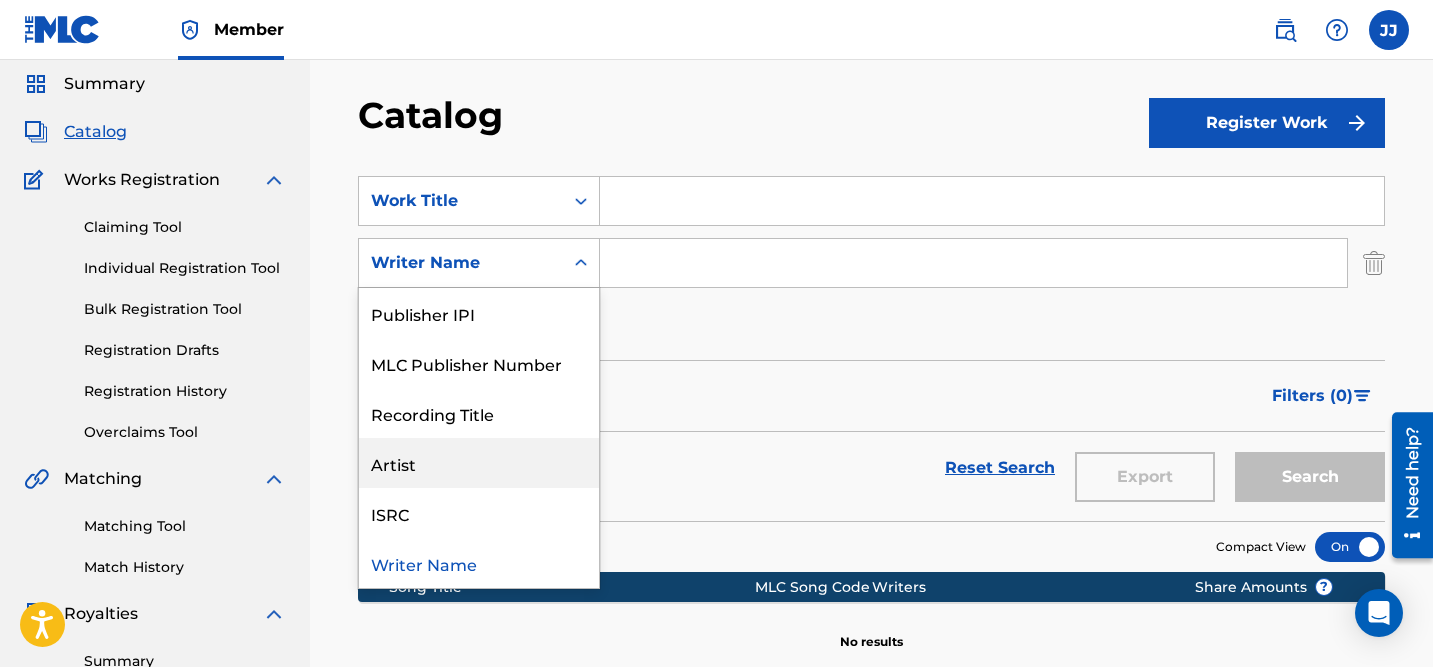 click on "Artist" at bounding box center [479, 463] 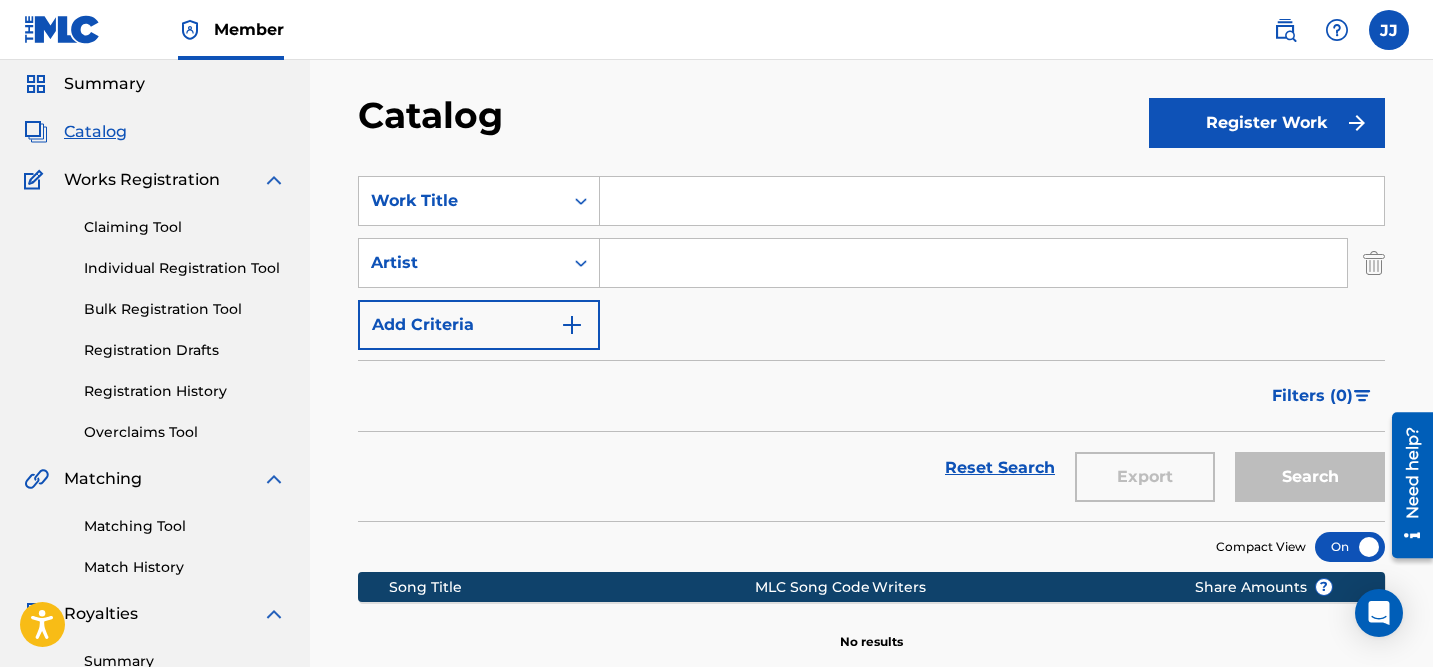 click at bounding box center [973, 263] 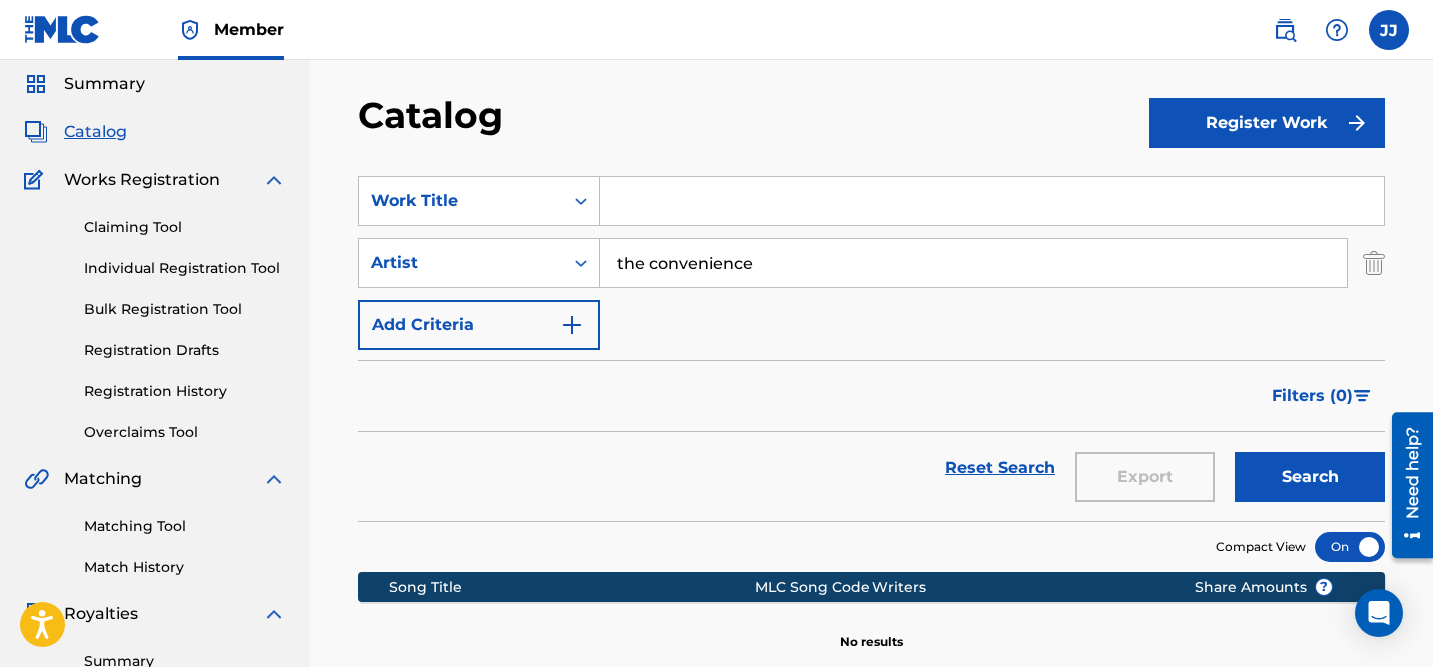 type on "the convenience" 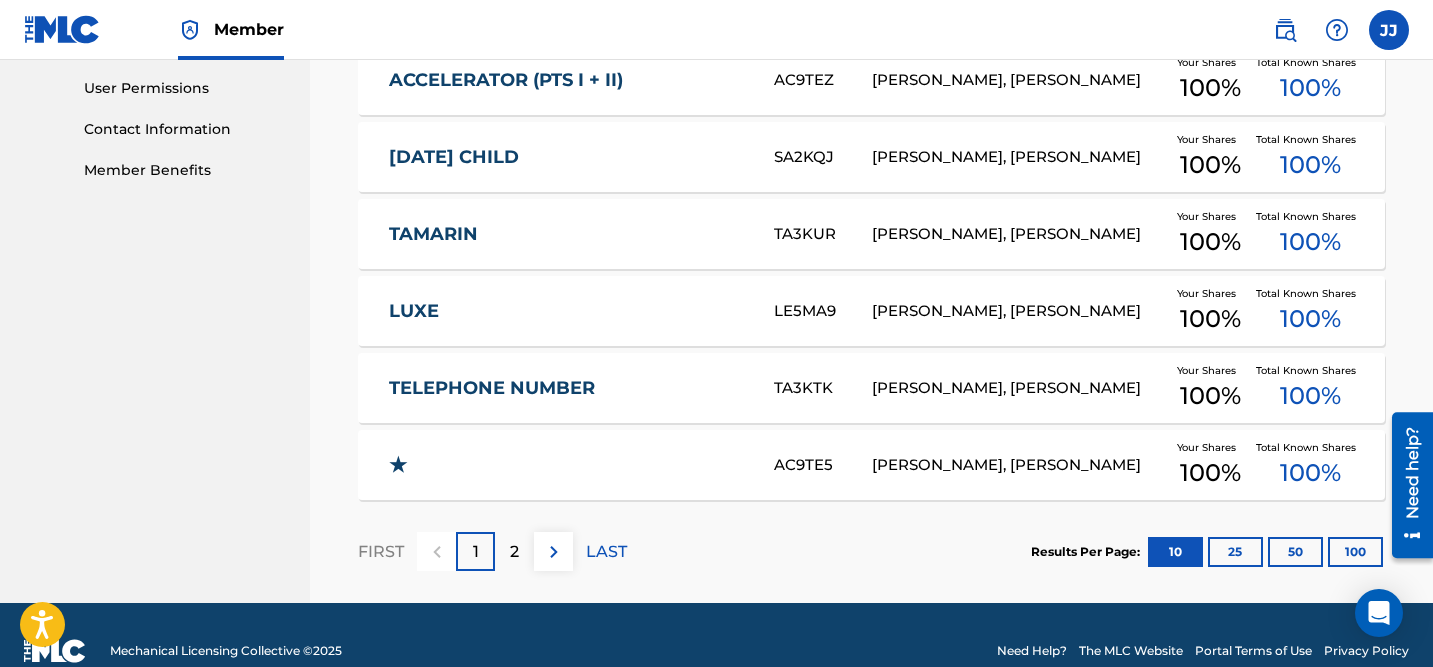 scroll, scrollTop: 944, scrollLeft: 0, axis: vertical 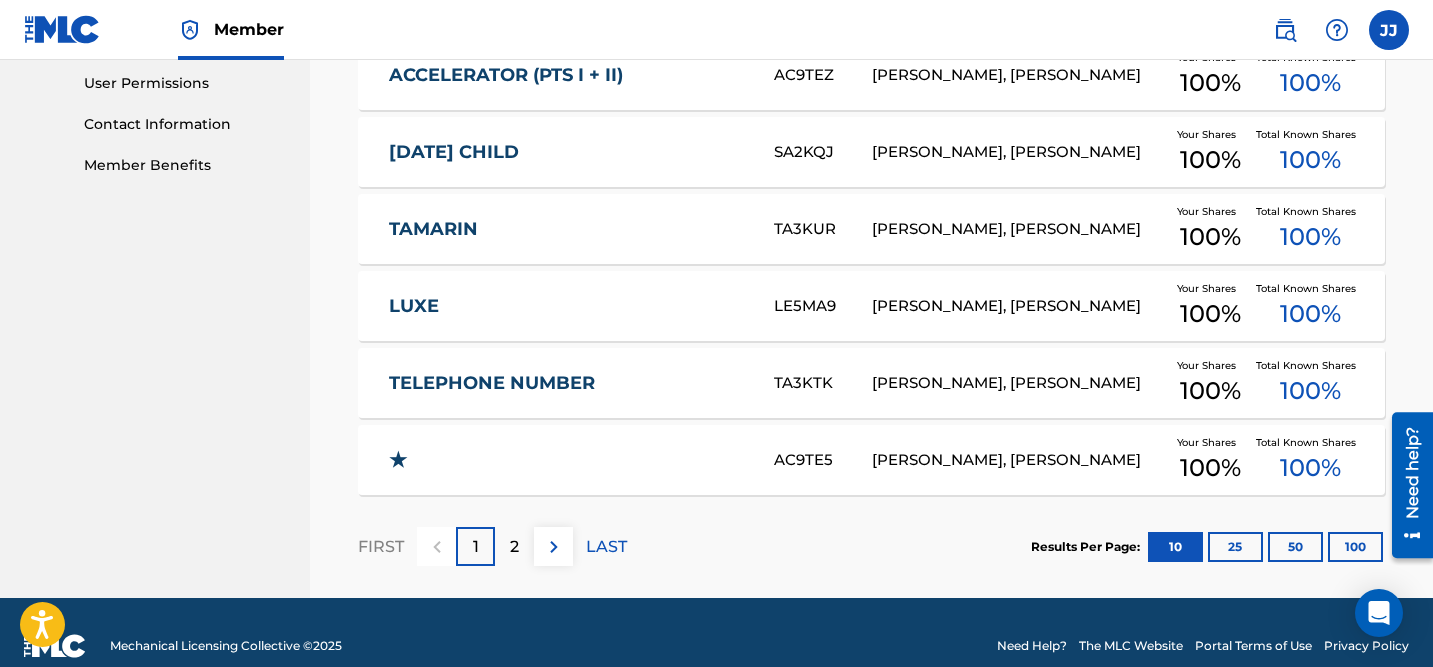 click on "2" at bounding box center [514, 547] 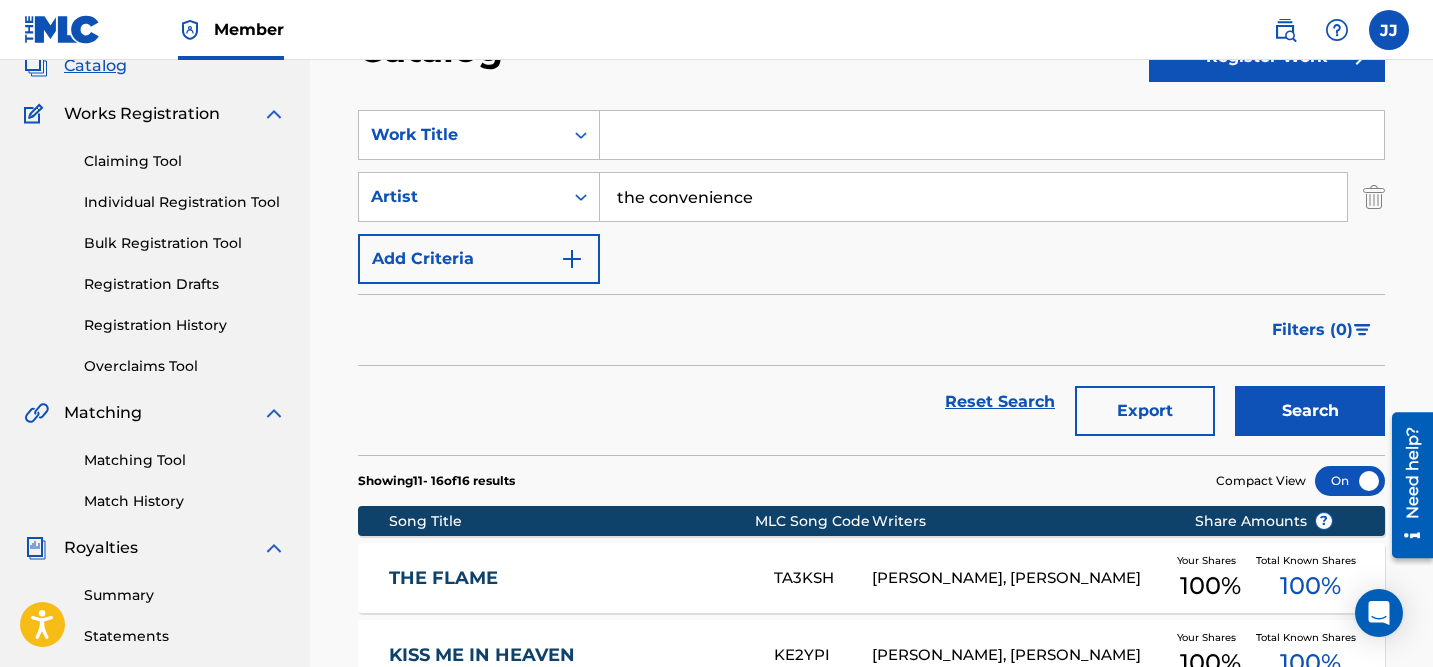 scroll, scrollTop: 0, scrollLeft: 0, axis: both 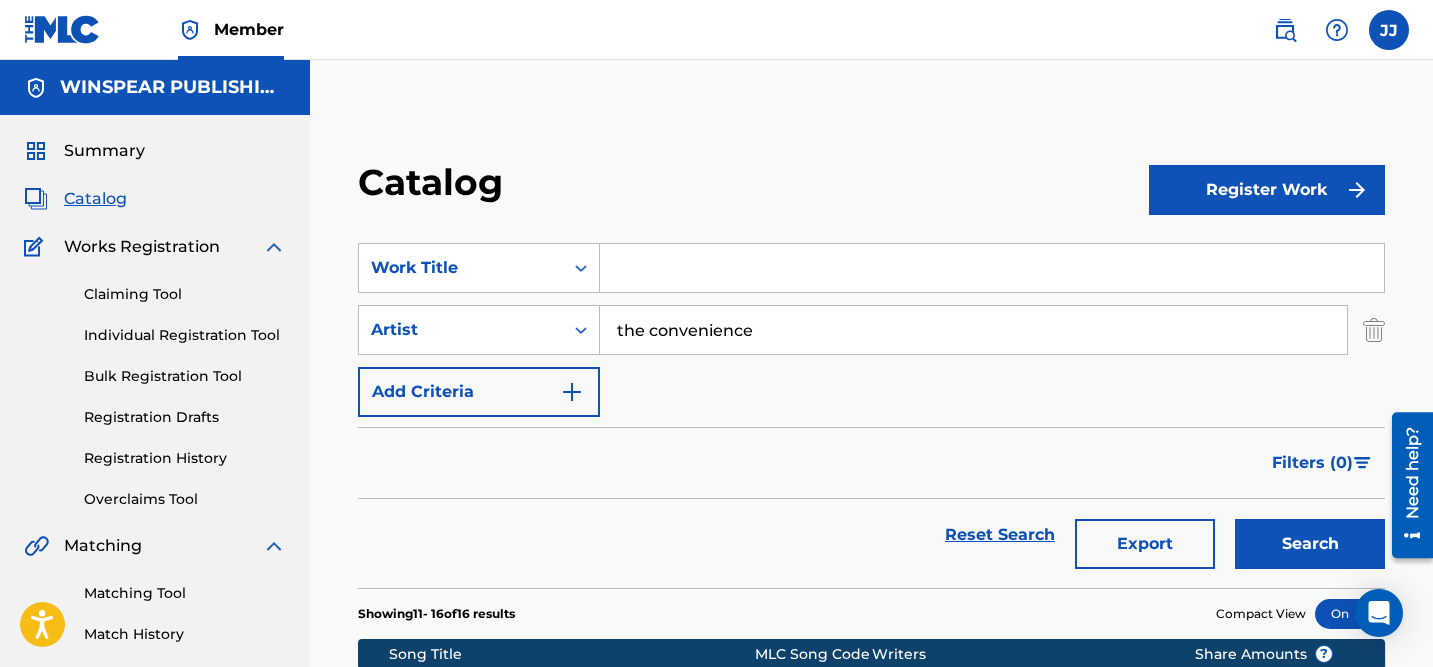 click on "Register Work" at bounding box center (1267, 190) 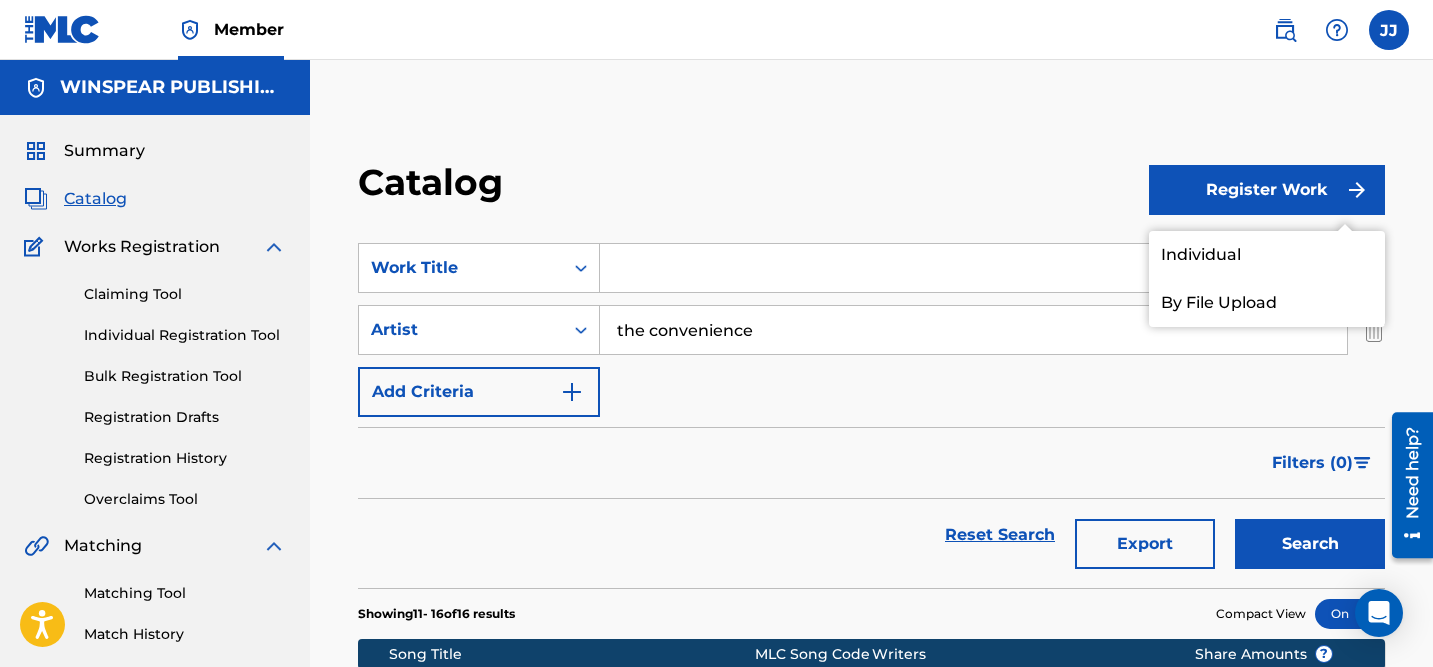 click on "Individual" at bounding box center [1267, 255] 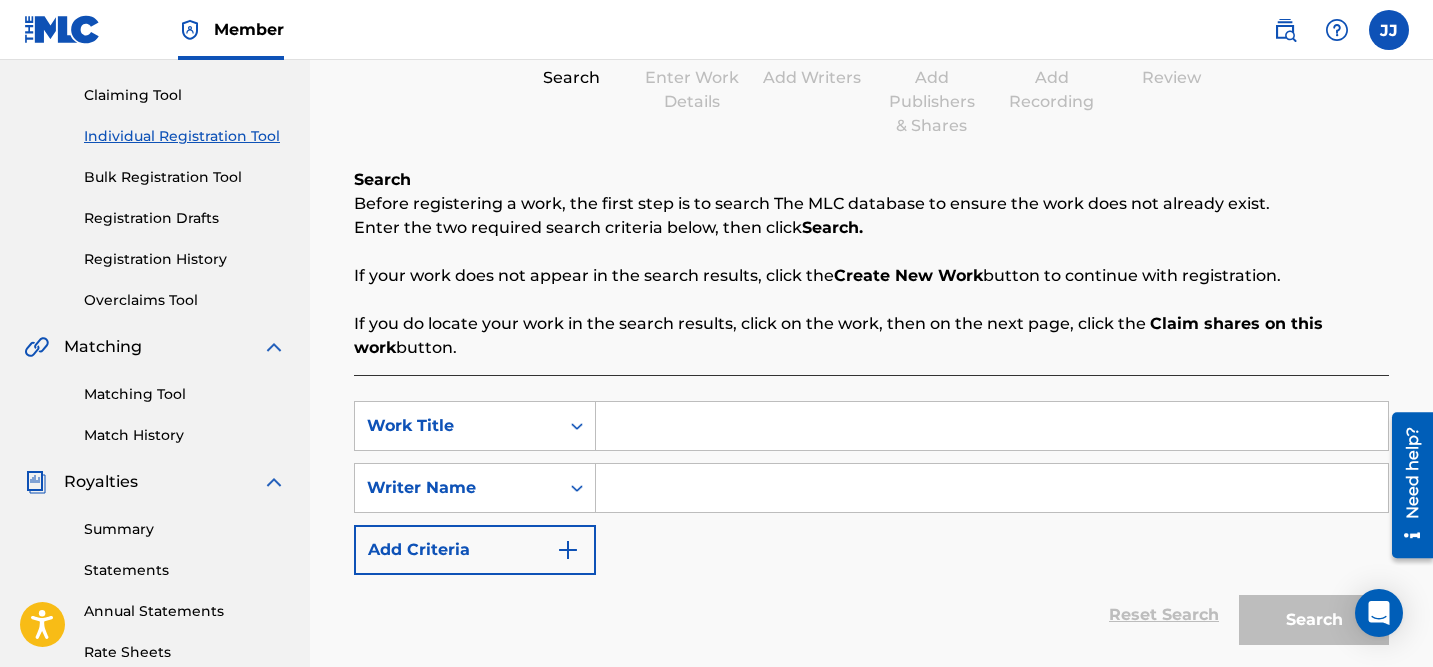 scroll, scrollTop: 320, scrollLeft: 0, axis: vertical 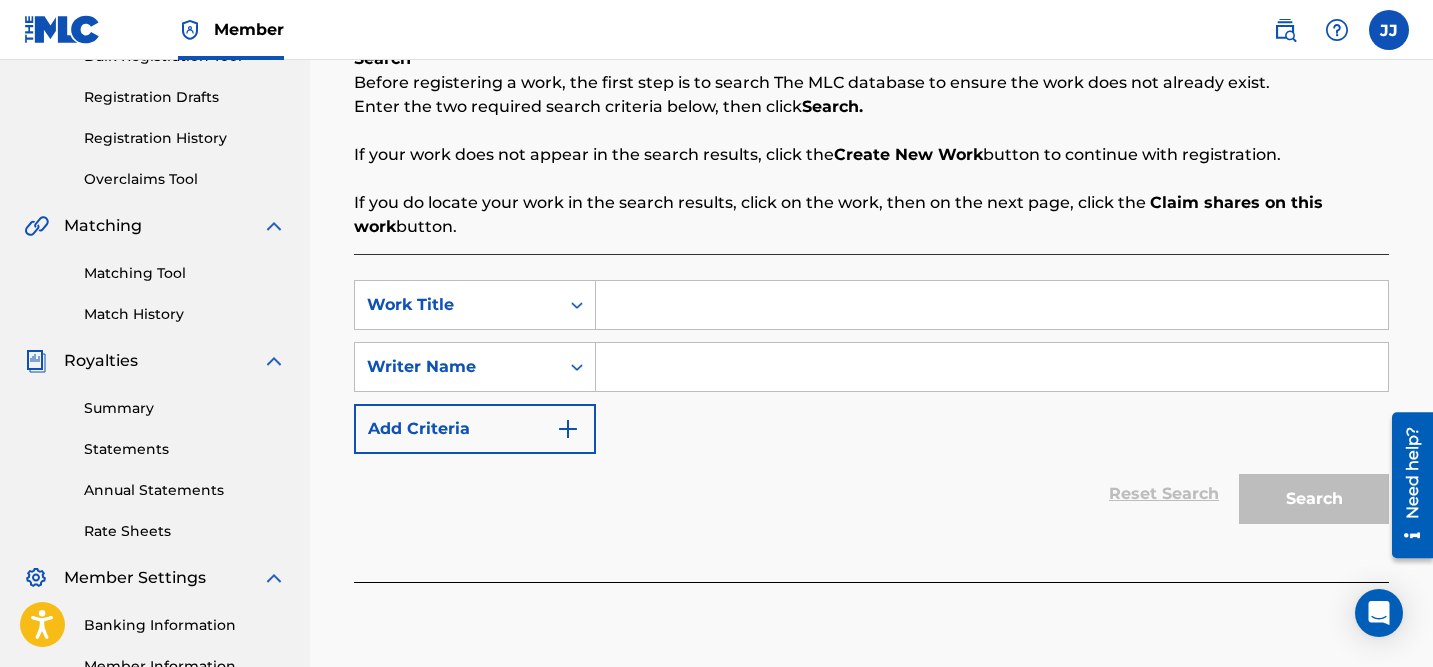 click at bounding box center (992, 305) 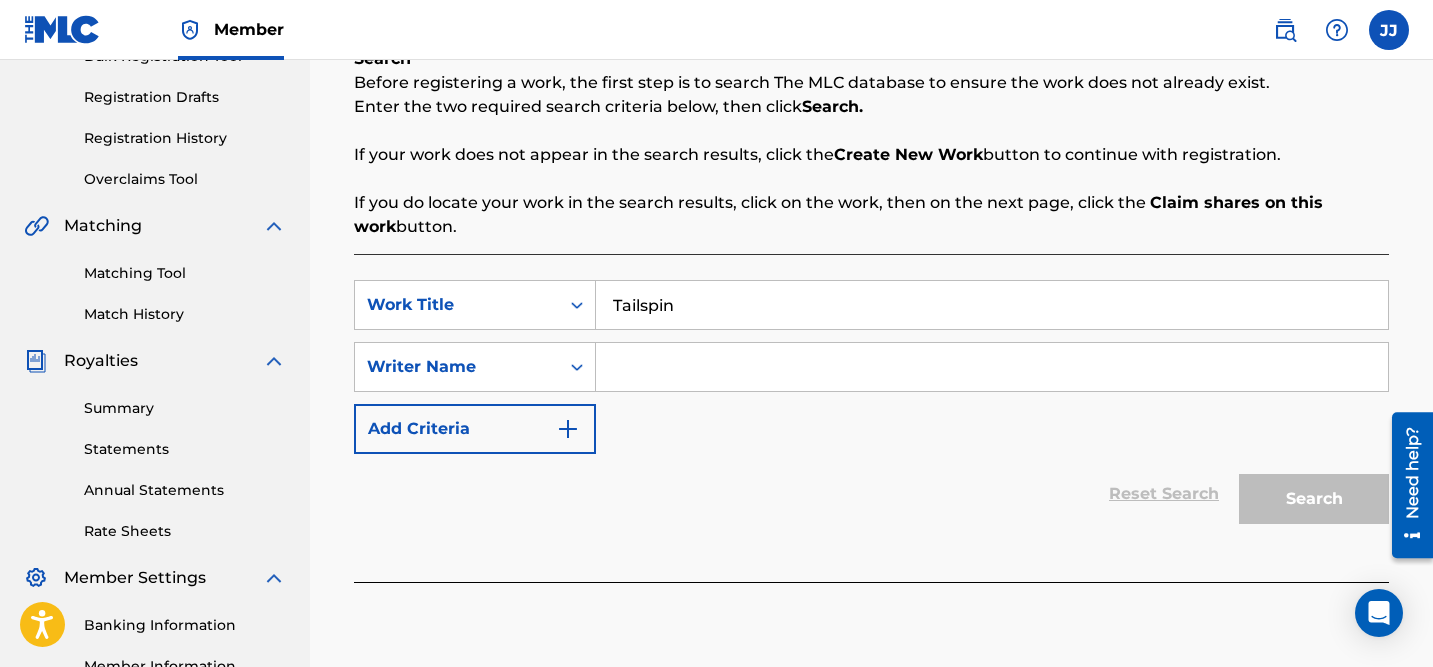type on "Tailspin" 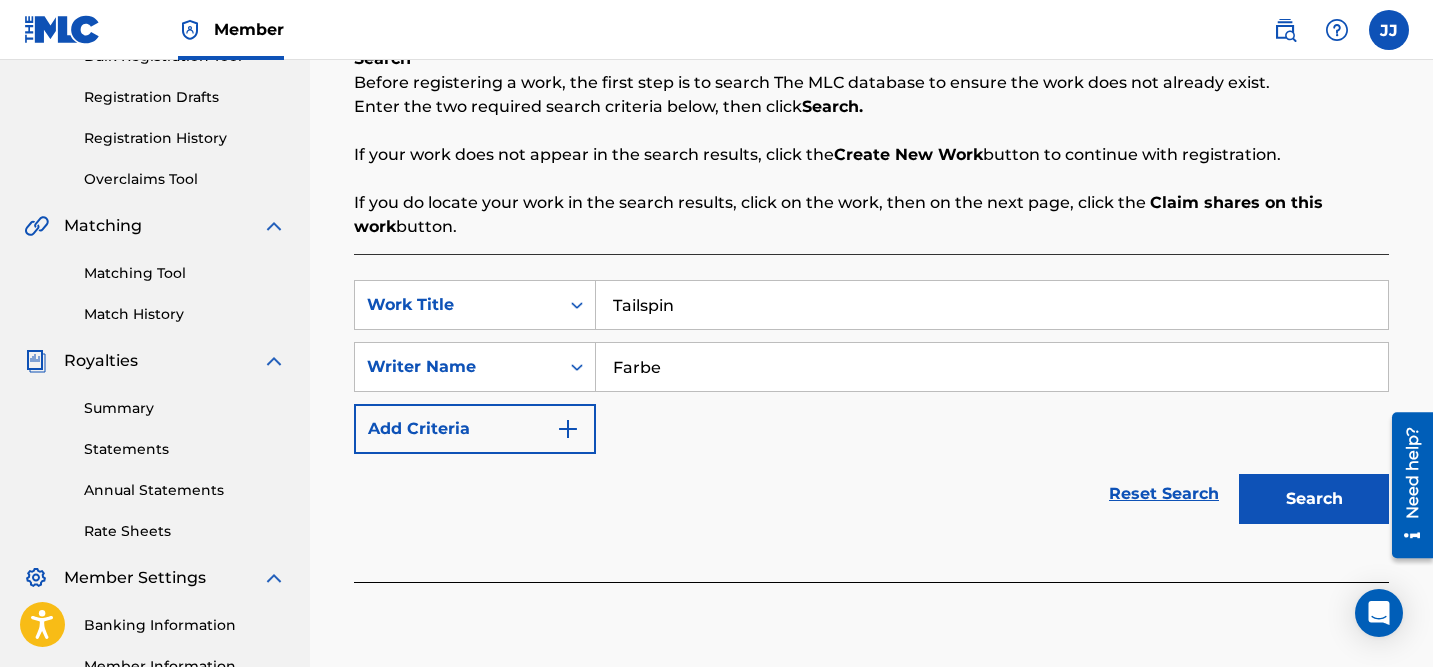 type on "Farbe" 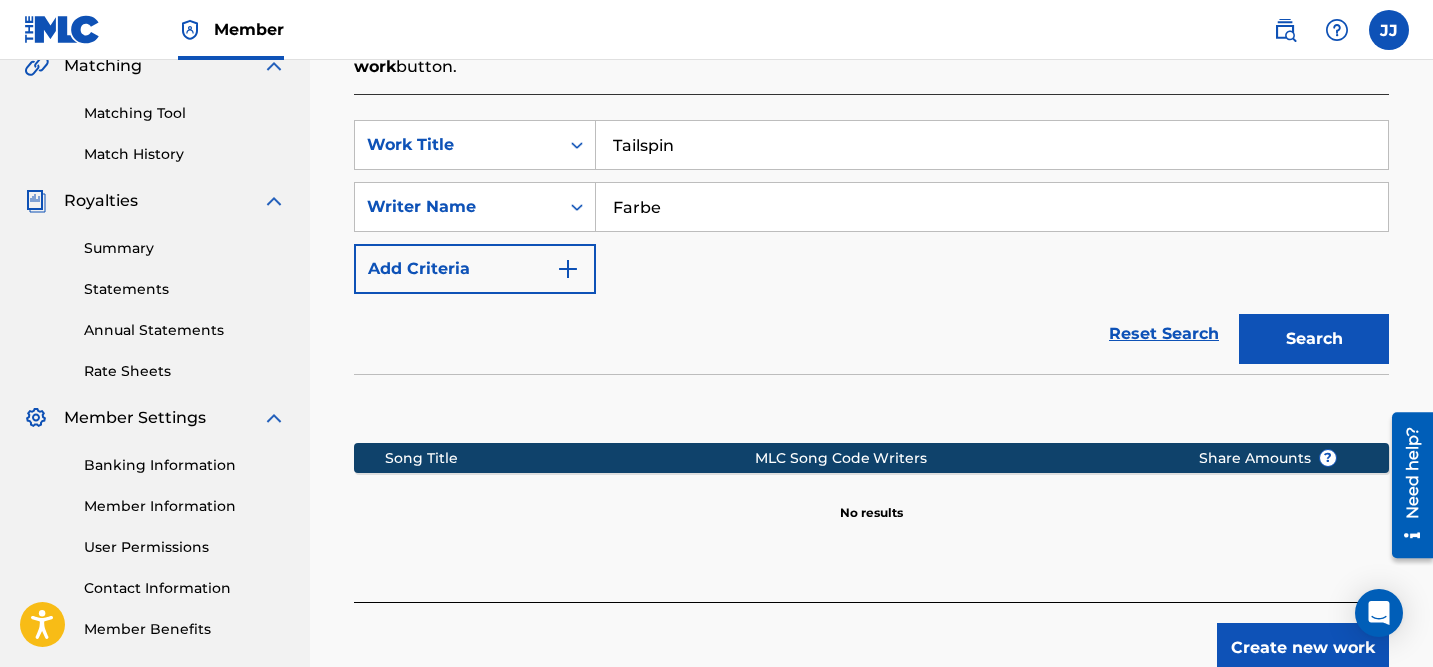 scroll, scrollTop: 441, scrollLeft: 0, axis: vertical 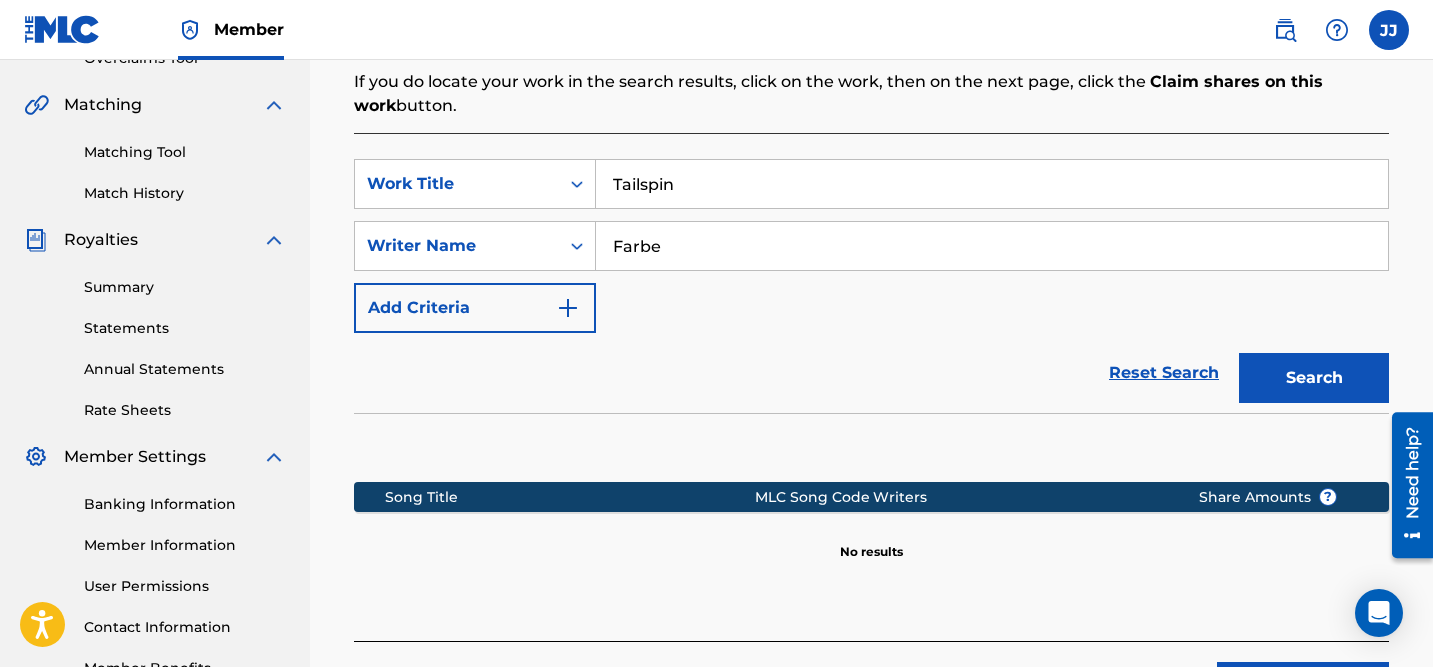 click on "Tailspin" at bounding box center [992, 184] 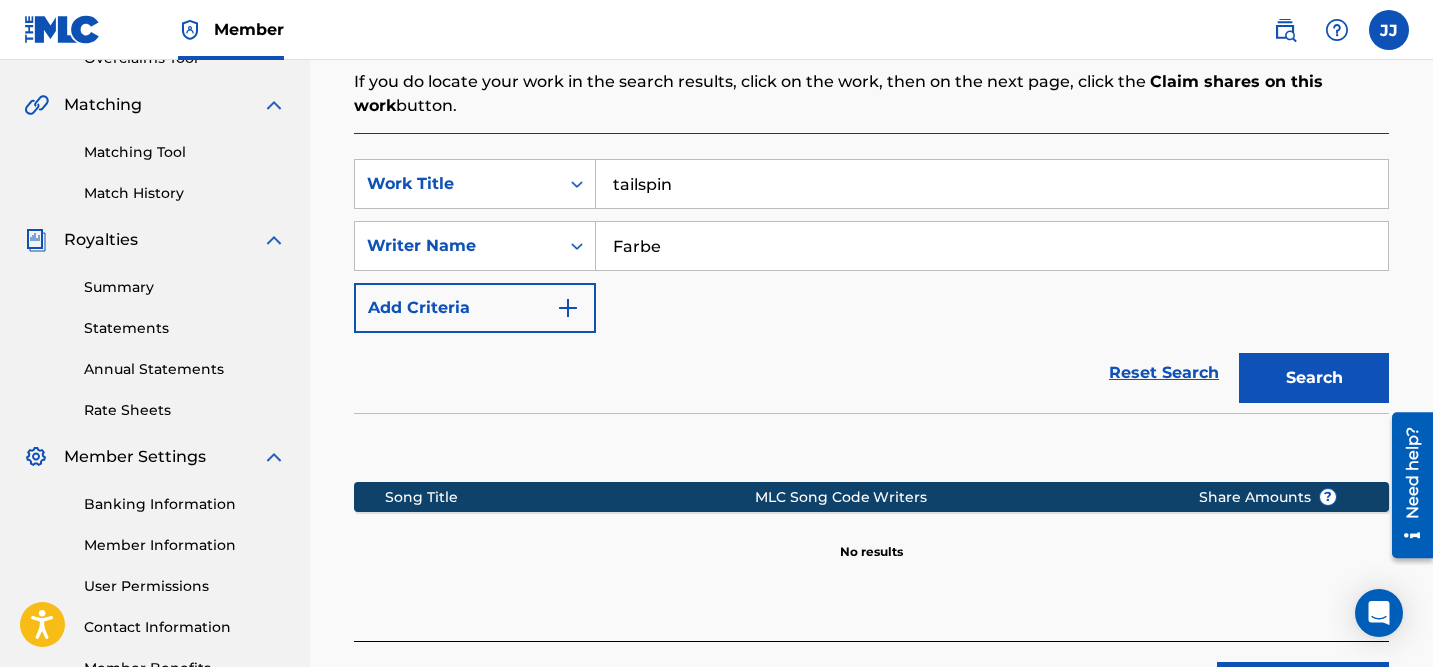 type on "tailspin" 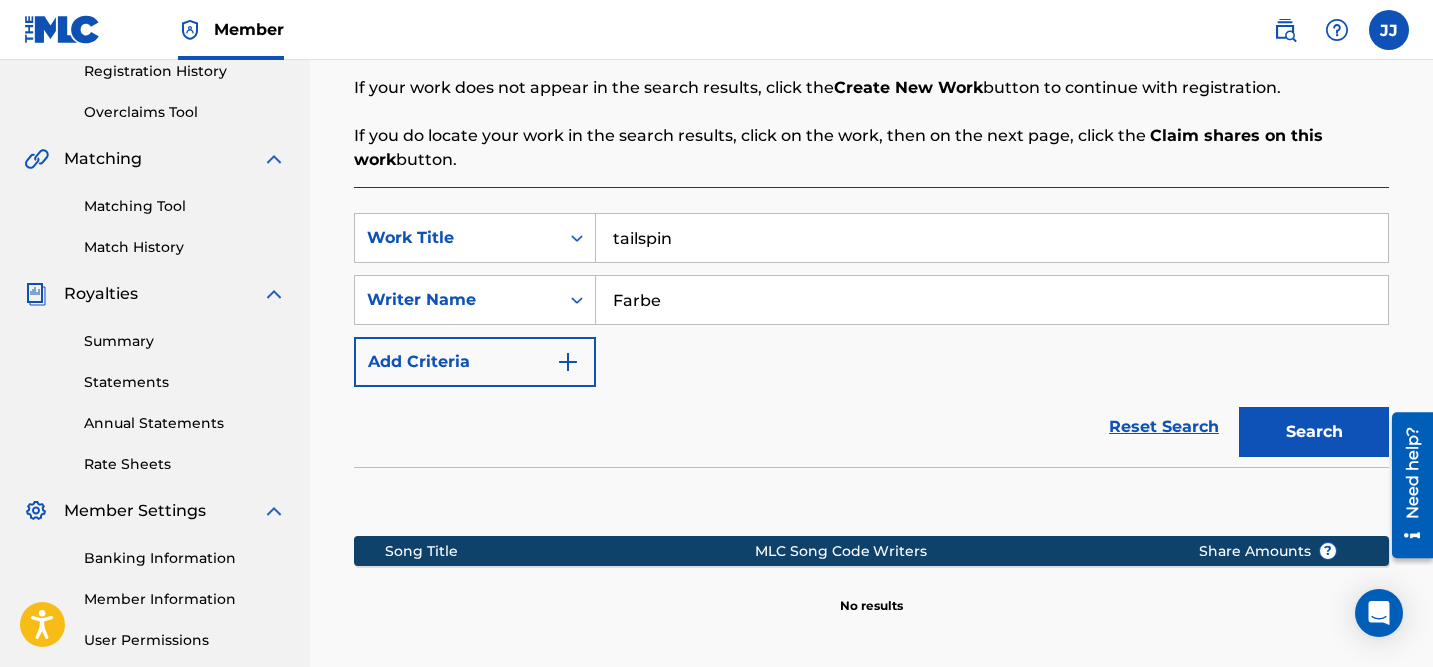 scroll, scrollTop: 602, scrollLeft: 0, axis: vertical 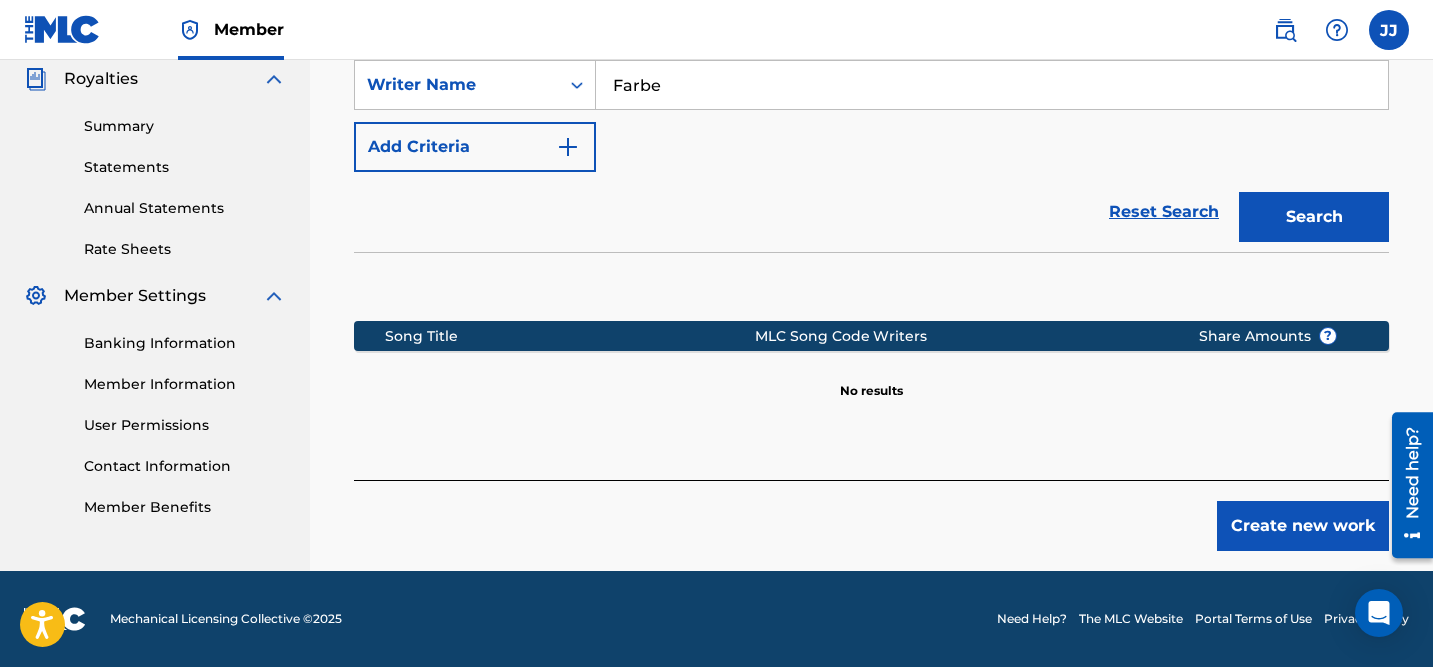 click on "Create new work" at bounding box center (1303, 526) 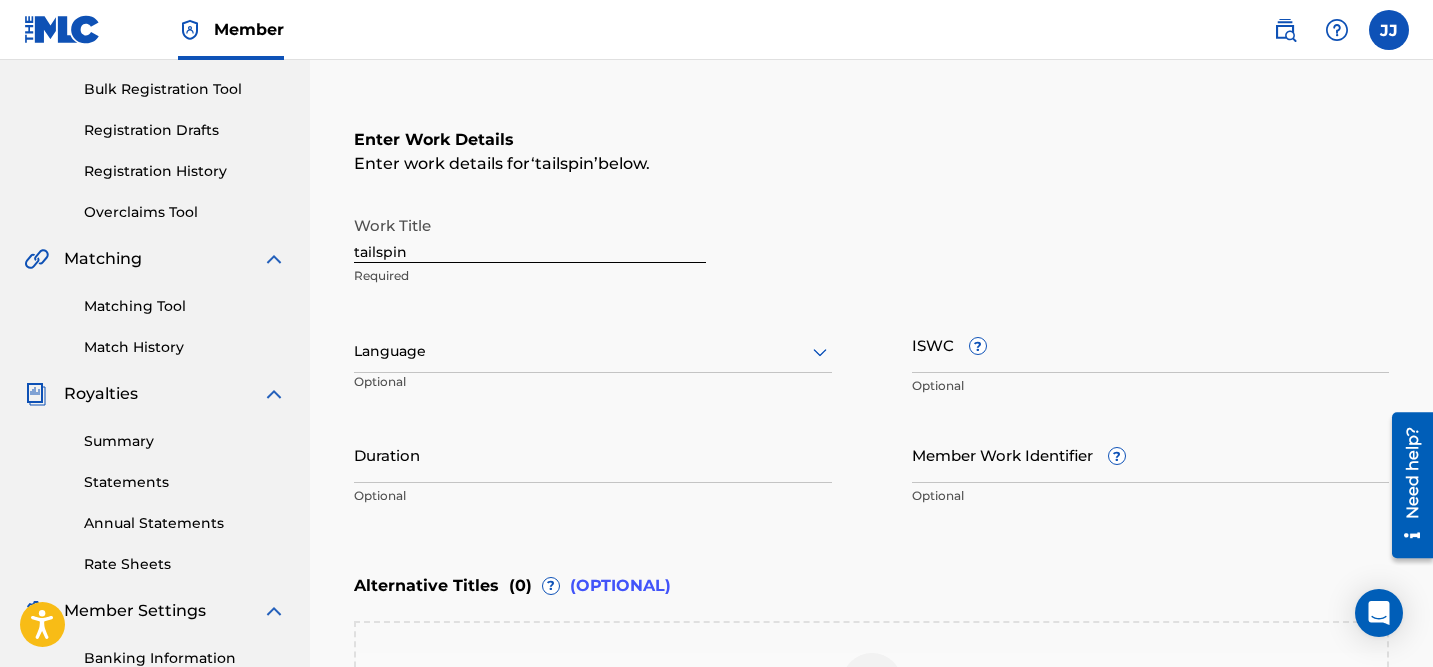 scroll, scrollTop: 232, scrollLeft: 0, axis: vertical 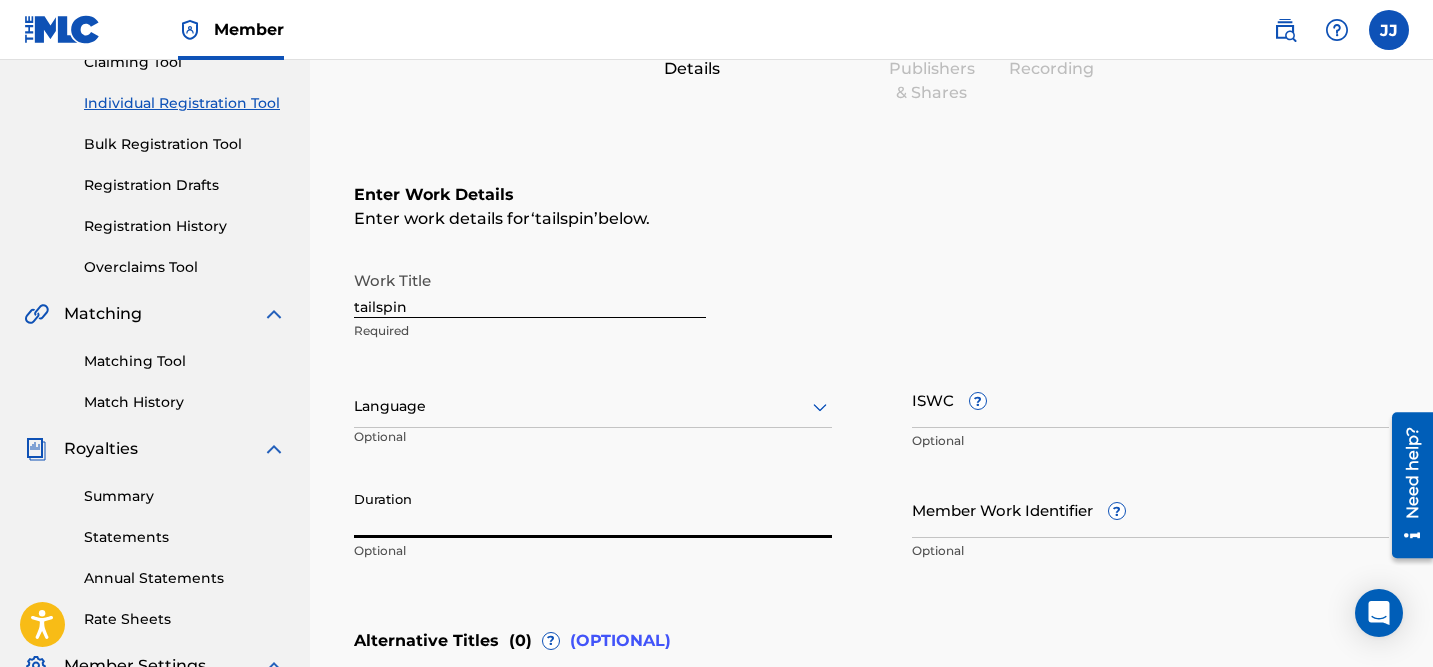click on "Duration" at bounding box center (593, 509) 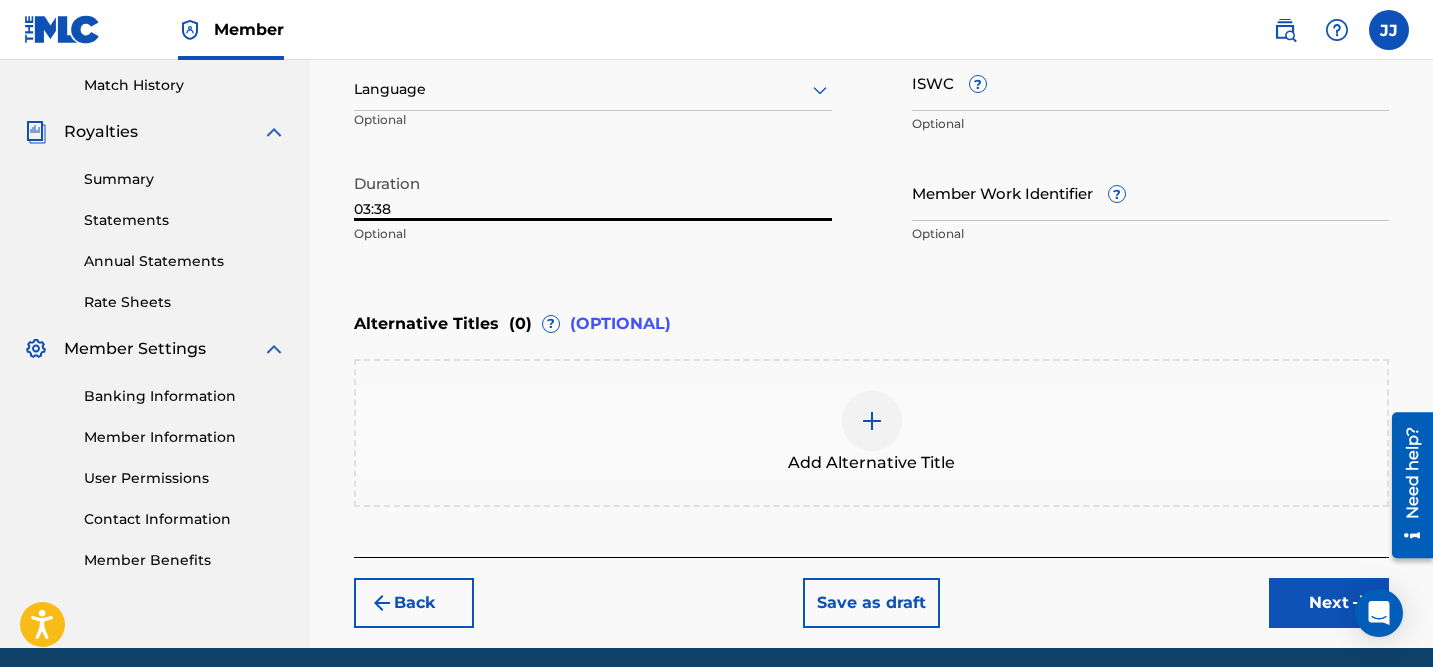 scroll, scrollTop: 564, scrollLeft: 0, axis: vertical 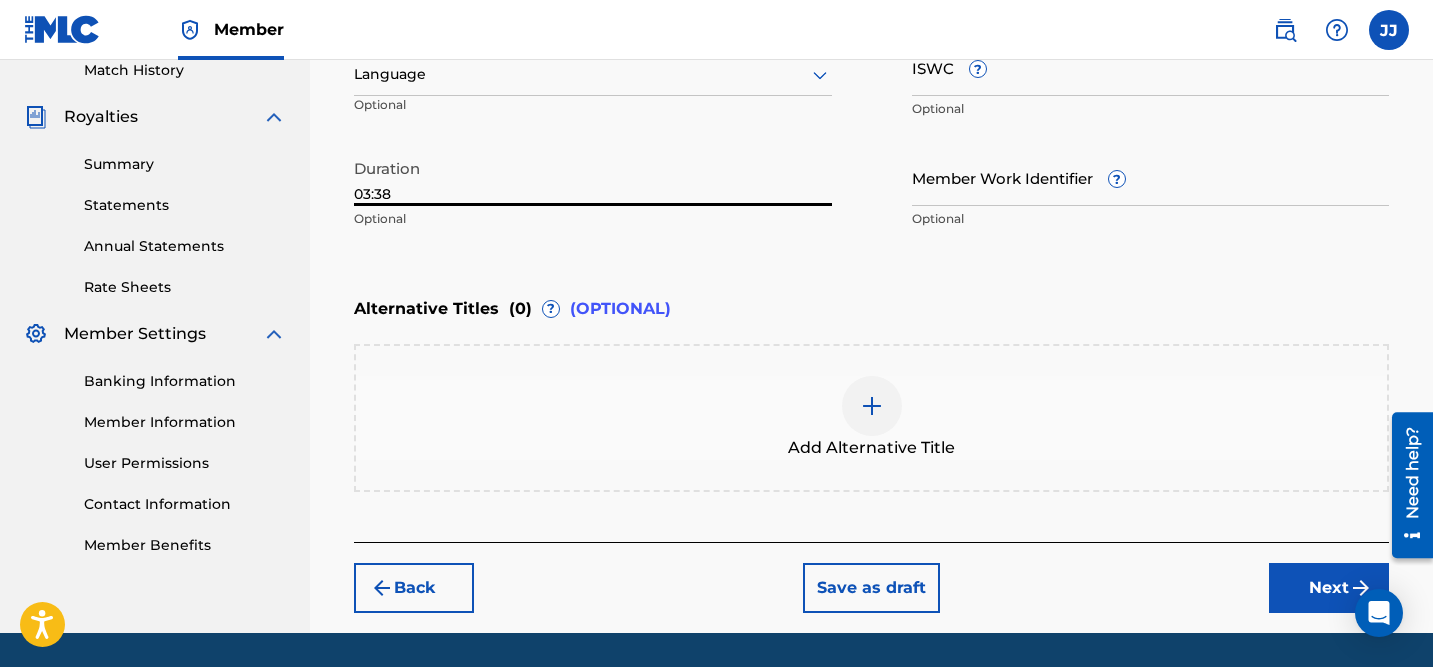 type on "03:38" 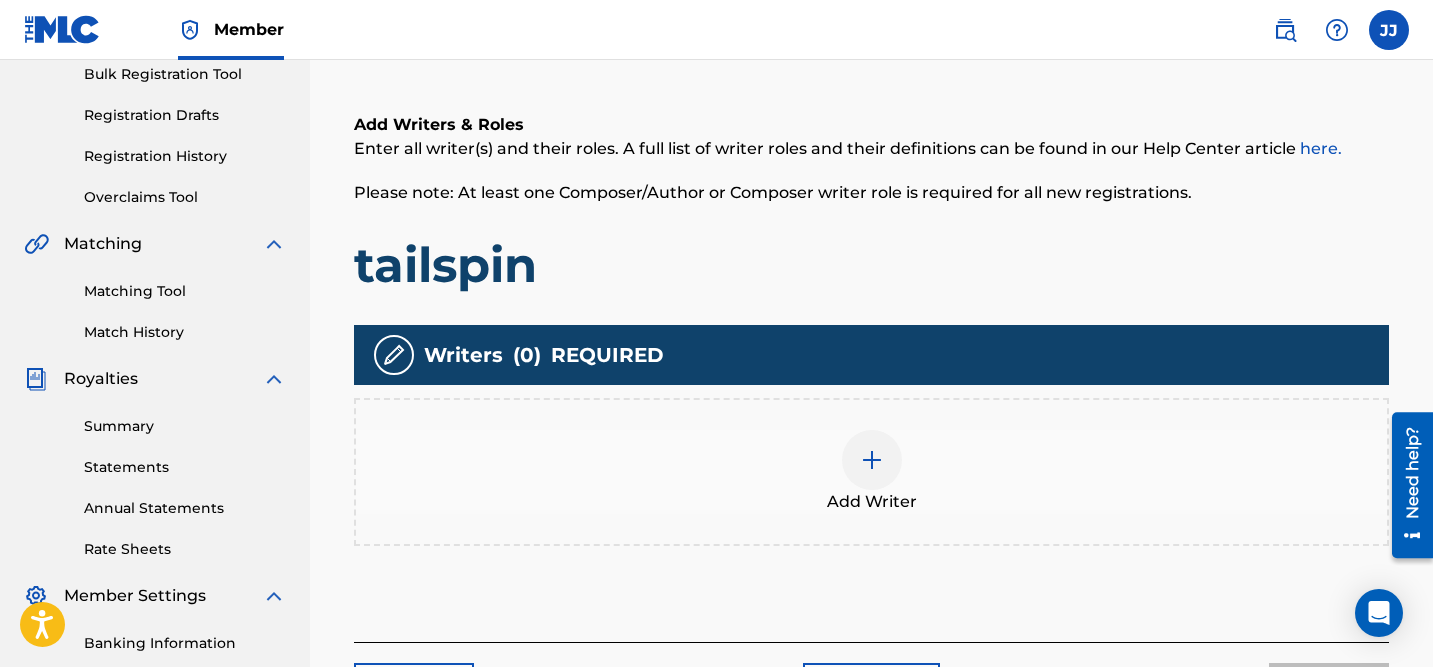 scroll, scrollTop: 380, scrollLeft: 0, axis: vertical 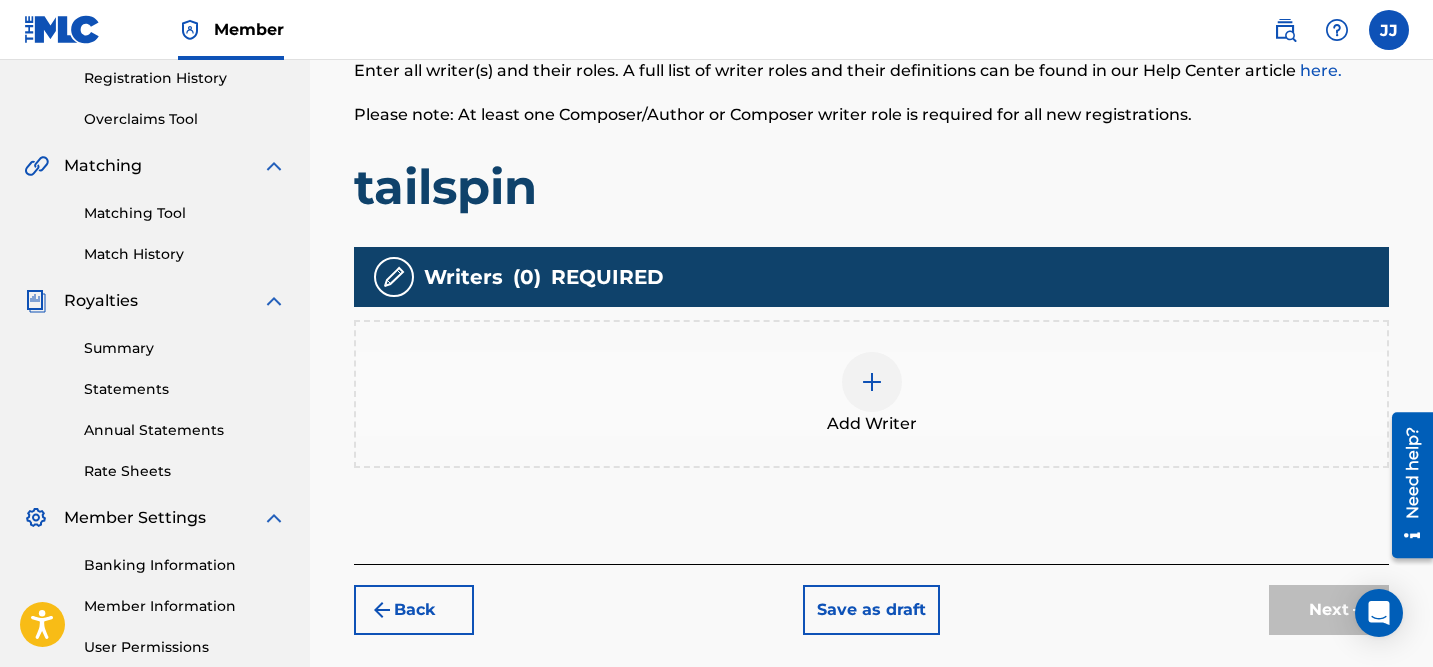 click at bounding box center [872, 382] 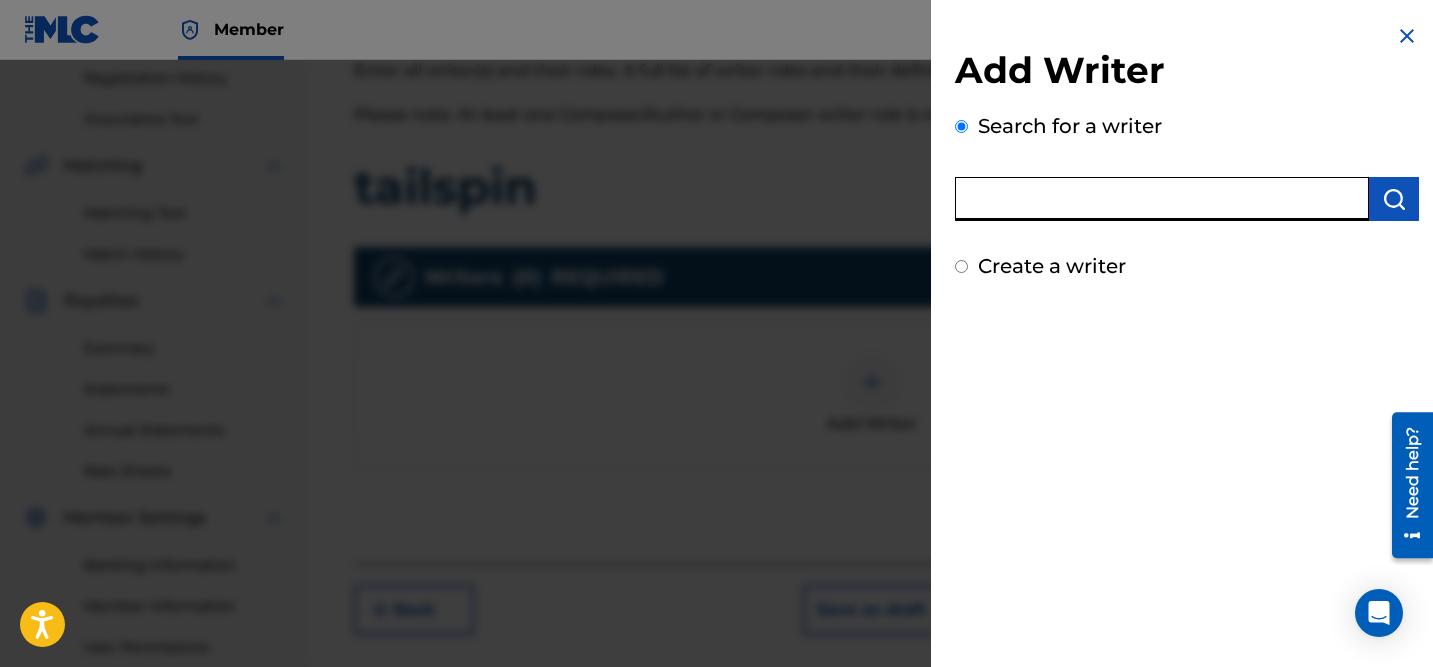 click at bounding box center (1162, 199) 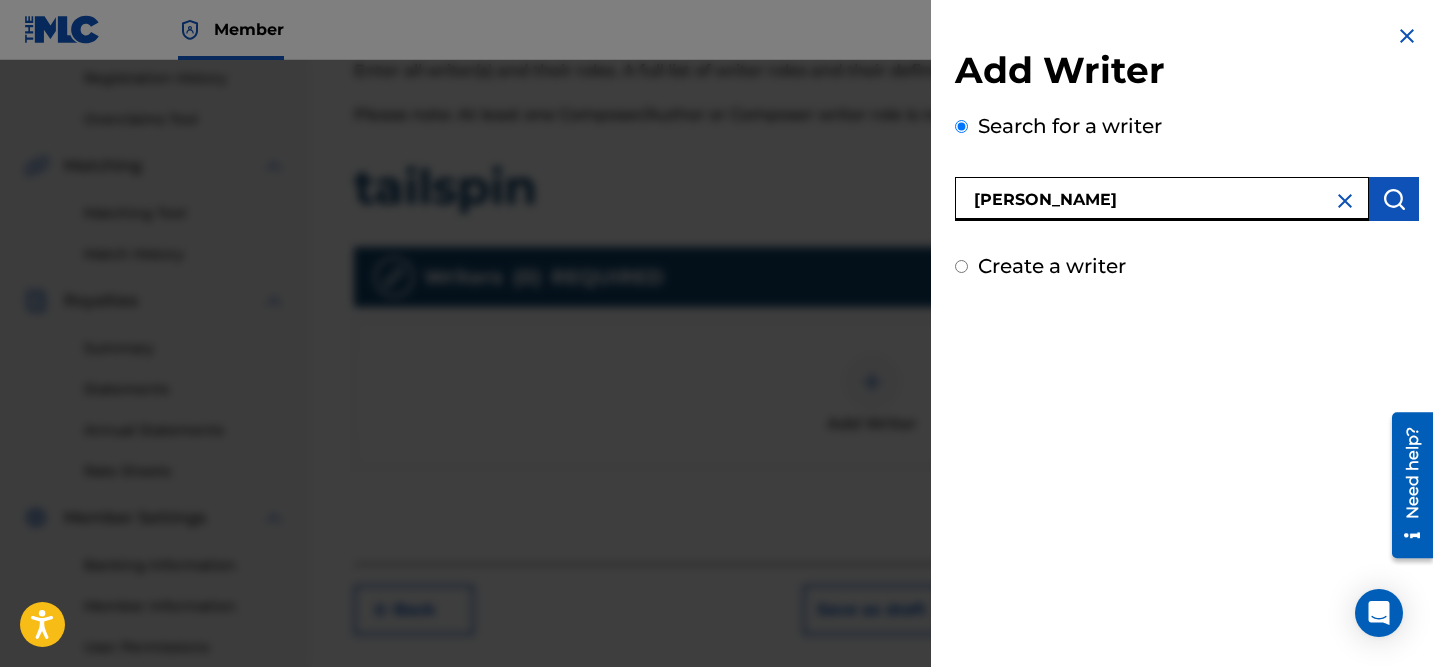 type on "[PERSON_NAME]" 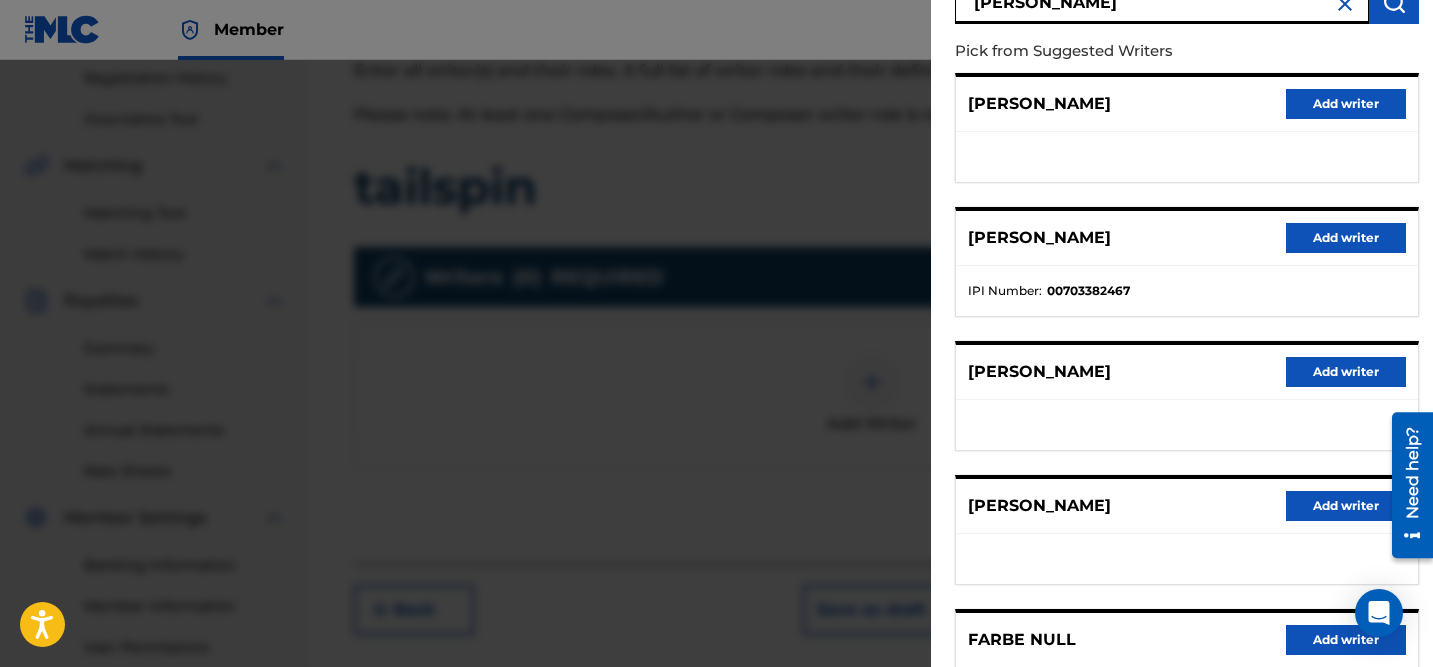 scroll, scrollTop: 375, scrollLeft: 0, axis: vertical 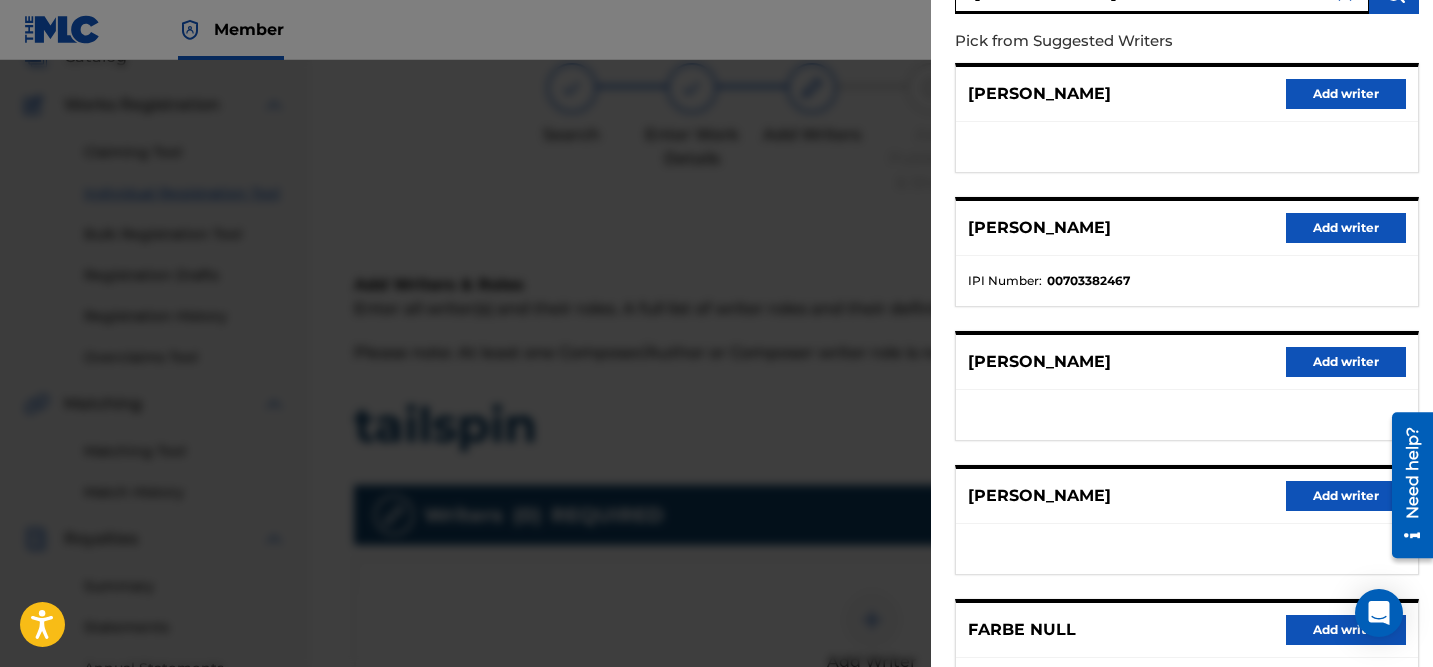 click on "Add writer" at bounding box center [1346, 228] 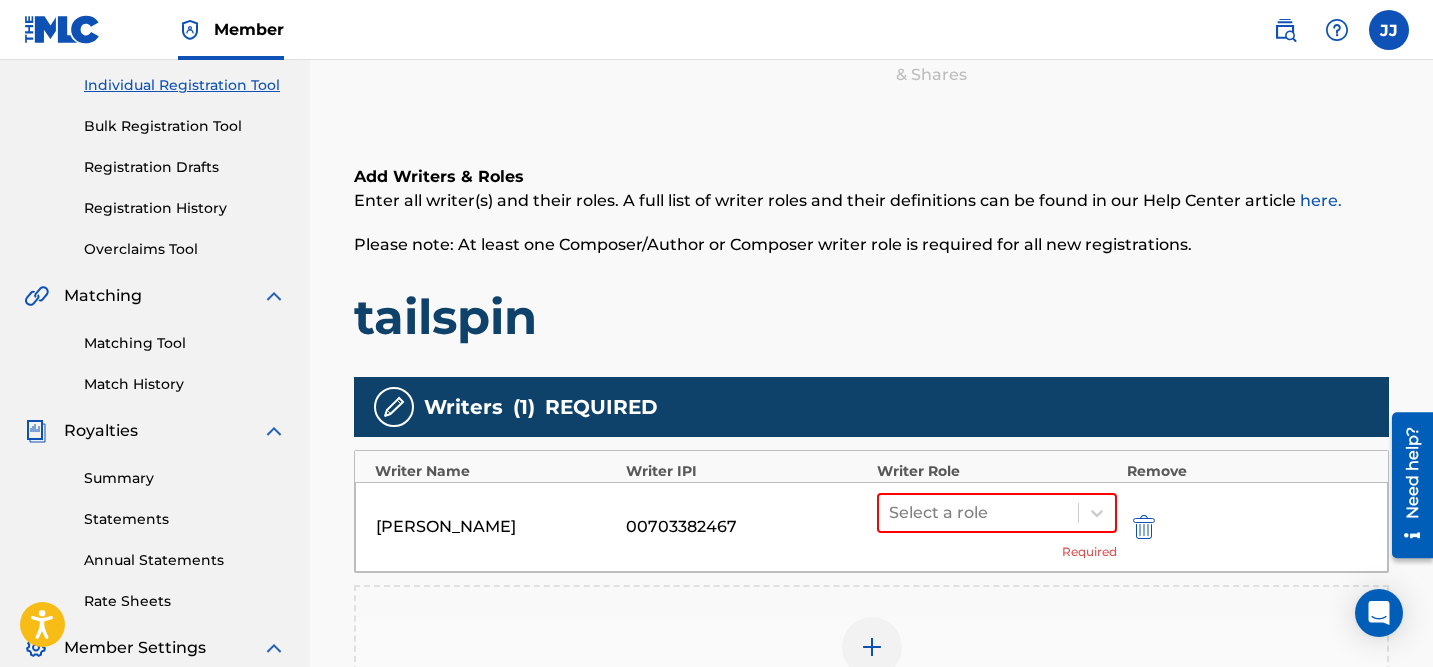 scroll, scrollTop: 299, scrollLeft: 0, axis: vertical 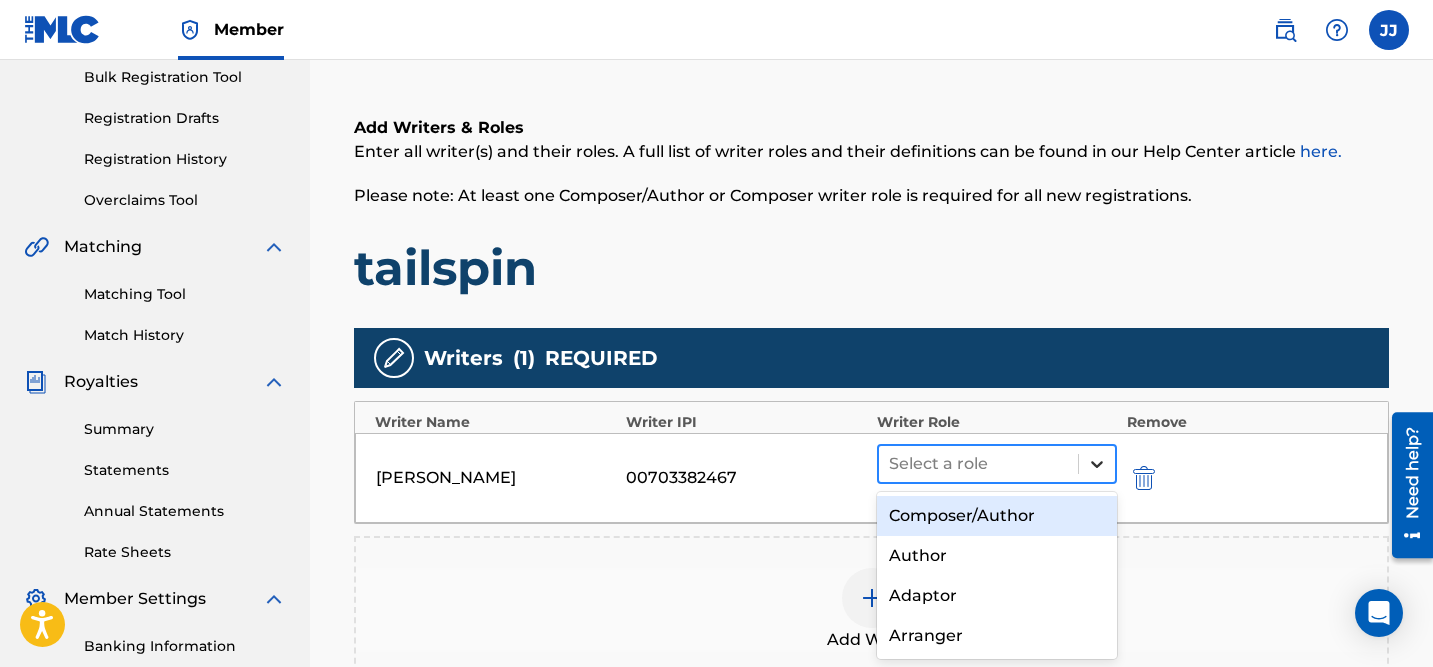 click 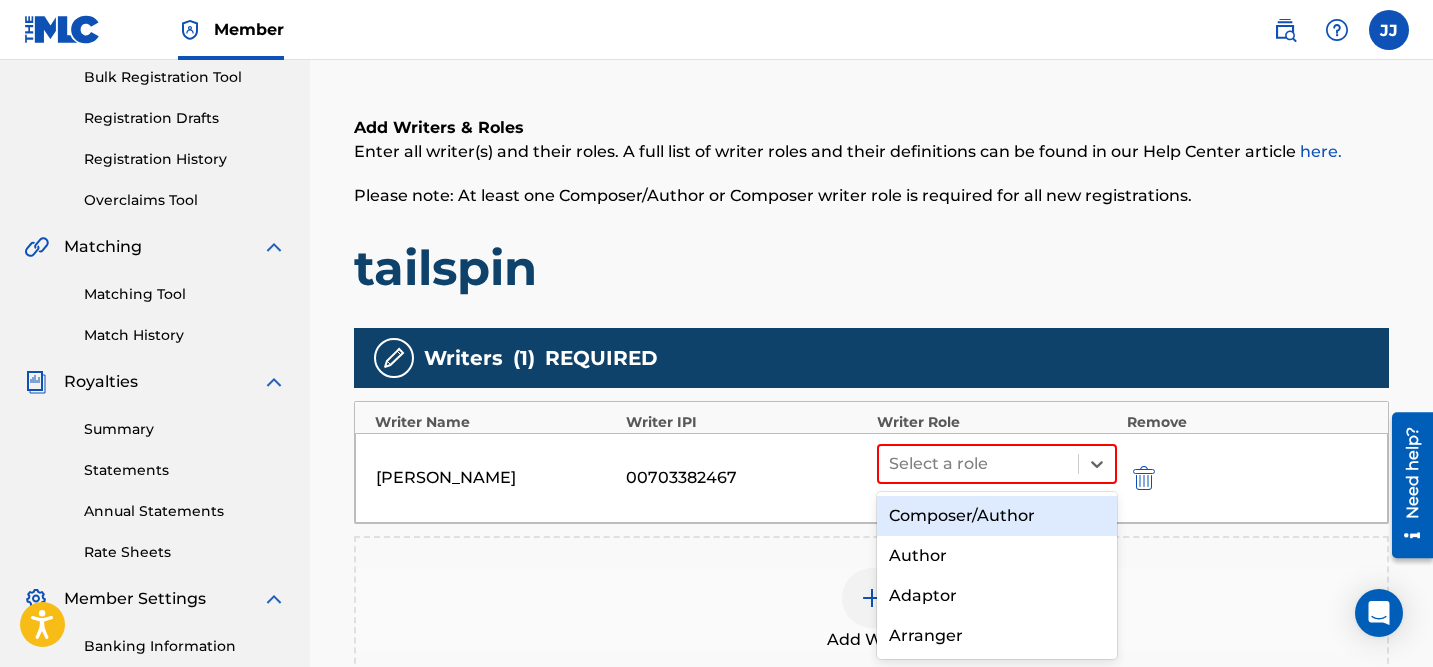 click on "Composer/Author" at bounding box center (997, 516) 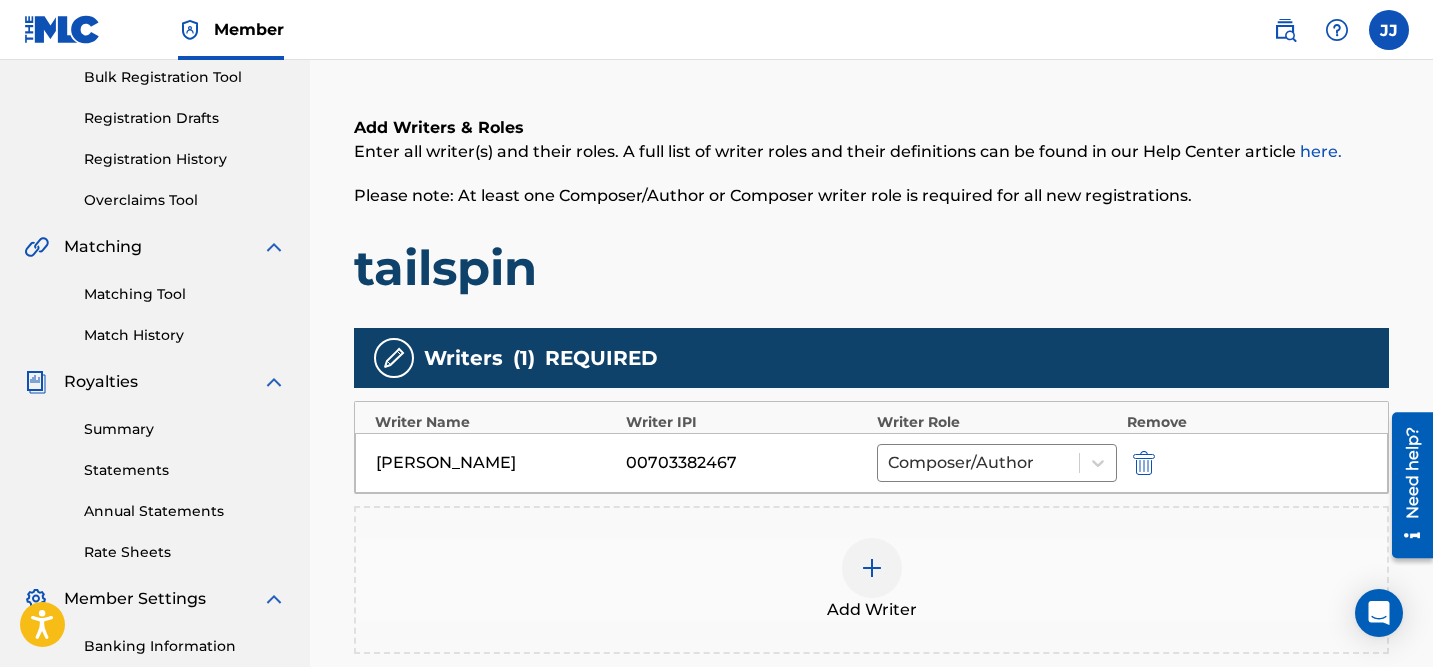 click at bounding box center (872, 568) 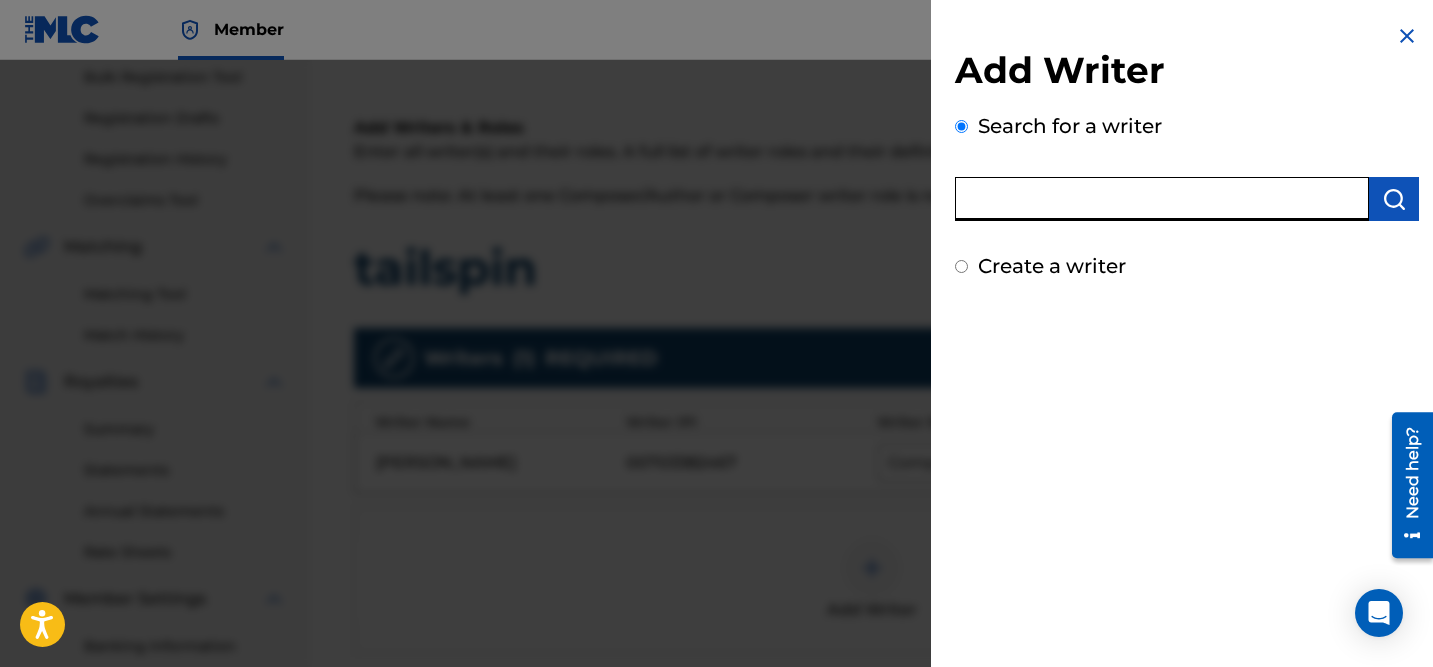 click at bounding box center [1162, 199] 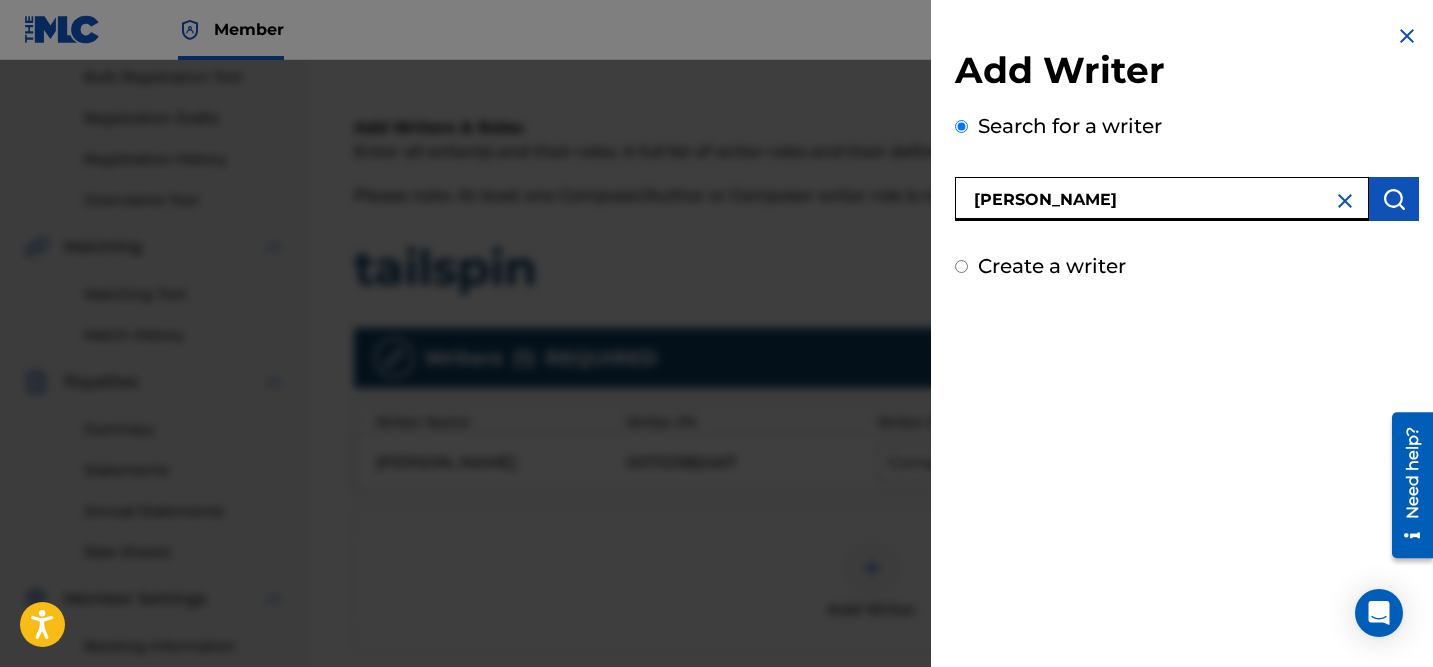 type on "[PERSON_NAME]" 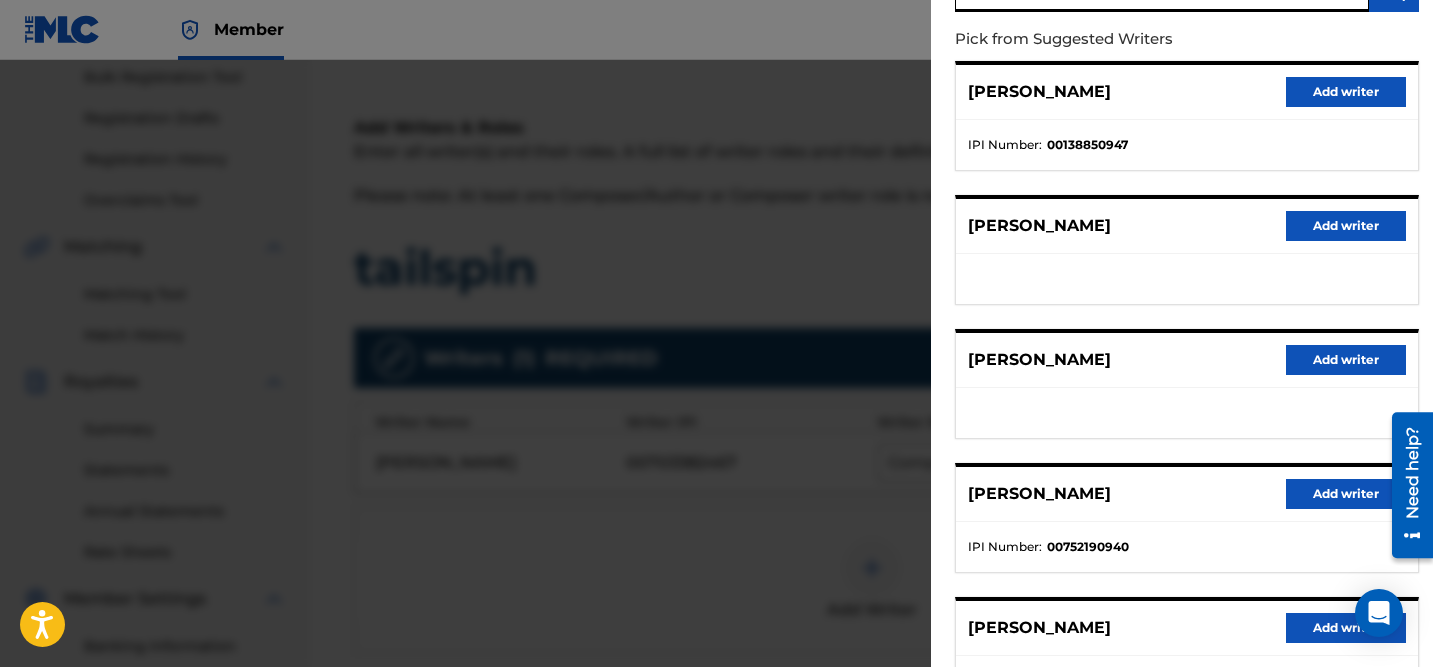 scroll, scrollTop: 211, scrollLeft: 0, axis: vertical 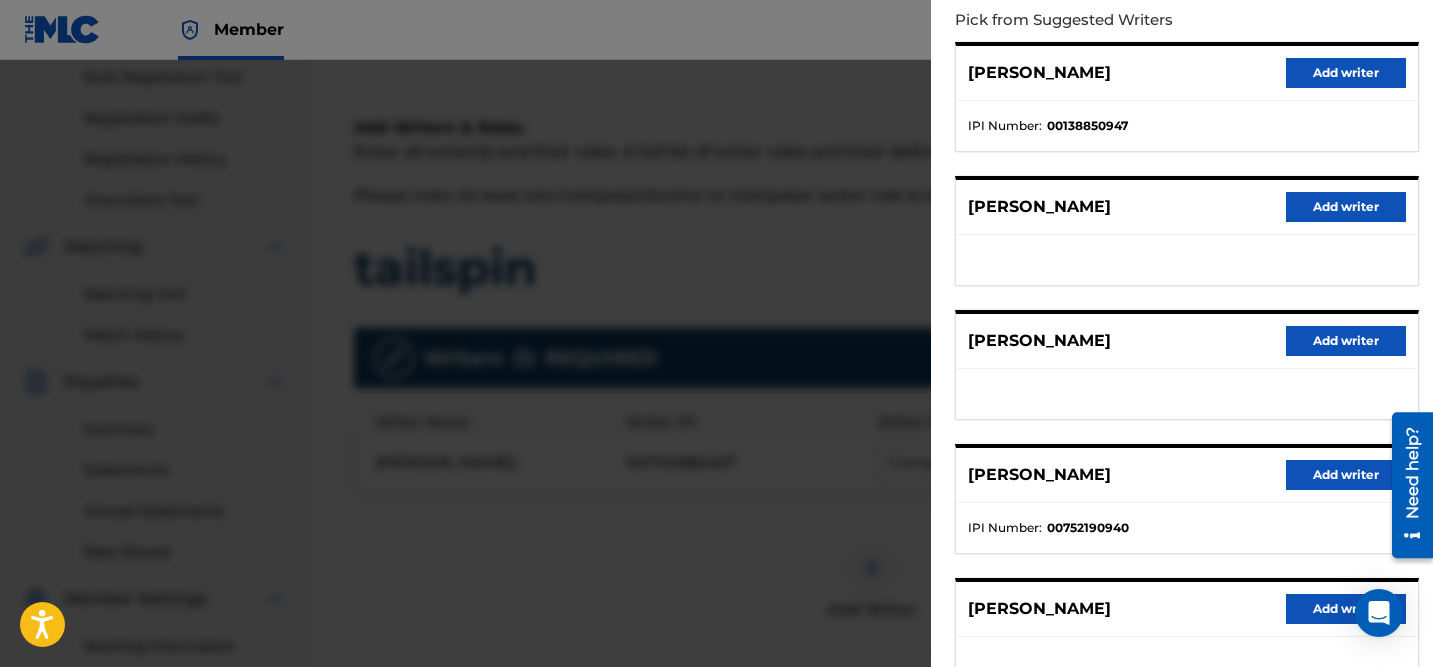 click on "Add writer" at bounding box center (1346, 341) 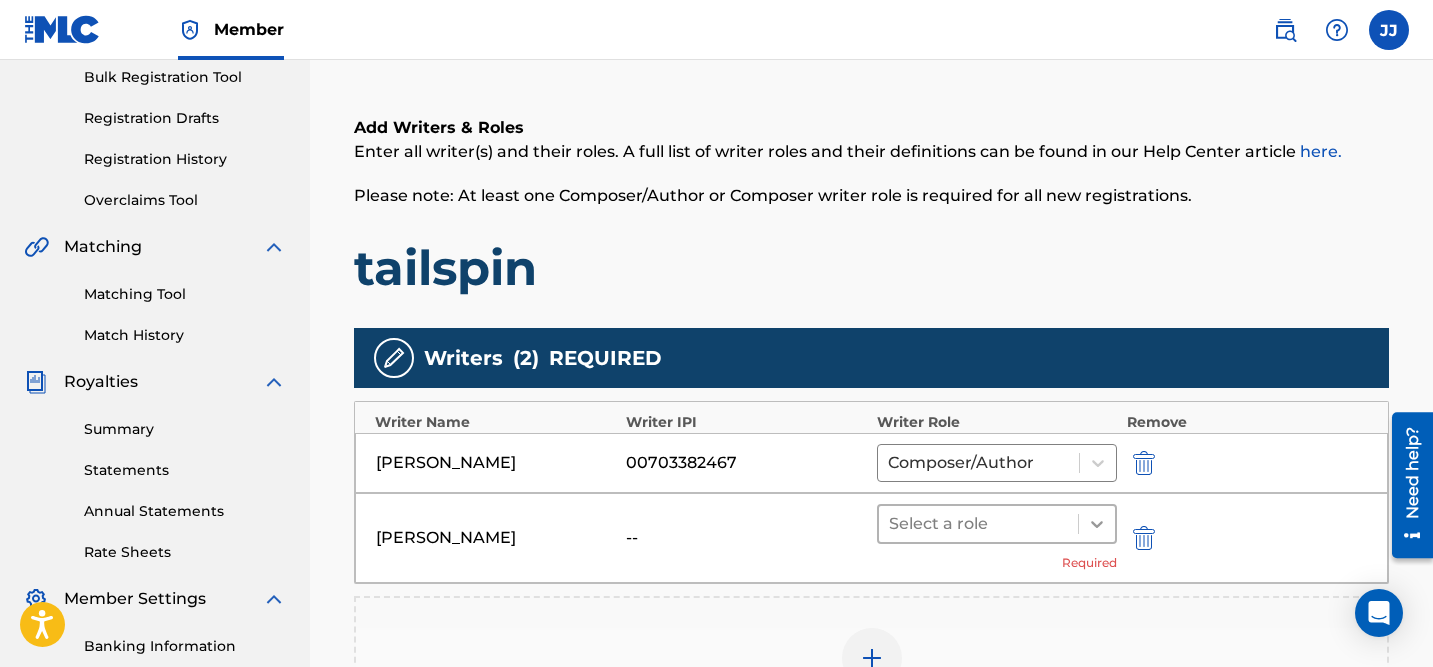 click 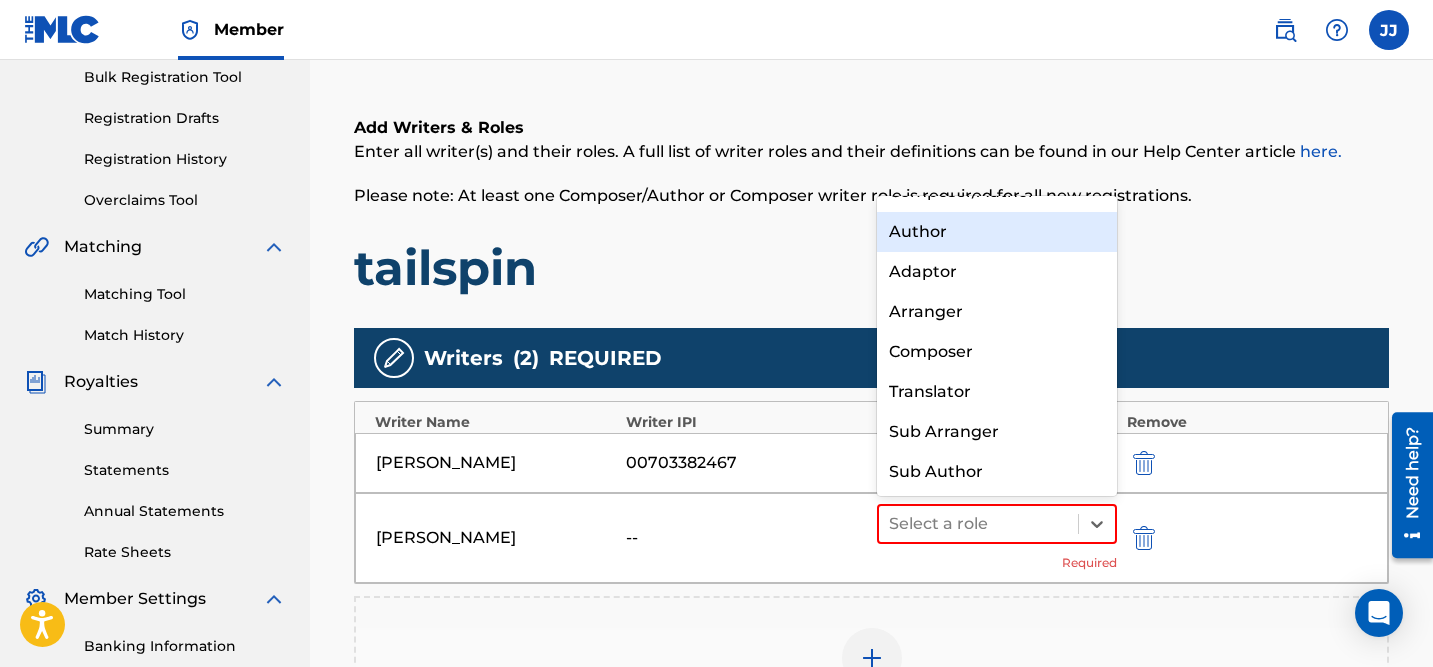 scroll, scrollTop: 0, scrollLeft: 0, axis: both 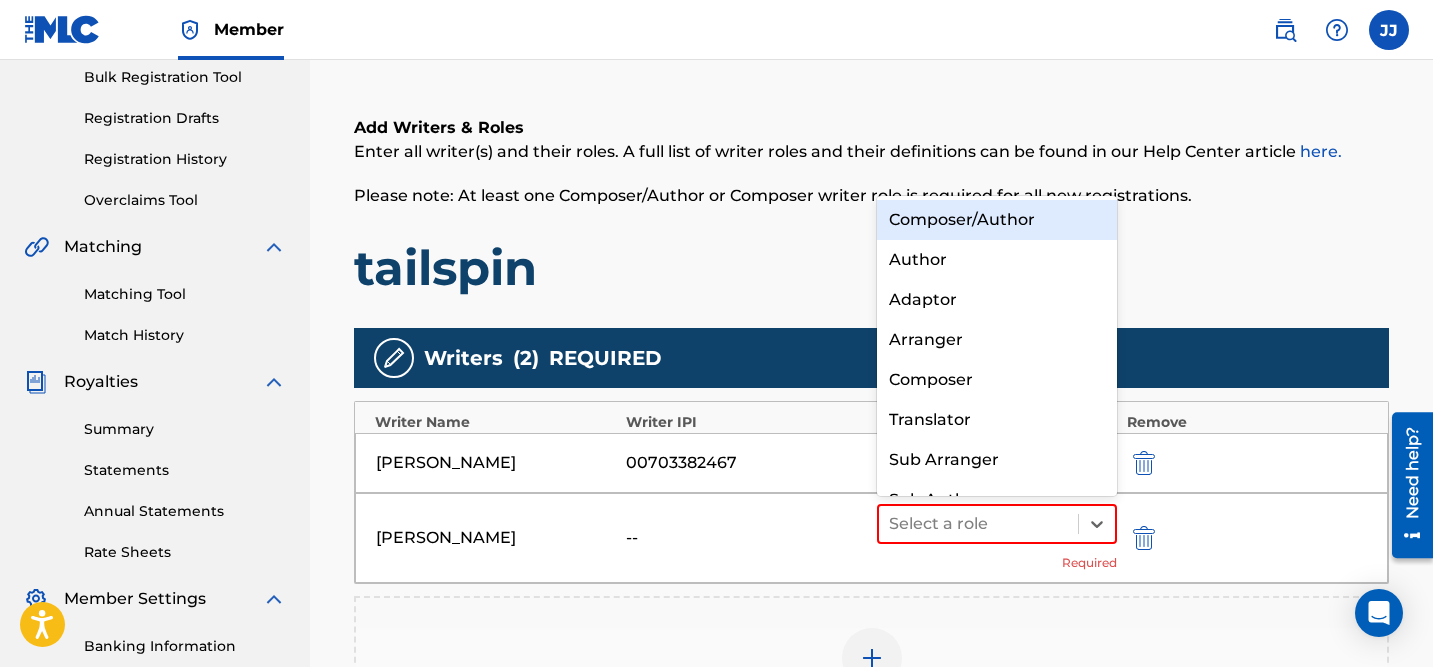 click on "Composer/Author" at bounding box center [997, 220] 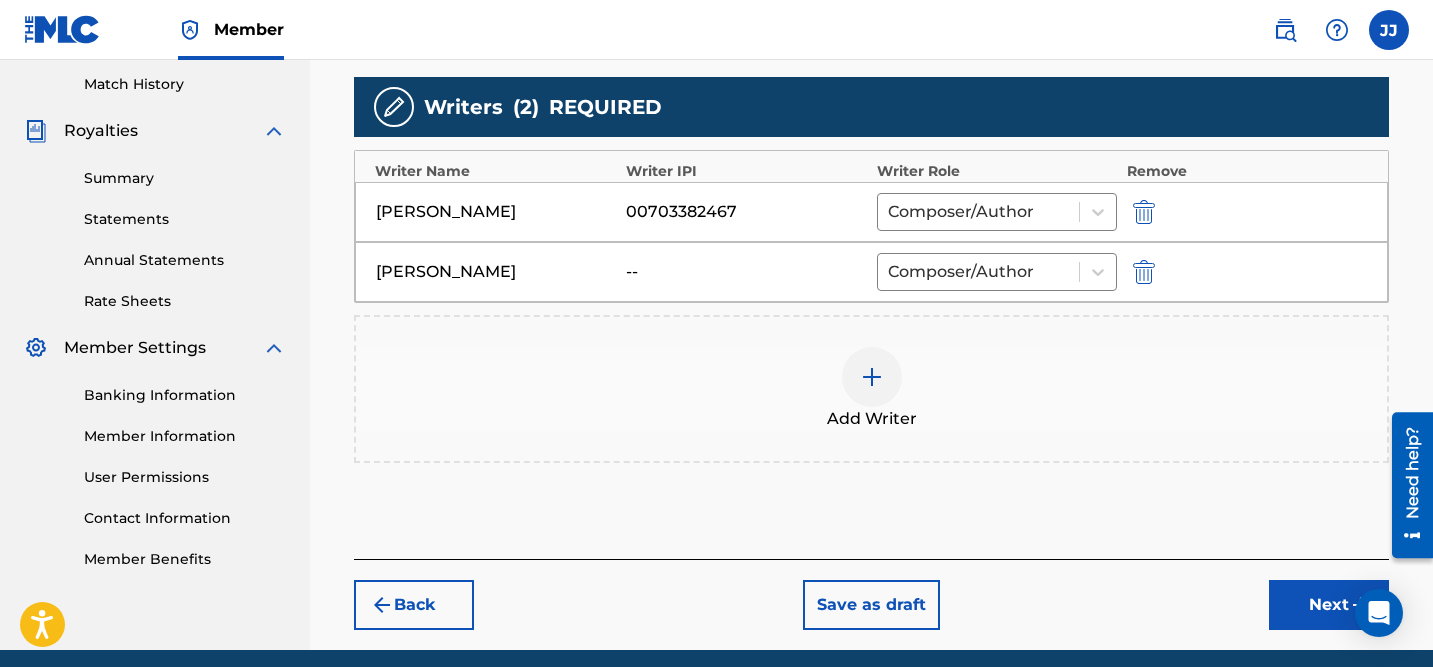 scroll, scrollTop: 629, scrollLeft: 0, axis: vertical 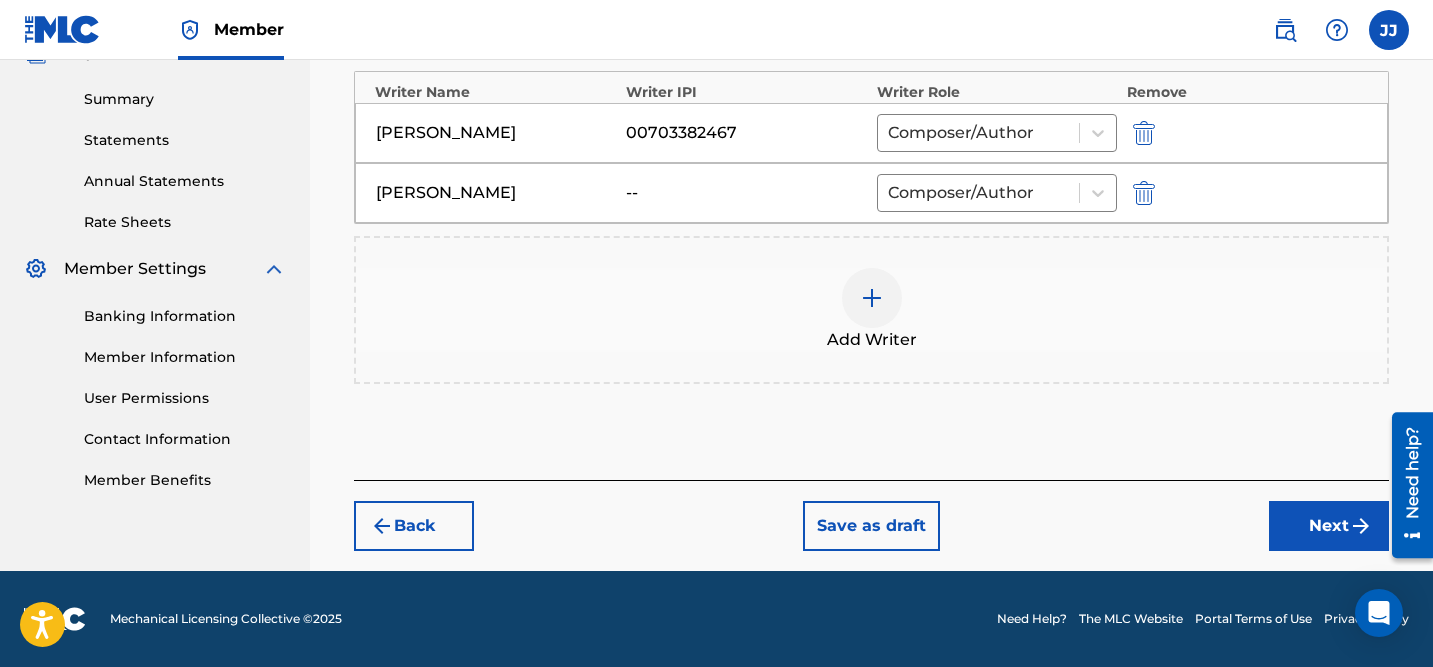 click on "Next" at bounding box center (1329, 526) 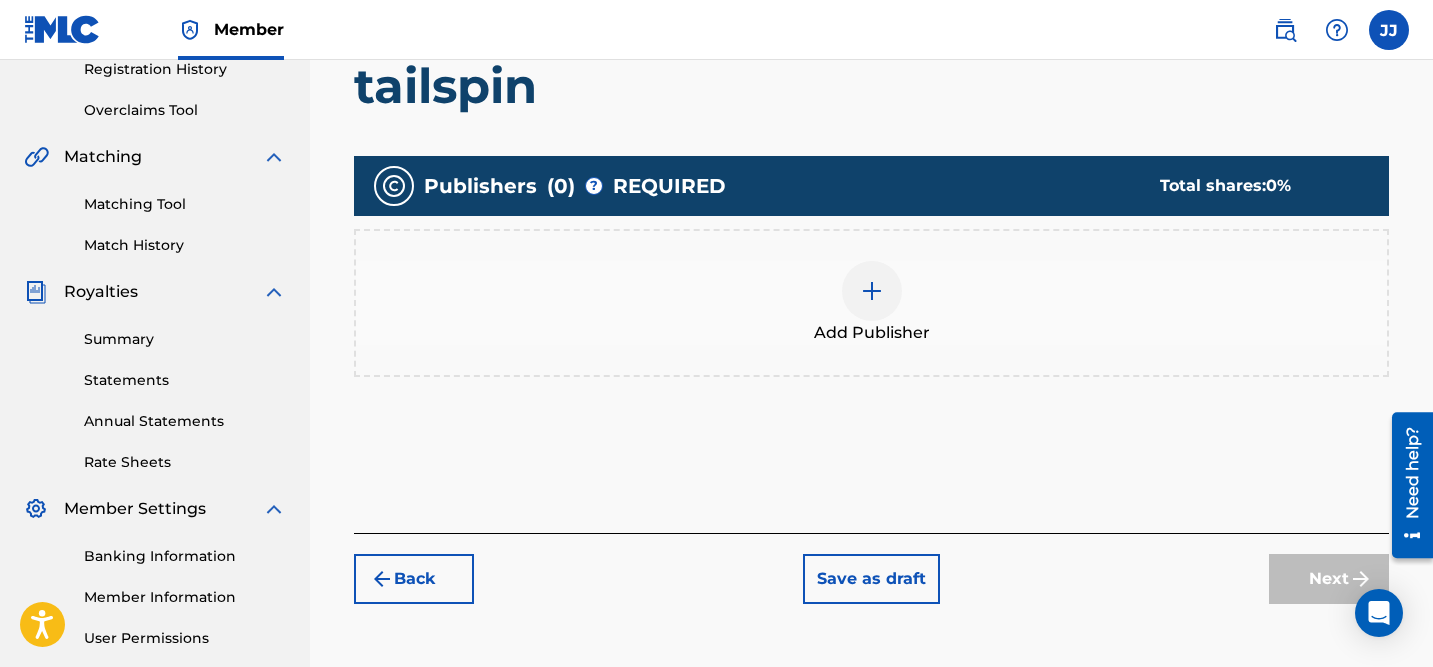 scroll, scrollTop: 336, scrollLeft: 0, axis: vertical 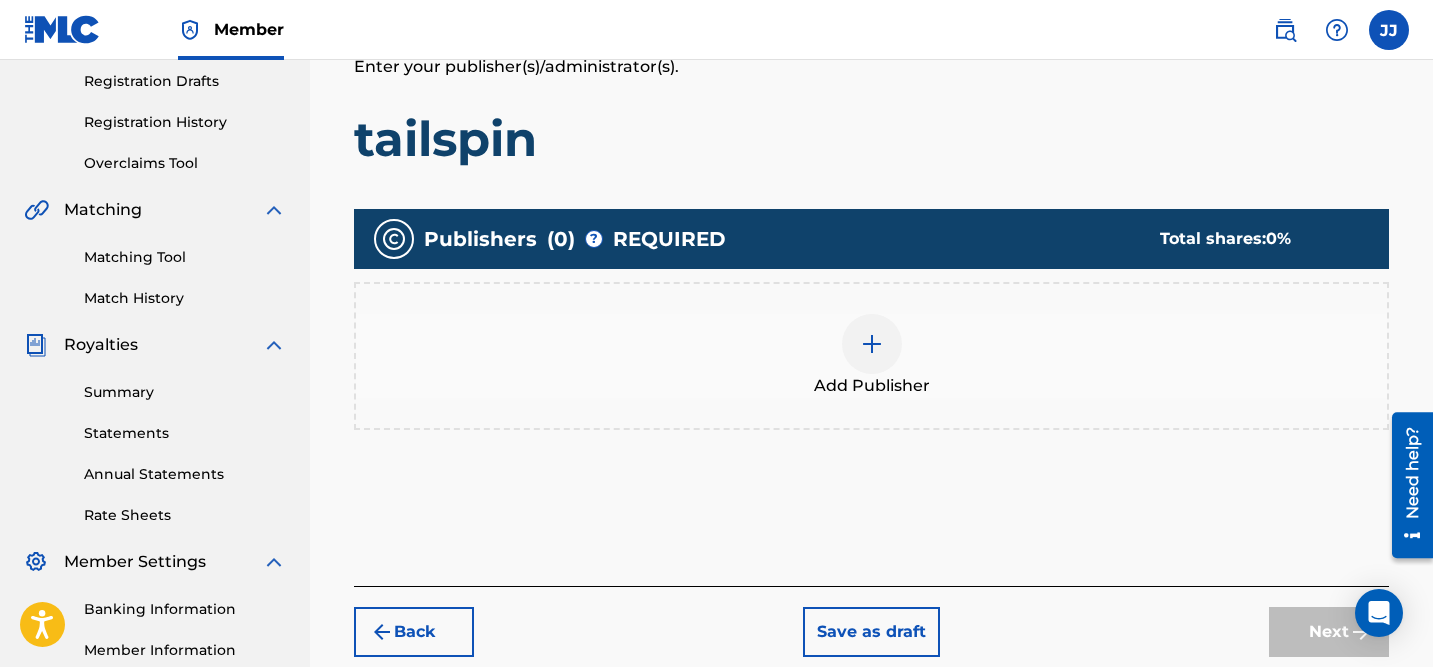 click at bounding box center (872, 344) 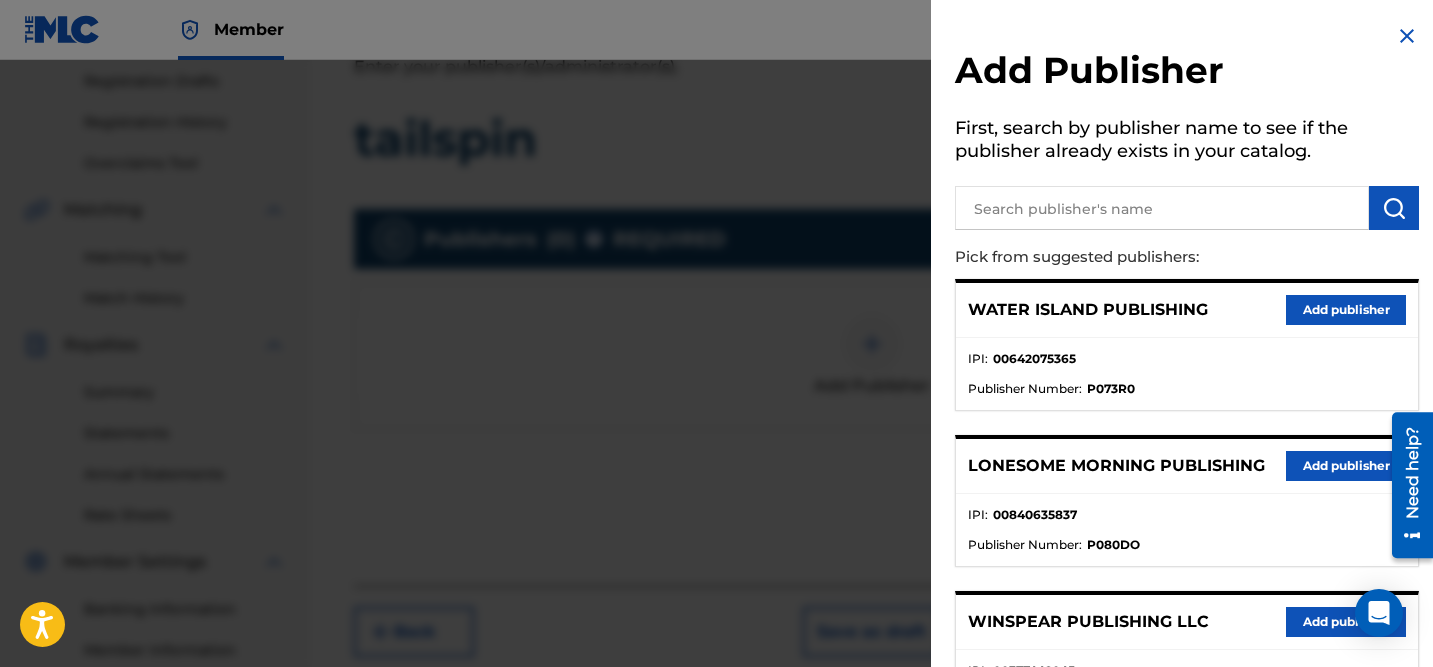 click at bounding box center (1162, 208) 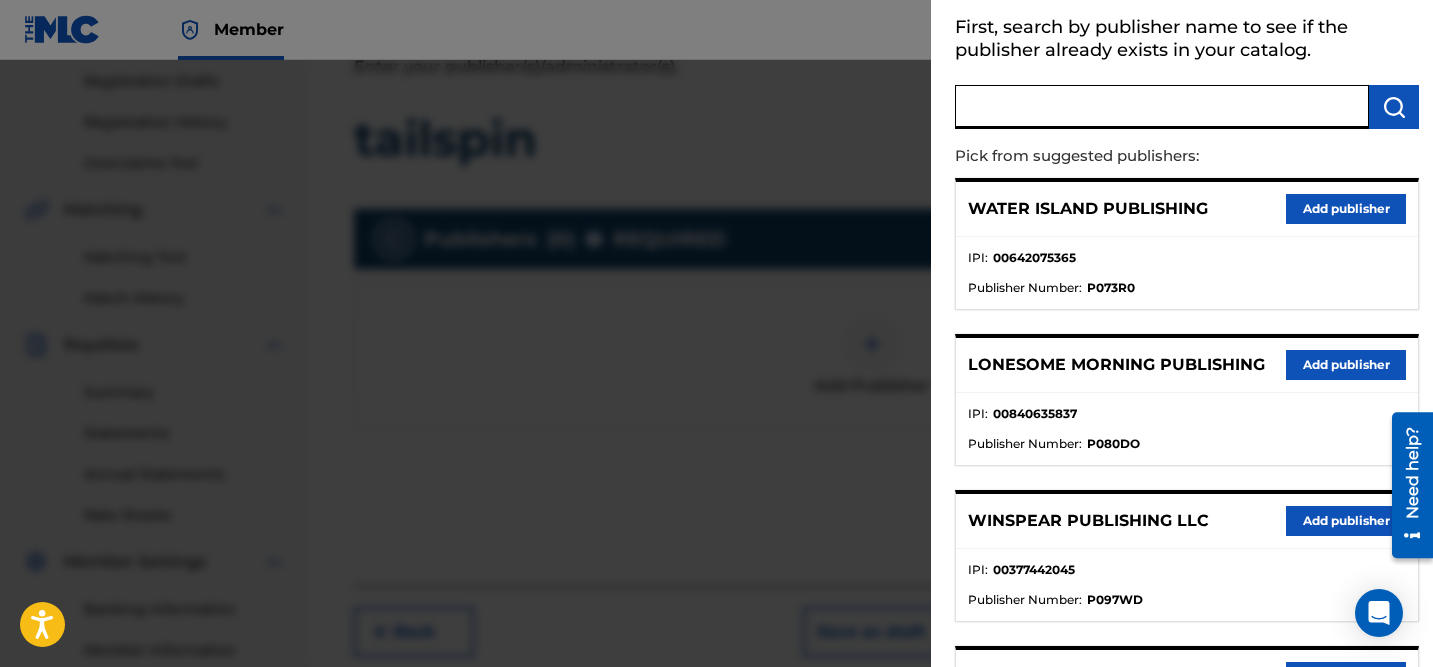 scroll, scrollTop: 112, scrollLeft: 0, axis: vertical 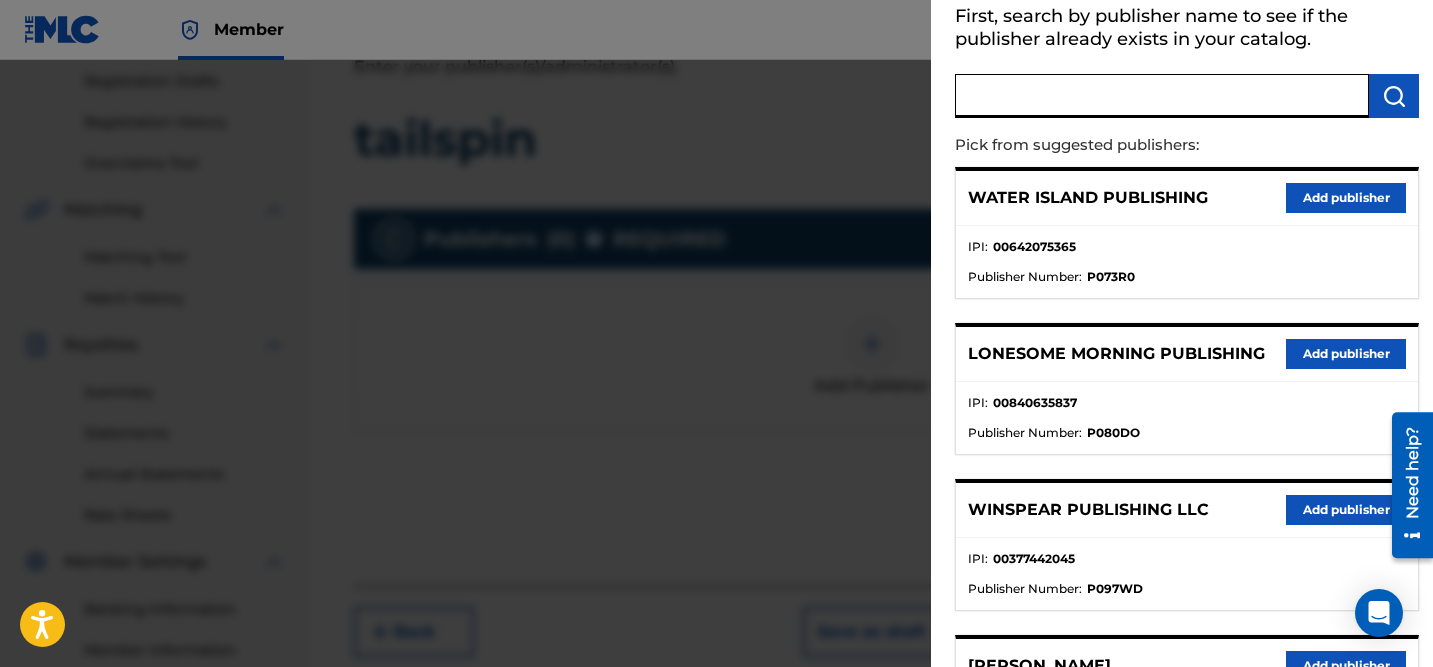 click on "Add publisher" at bounding box center [1346, 510] 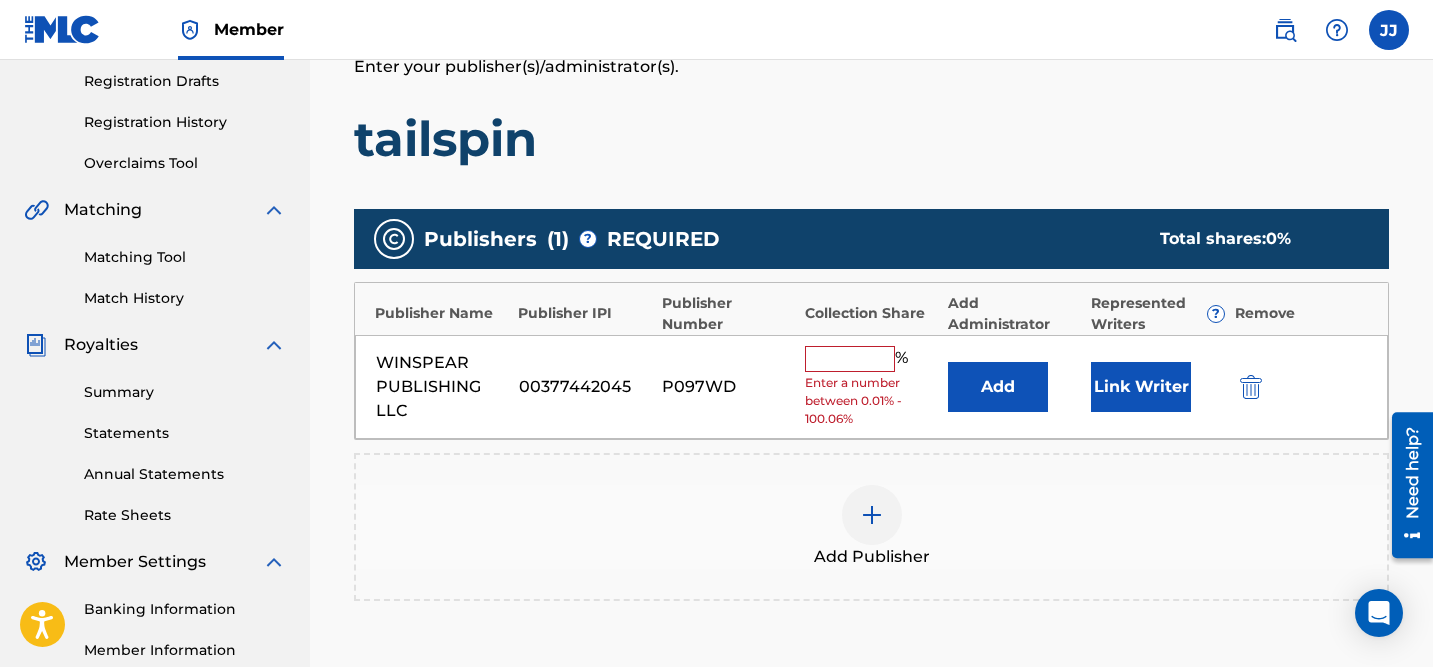 click at bounding box center (850, 359) 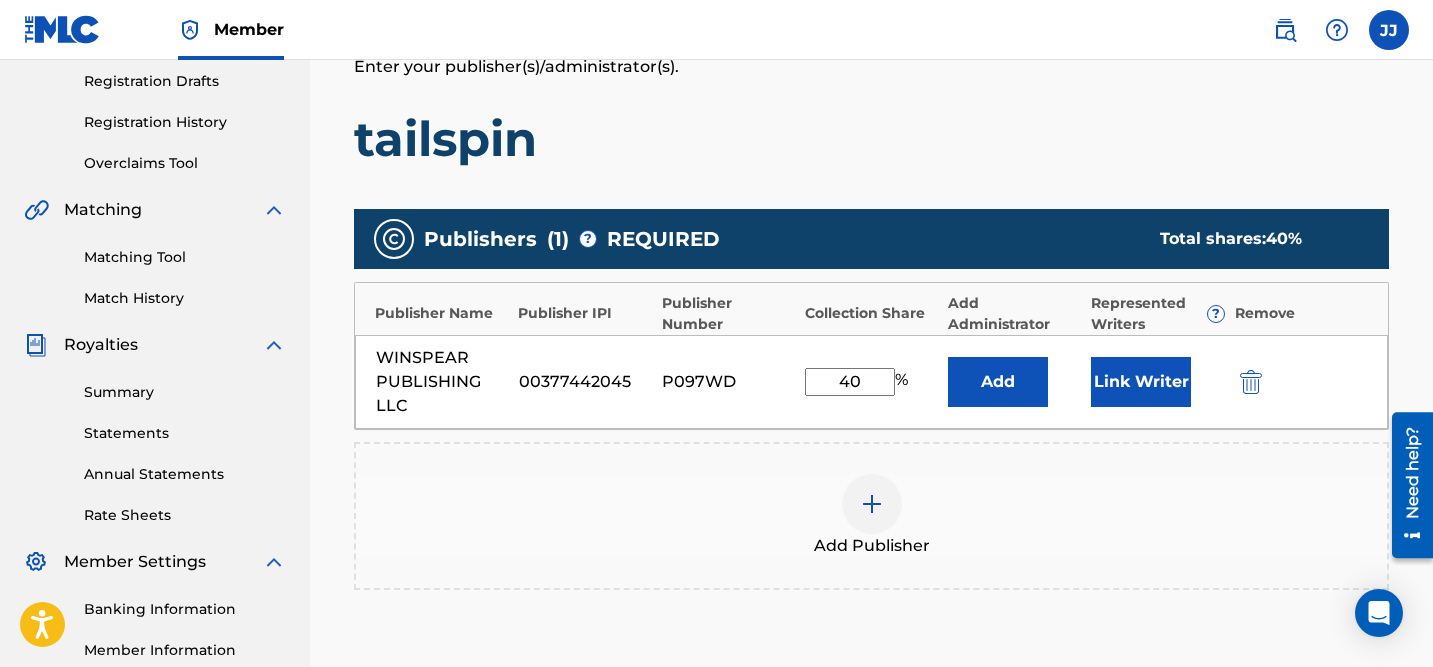type on "40" 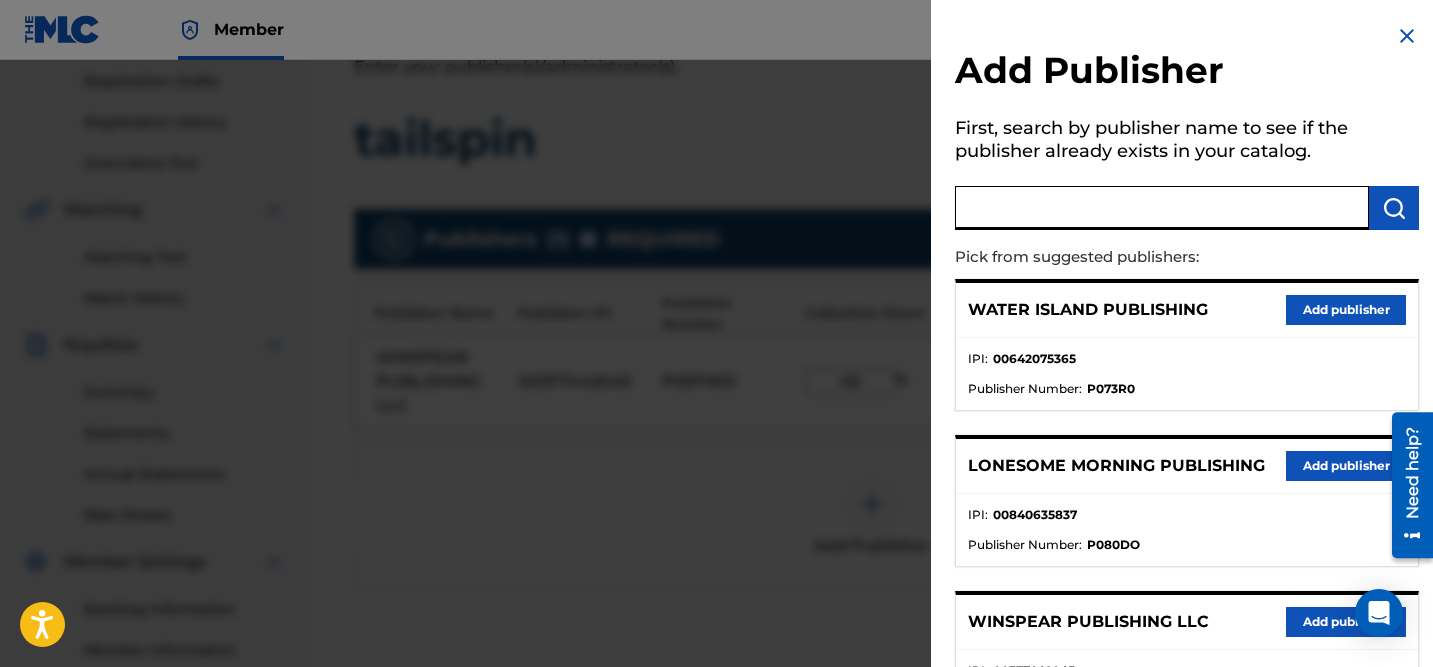 click at bounding box center [1162, 208] 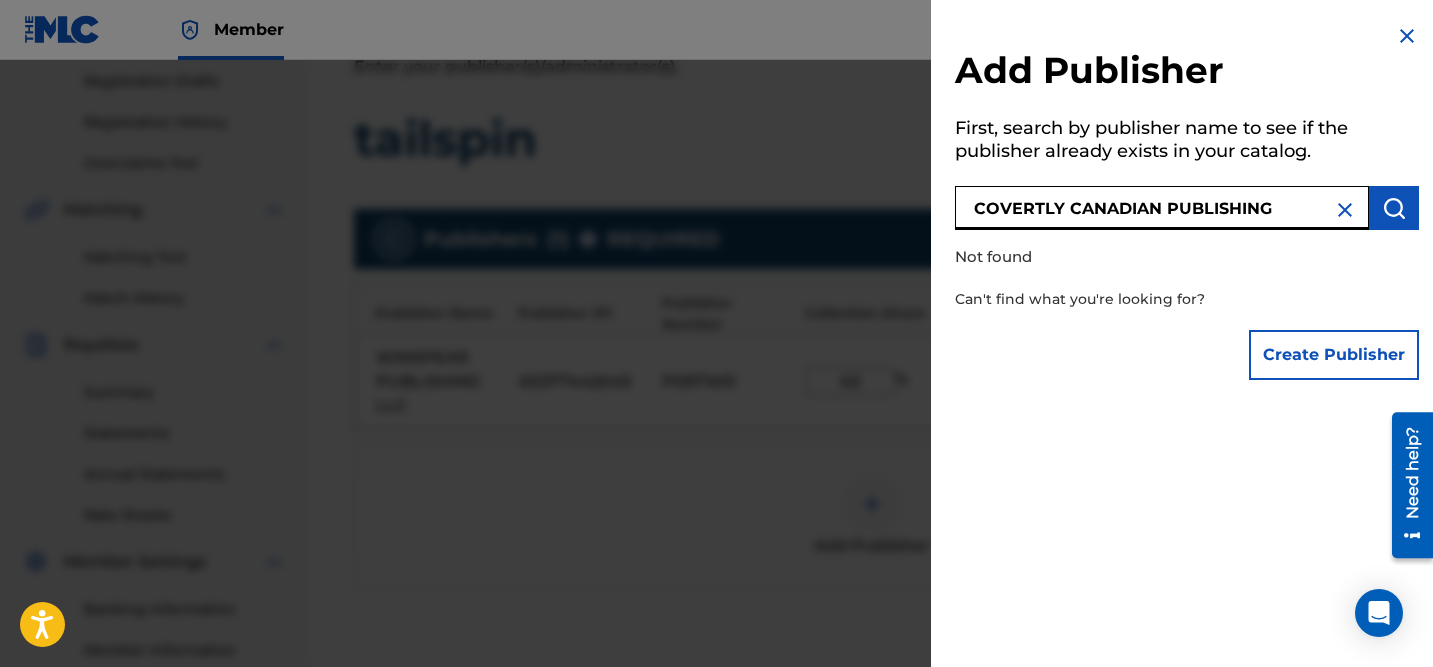click on "COVERTLY CANADIAN PUBLISHING" at bounding box center (1162, 208) 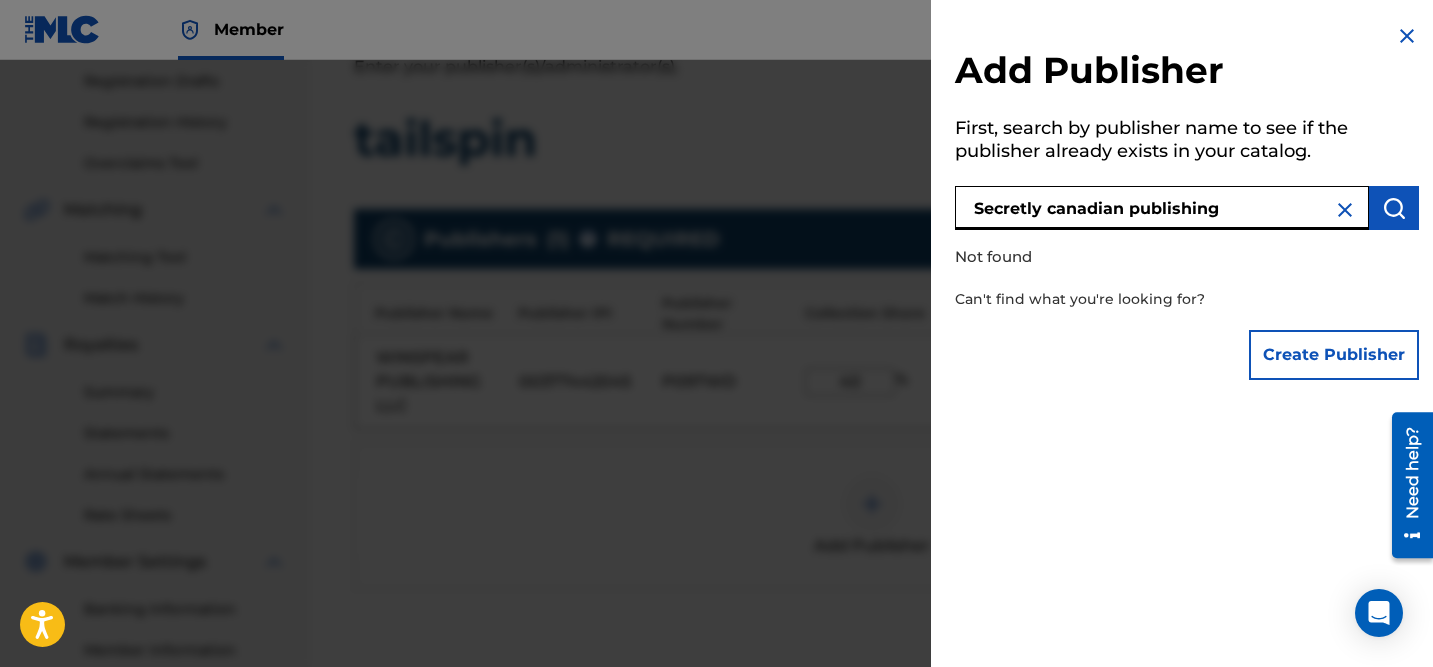 click on "Secretly canadian publishing" at bounding box center [1162, 208] 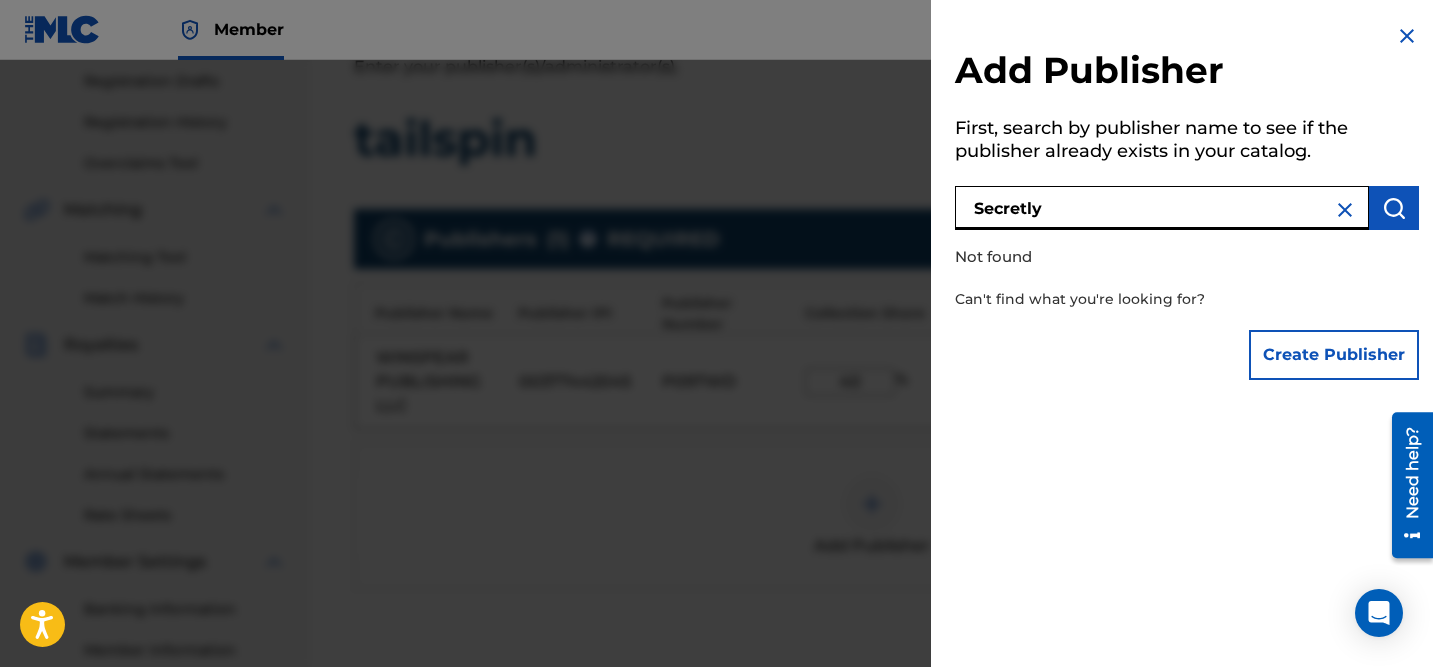 click on "Secretly" at bounding box center [1162, 208] 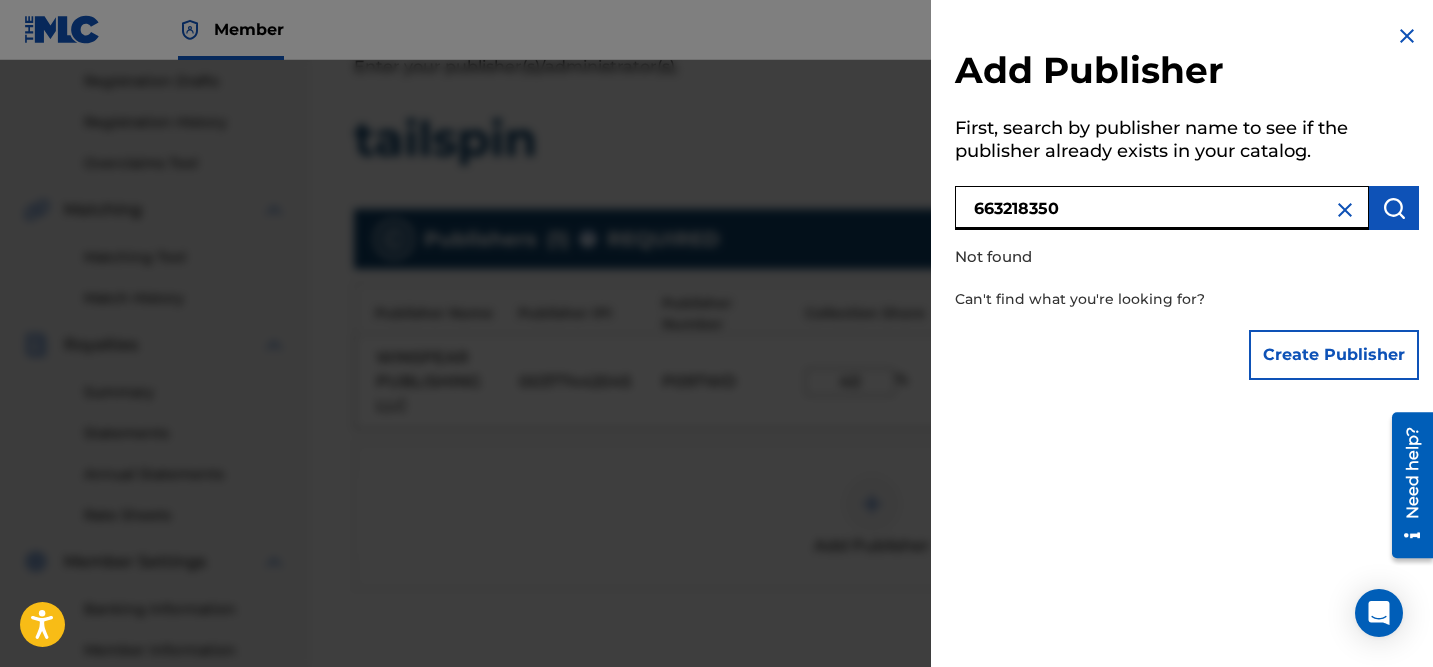 click on "663218350" at bounding box center [1162, 208] 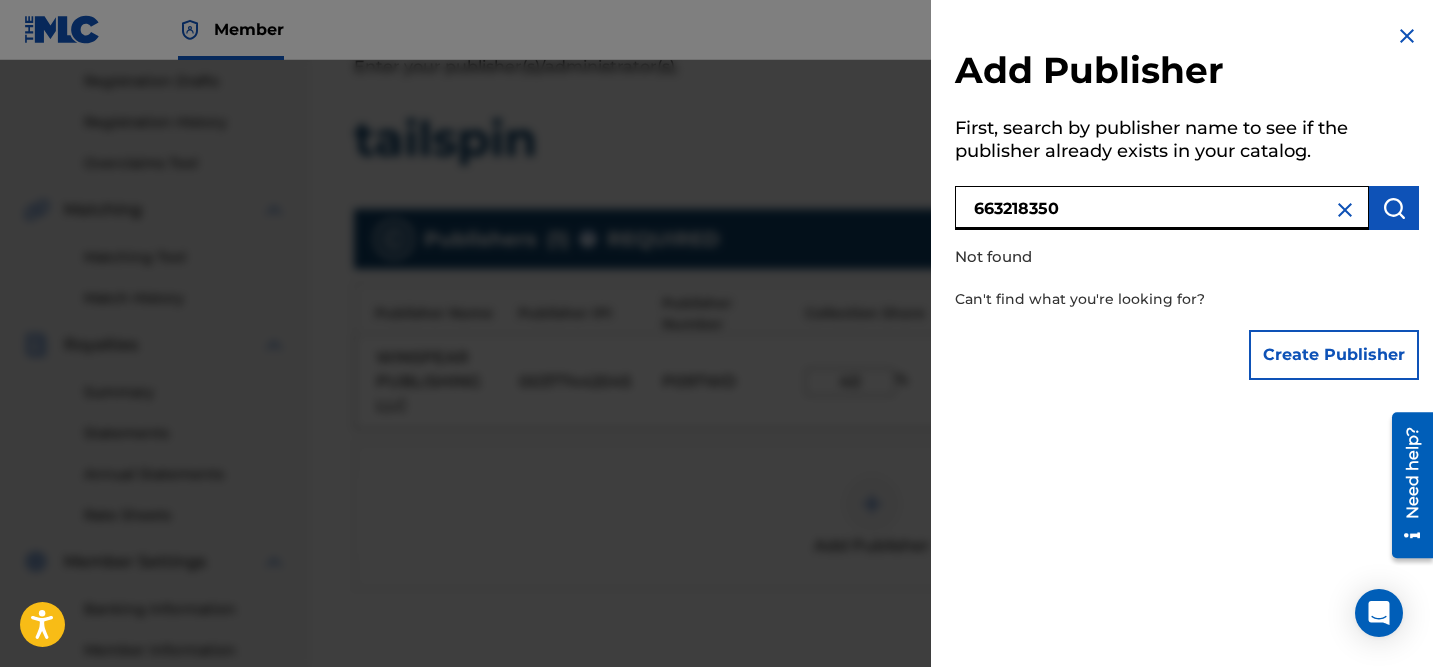 paste on "COVERTLY CANADIAN PUBLISHING" 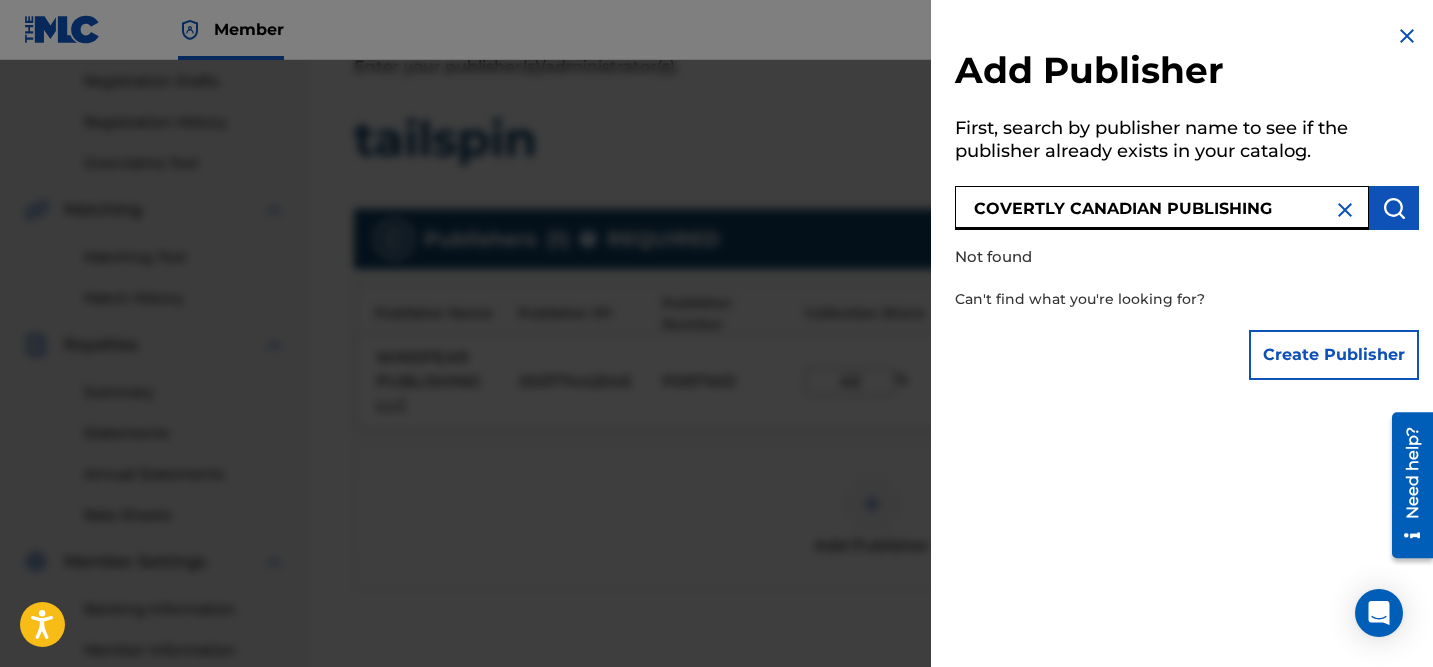 click on "COVERTLY CANADIAN PUBLISHING" at bounding box center (1162, 208) 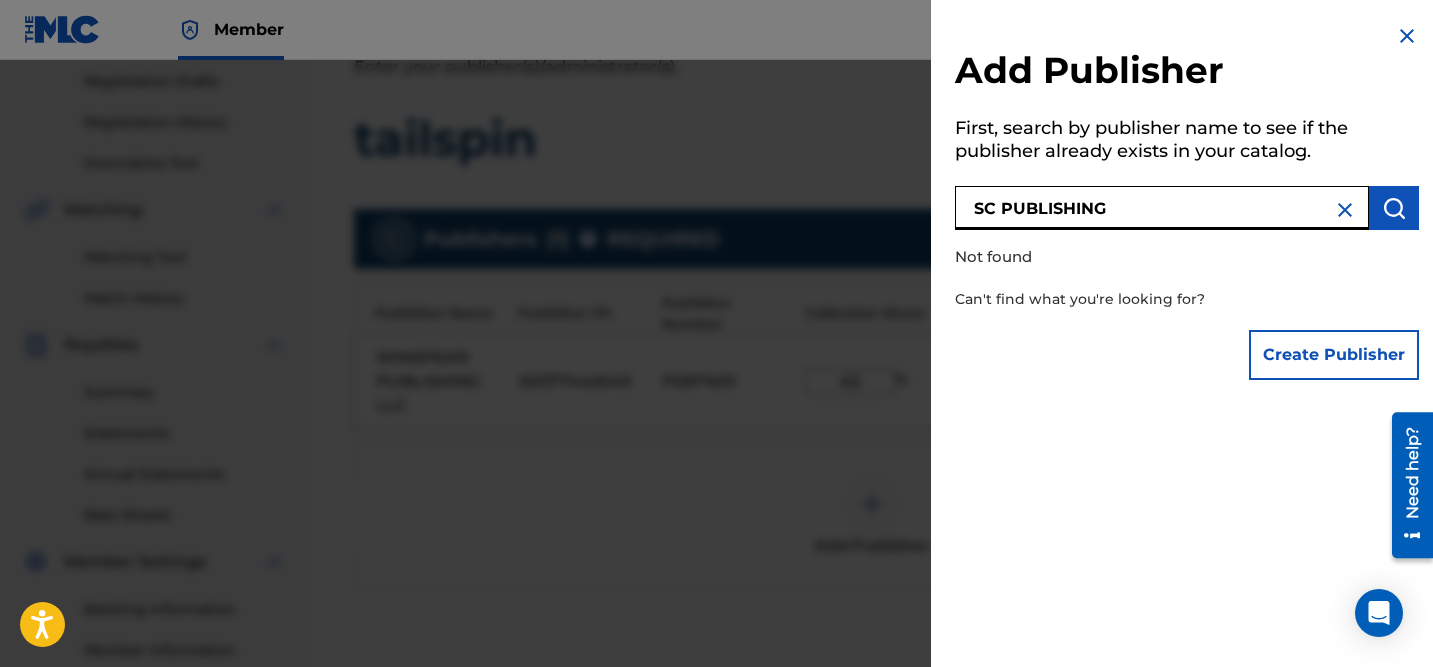 click on "SC PUBLISHING" at bounding box center [1162, 208] 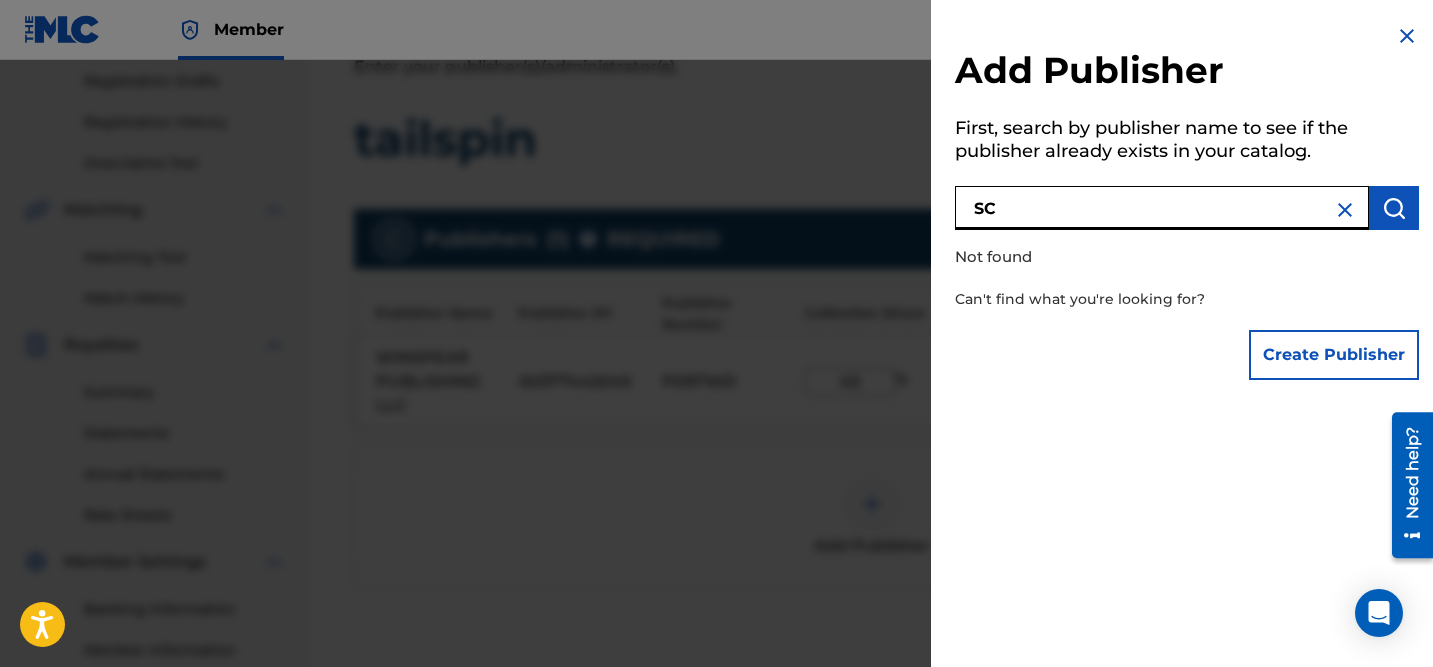 click on "SC" at bounding box center [1162, 208] 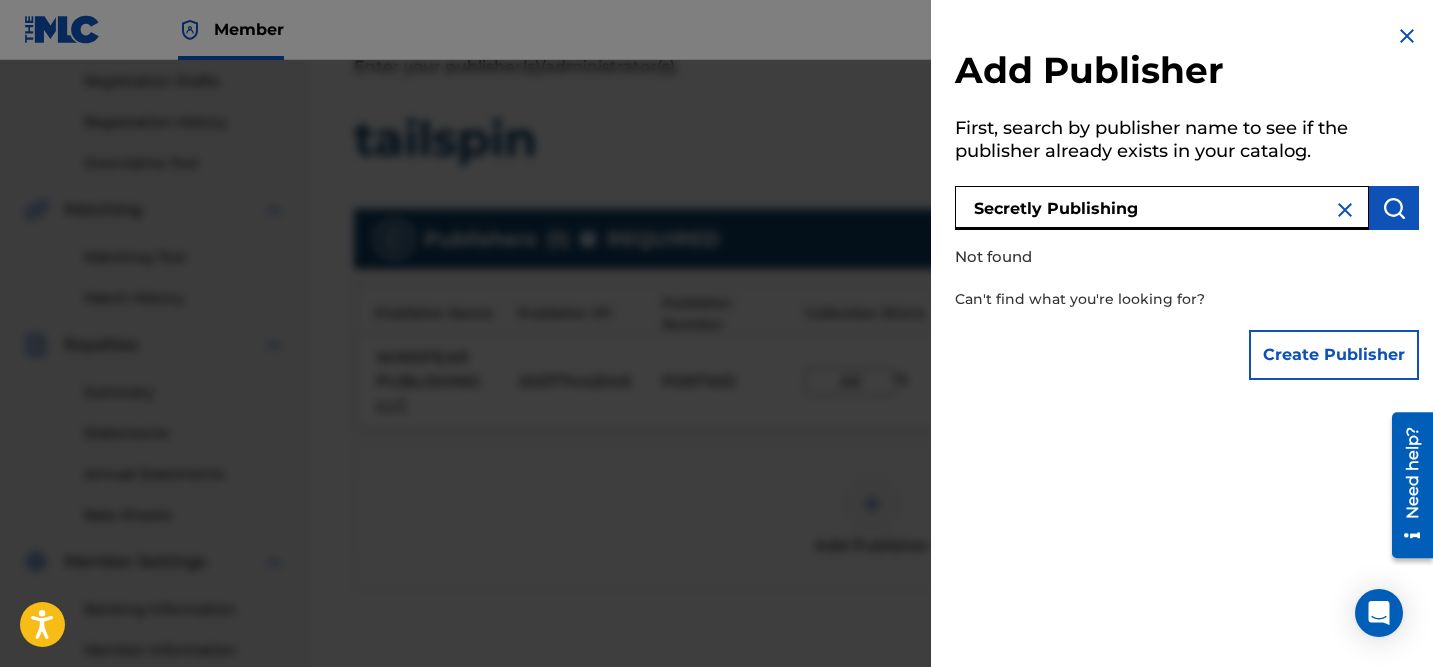 click on "Secretly Publishing" at bounding box center [1162, 208] 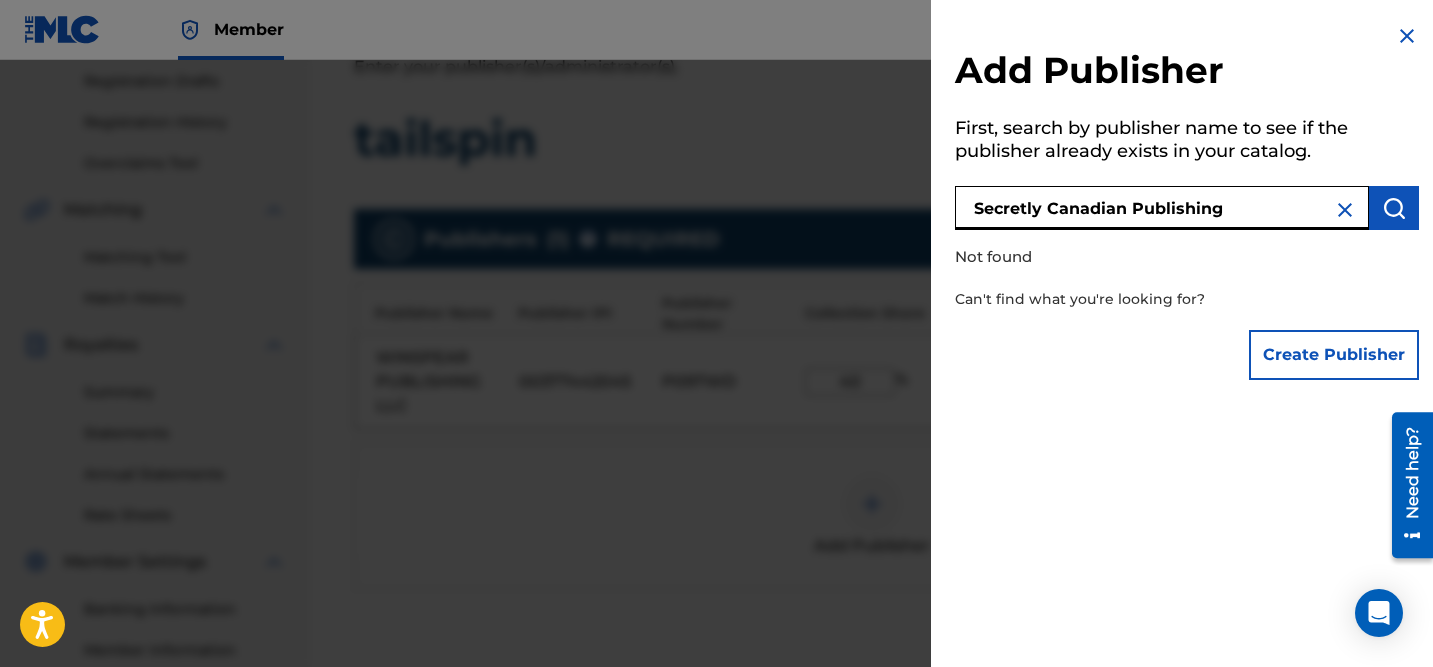 type on "Secretly Canadian Publishing" 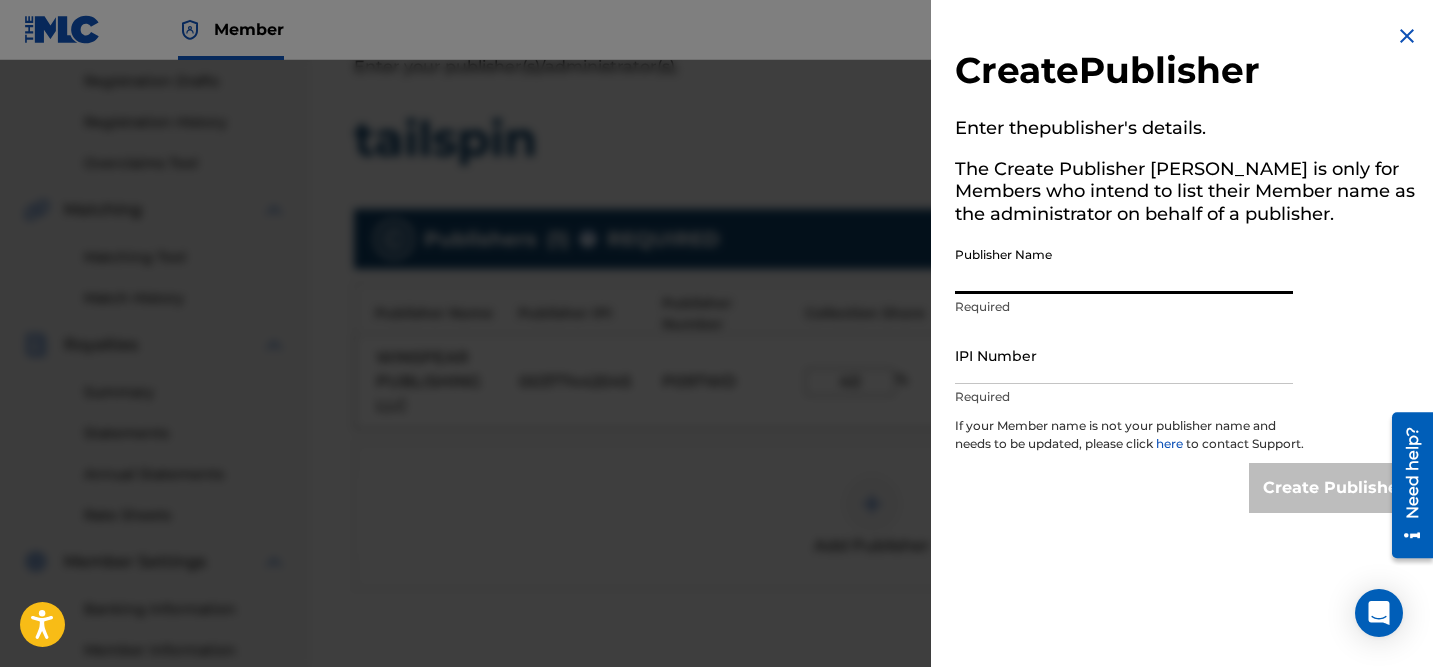 click on "Publisher Name" at bounding box center [1124, 265] 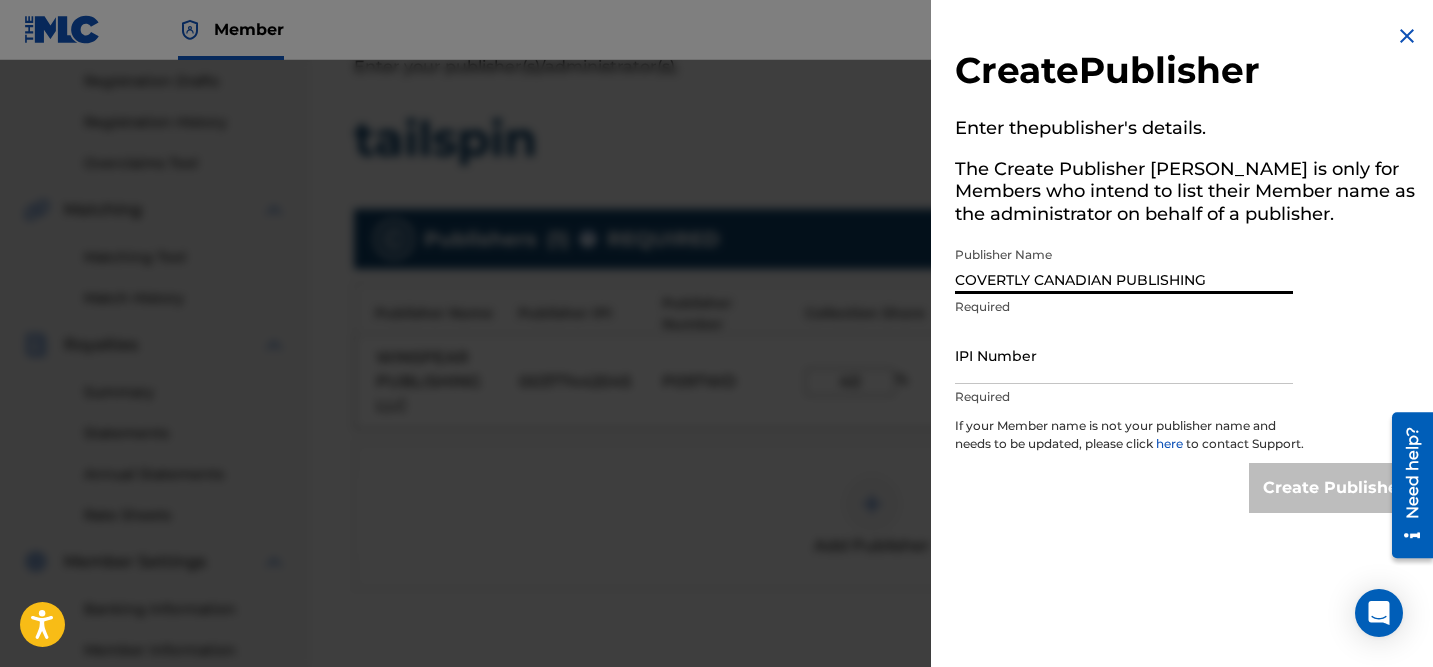 type on "COVERTLY CANADIAN PUBLISHING" 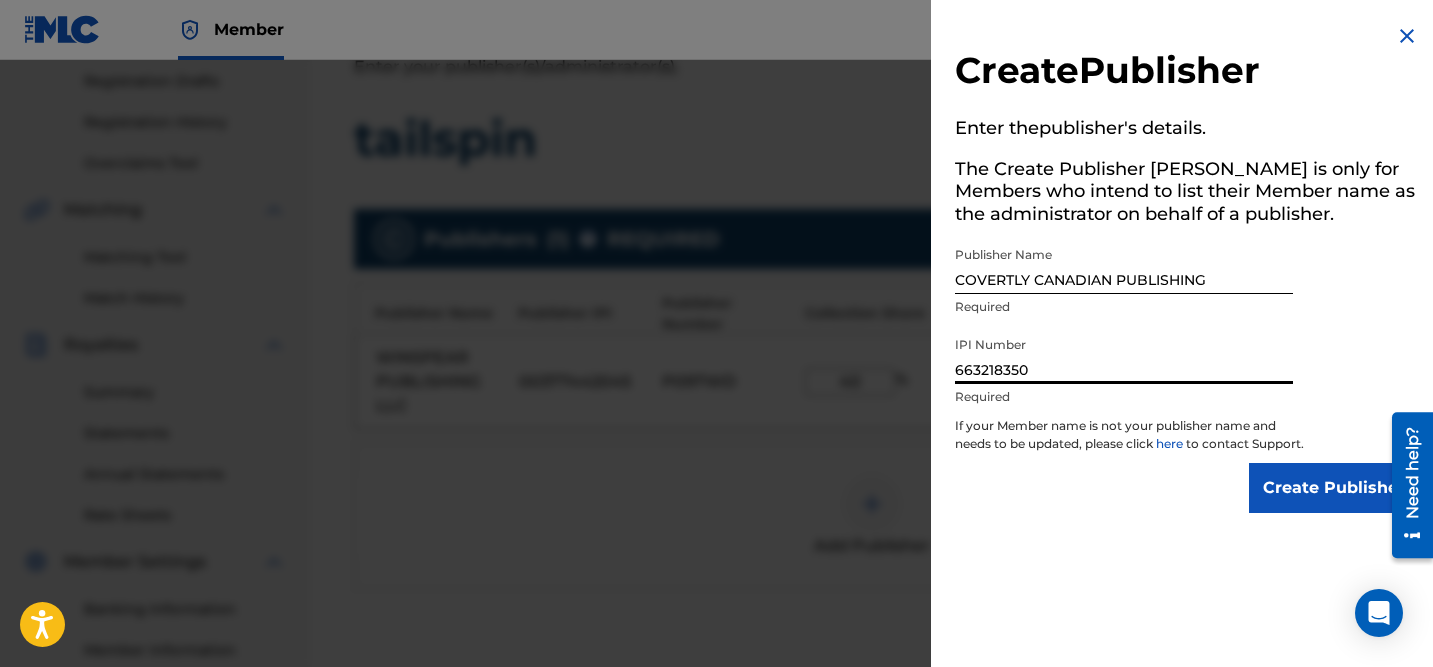 type on "663218350" 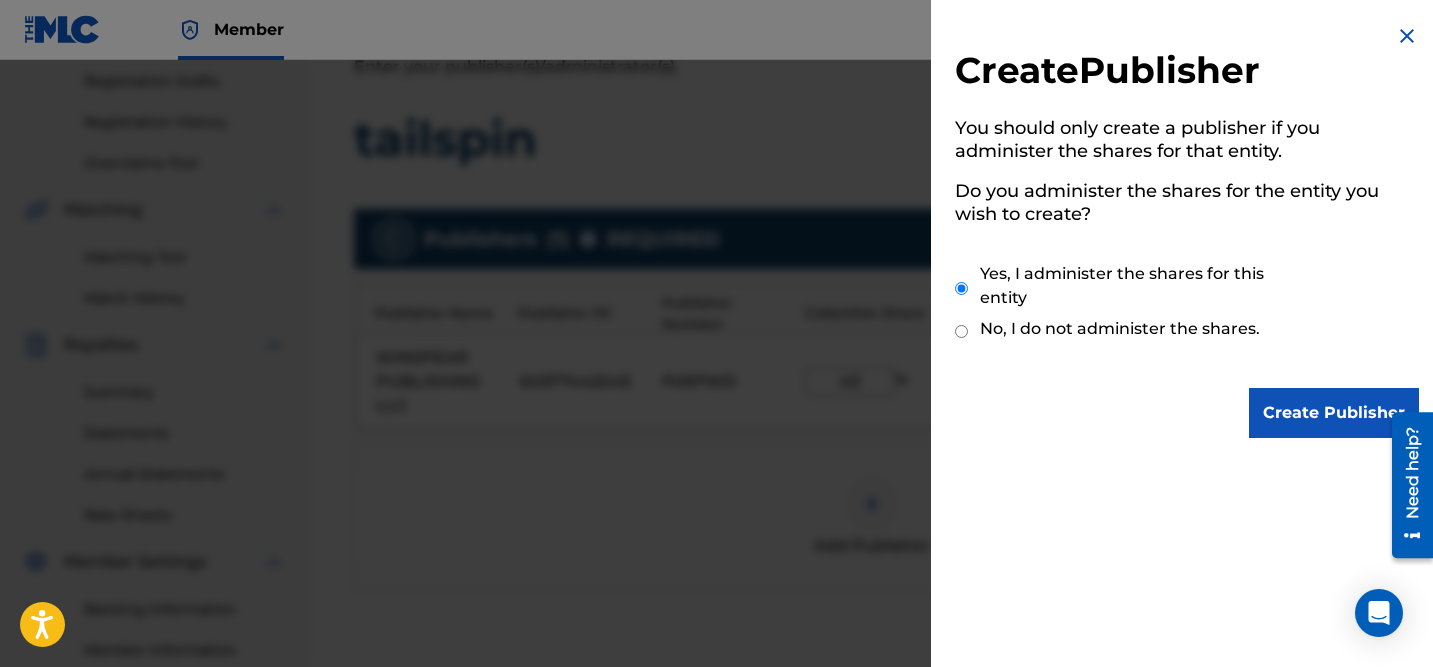 click on "No, I do not administer the shares." at bounding box center [961, 331] 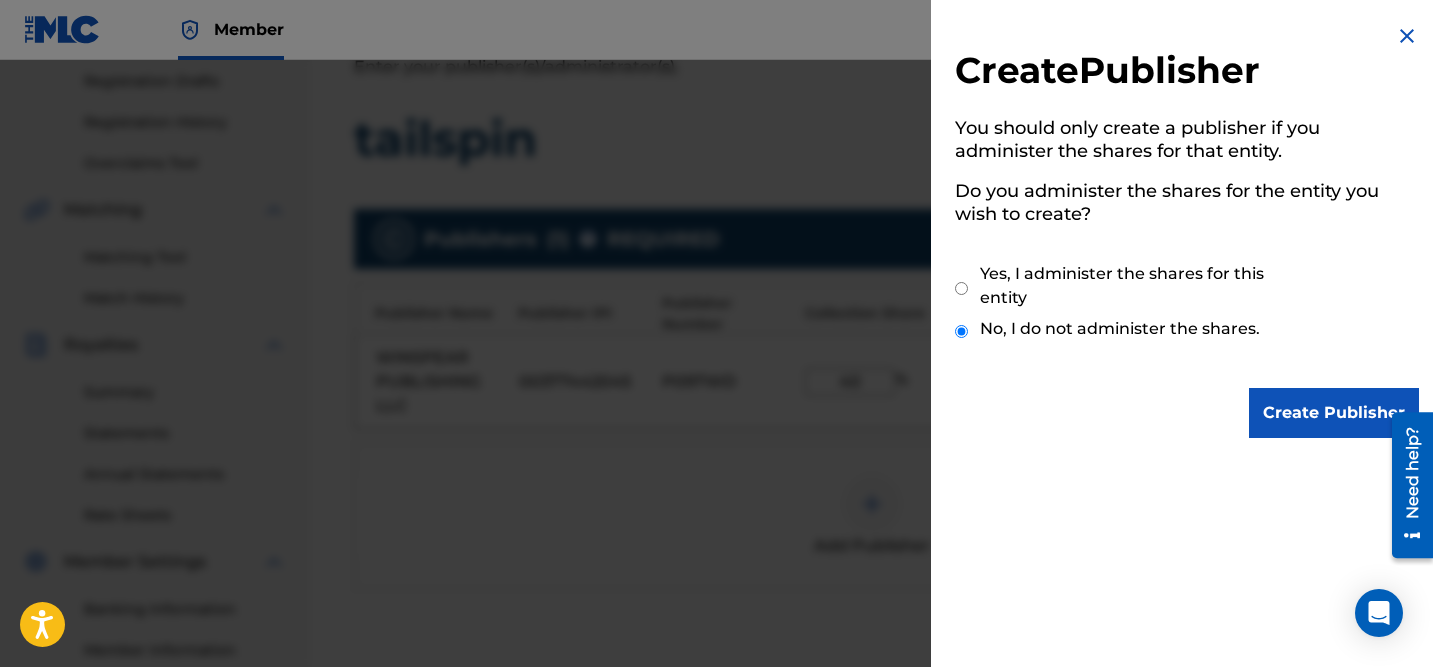 click on "Create Publisher" at bounding box center [1334, 413] 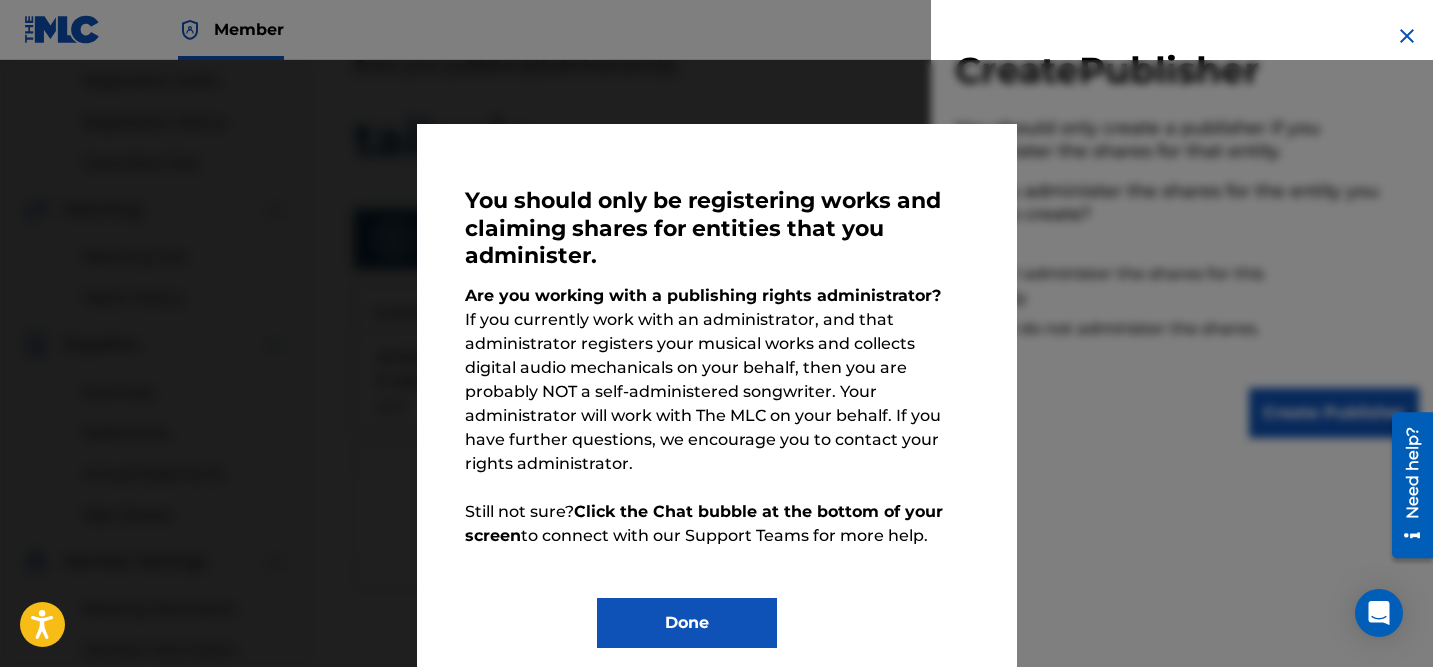 click on "Done" at bounding box center [687, 623] 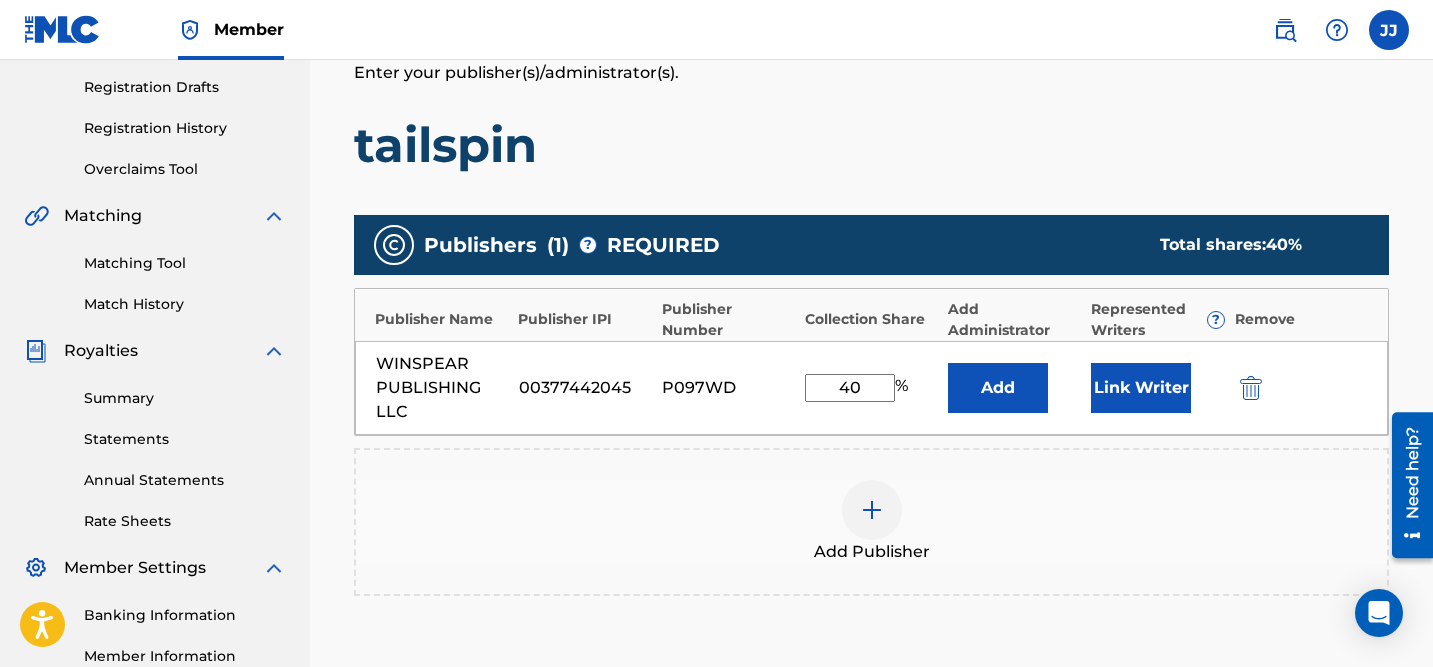 scroll, scrollTop: 476, scrollLeft: 0, axis: vertical 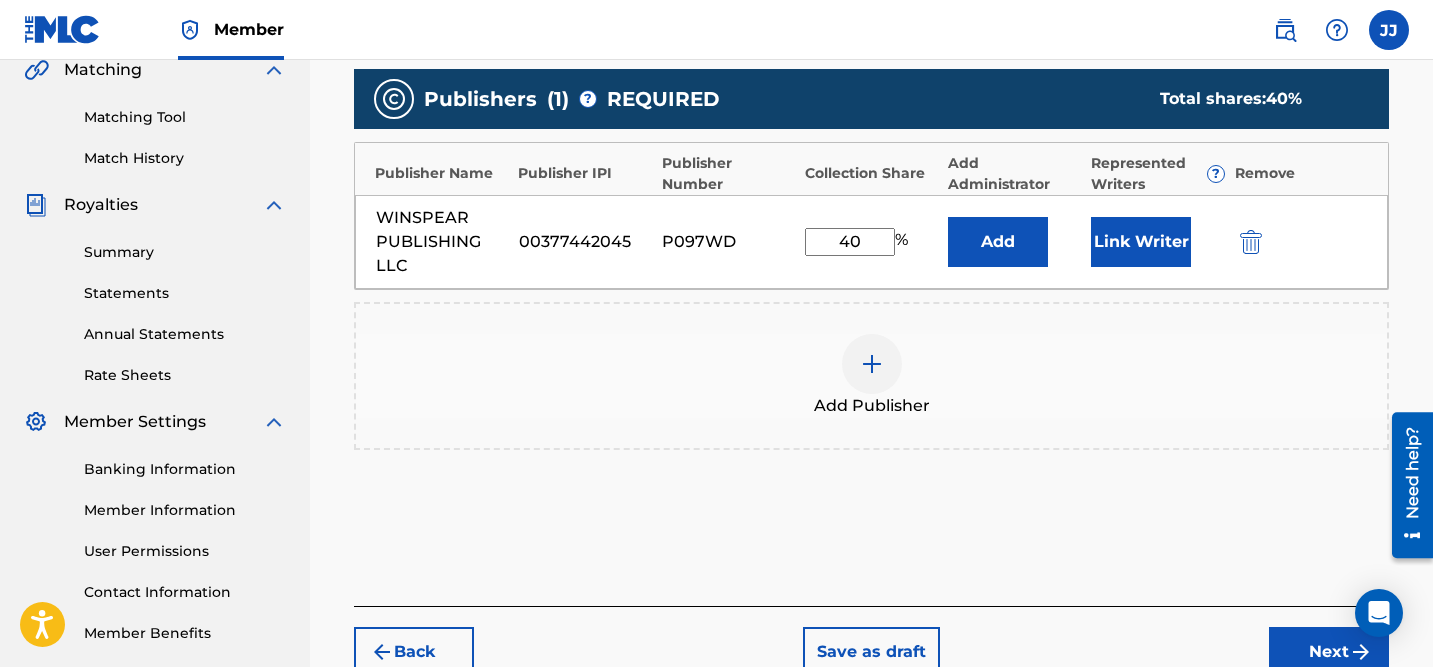 click at bounding box center [872, 364] 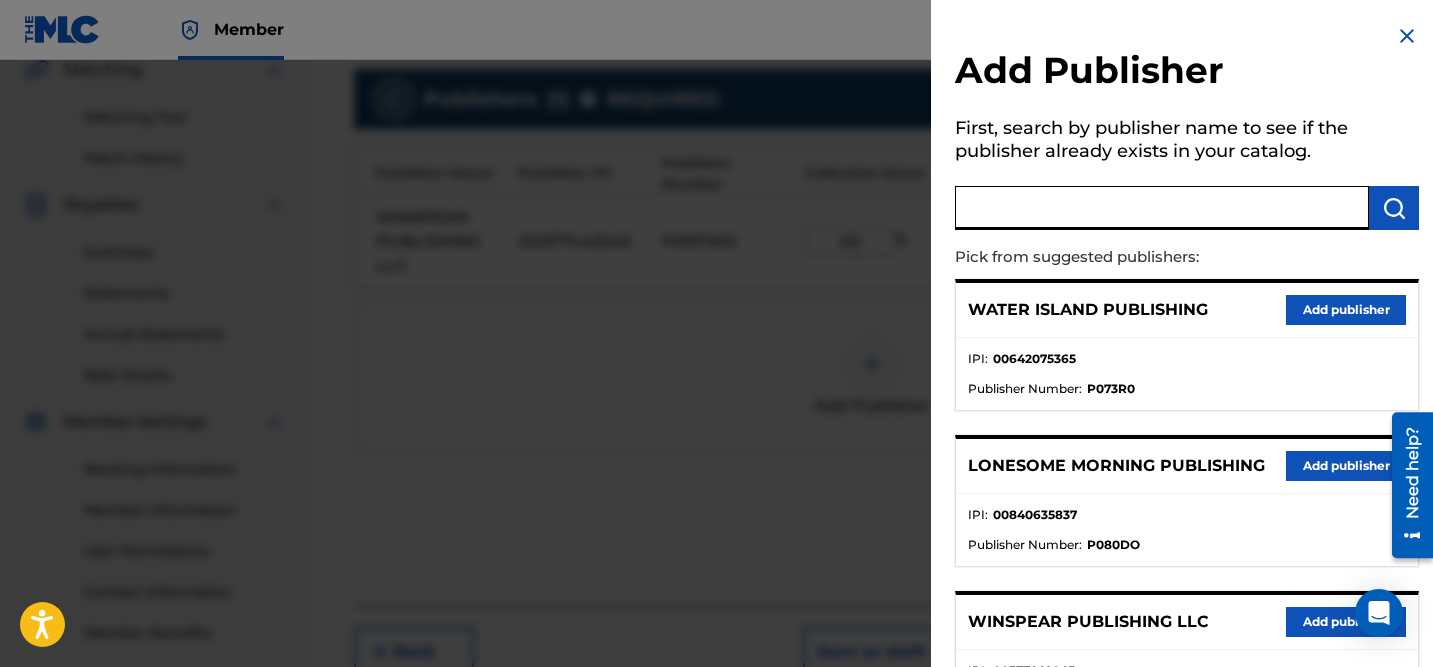 click at bounding box center [1162, 208] 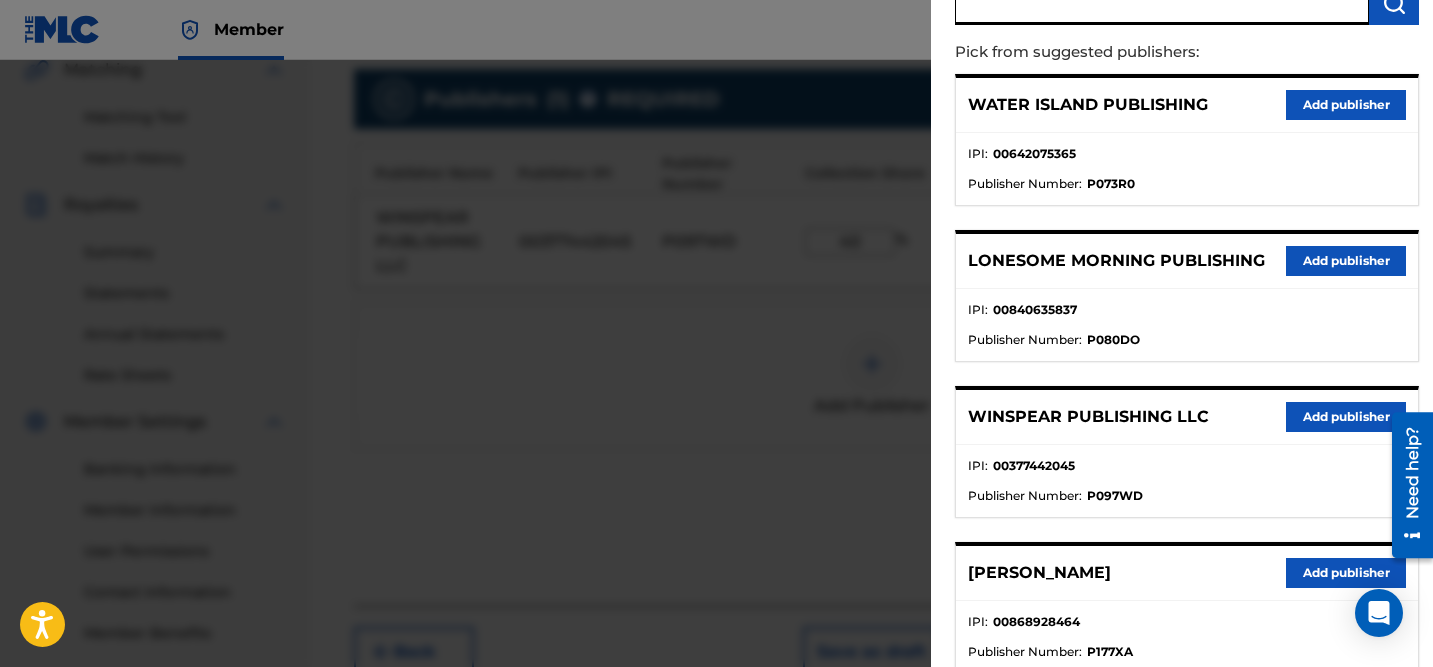 scroll, scrollTop: 0, scrollLeft: 0, axis: both 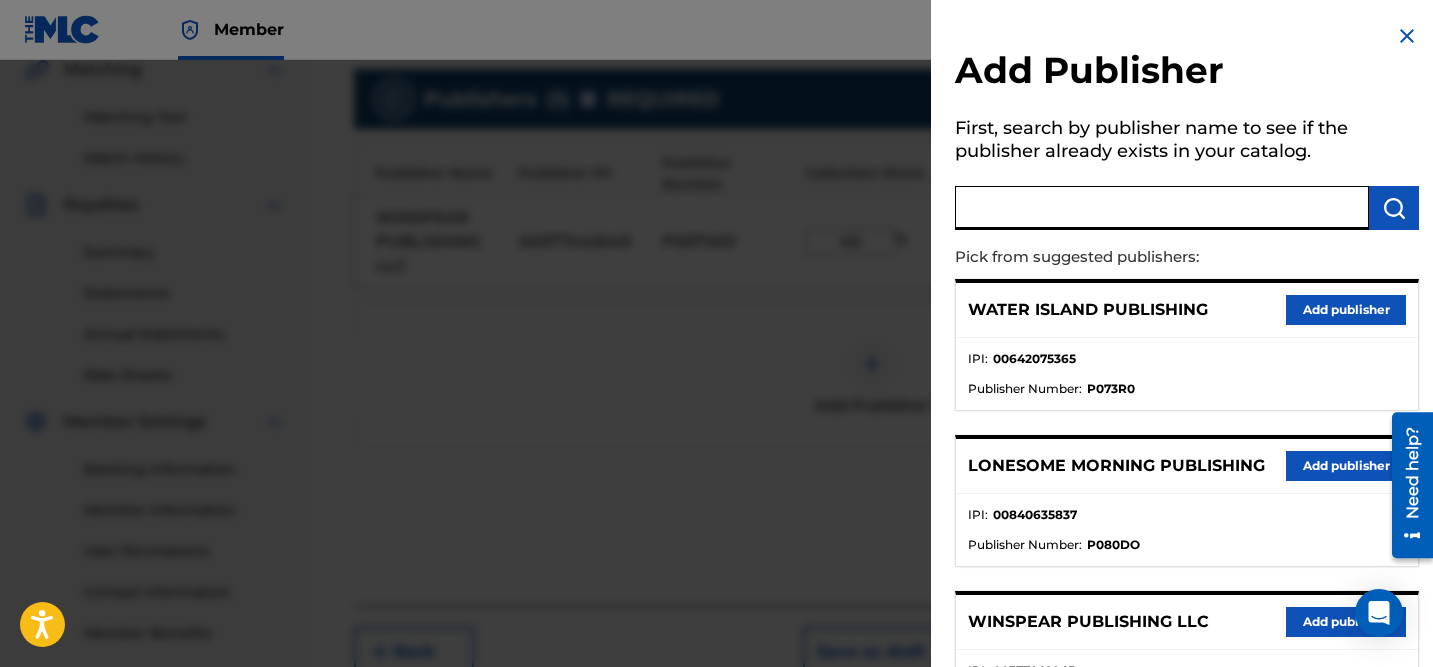 paste on "663218350" 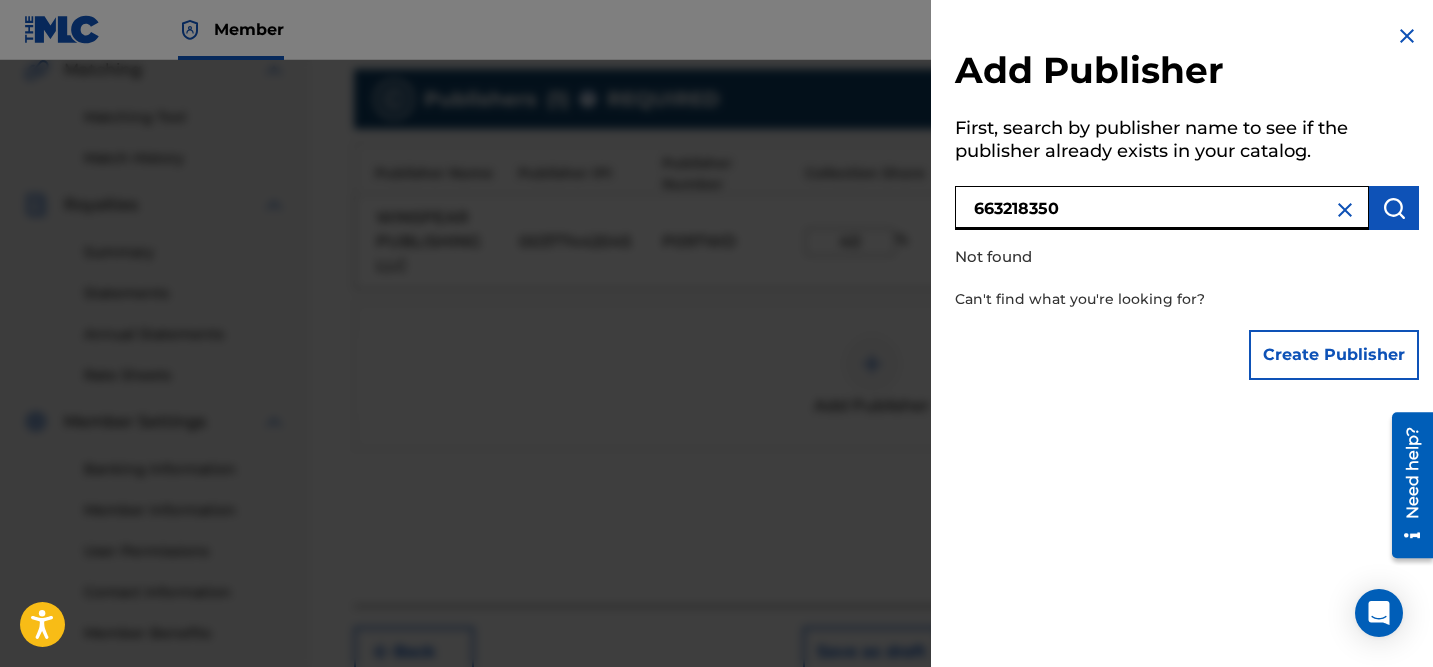 click on "663218350" at bounding box center [1162, 208] 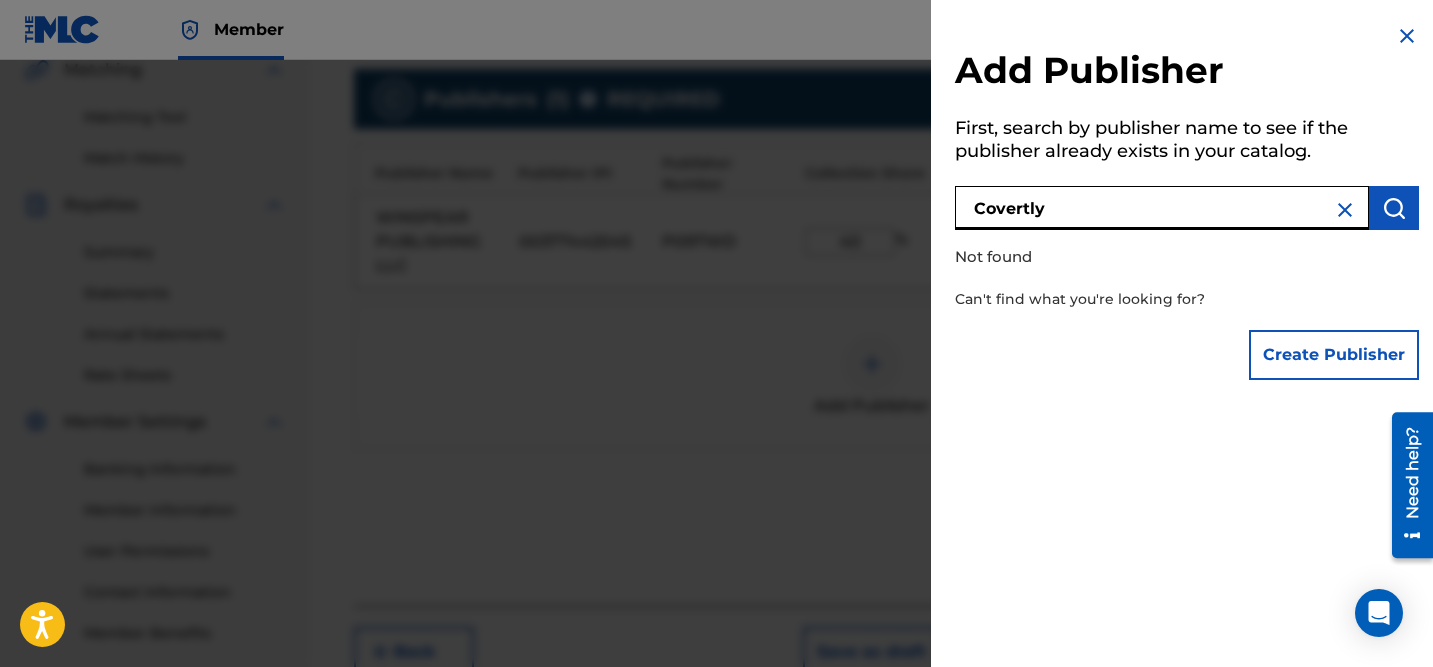 click on "Covertly" at bounding box center [1162, 208] 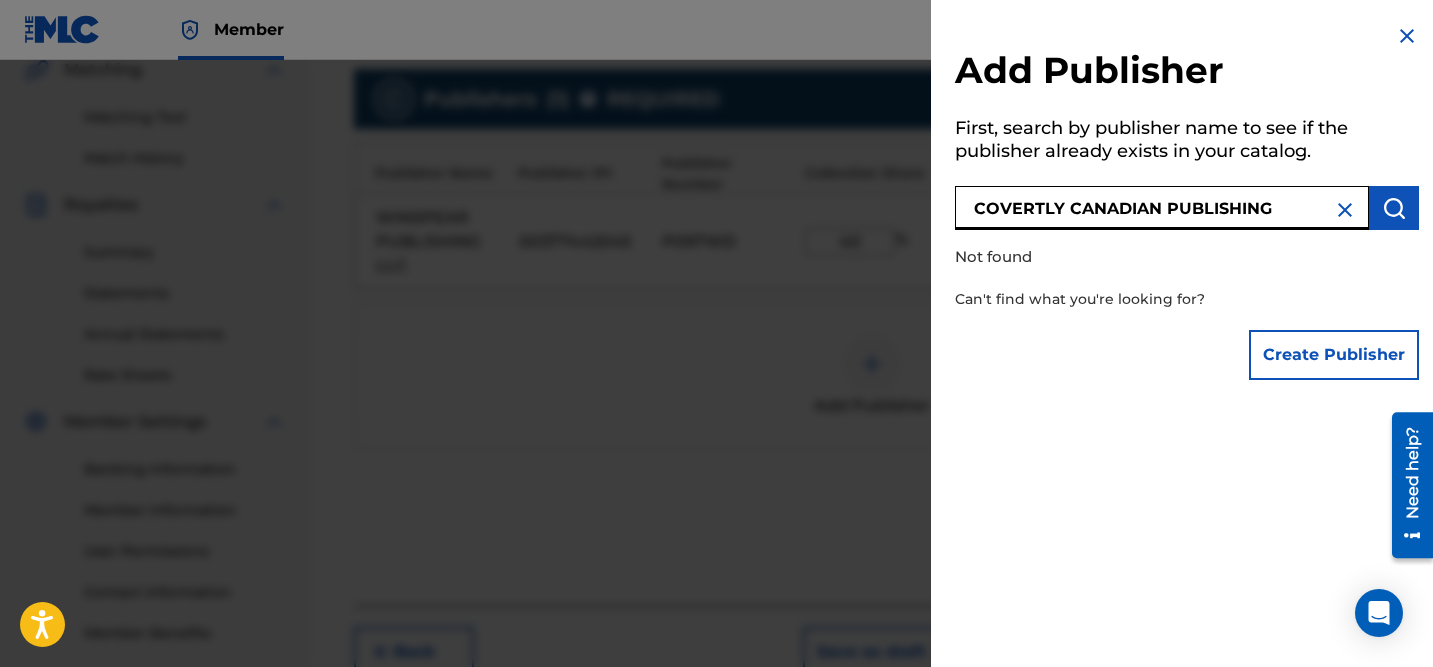 type on "COVERTLY CANADIAN PUBLISHING" 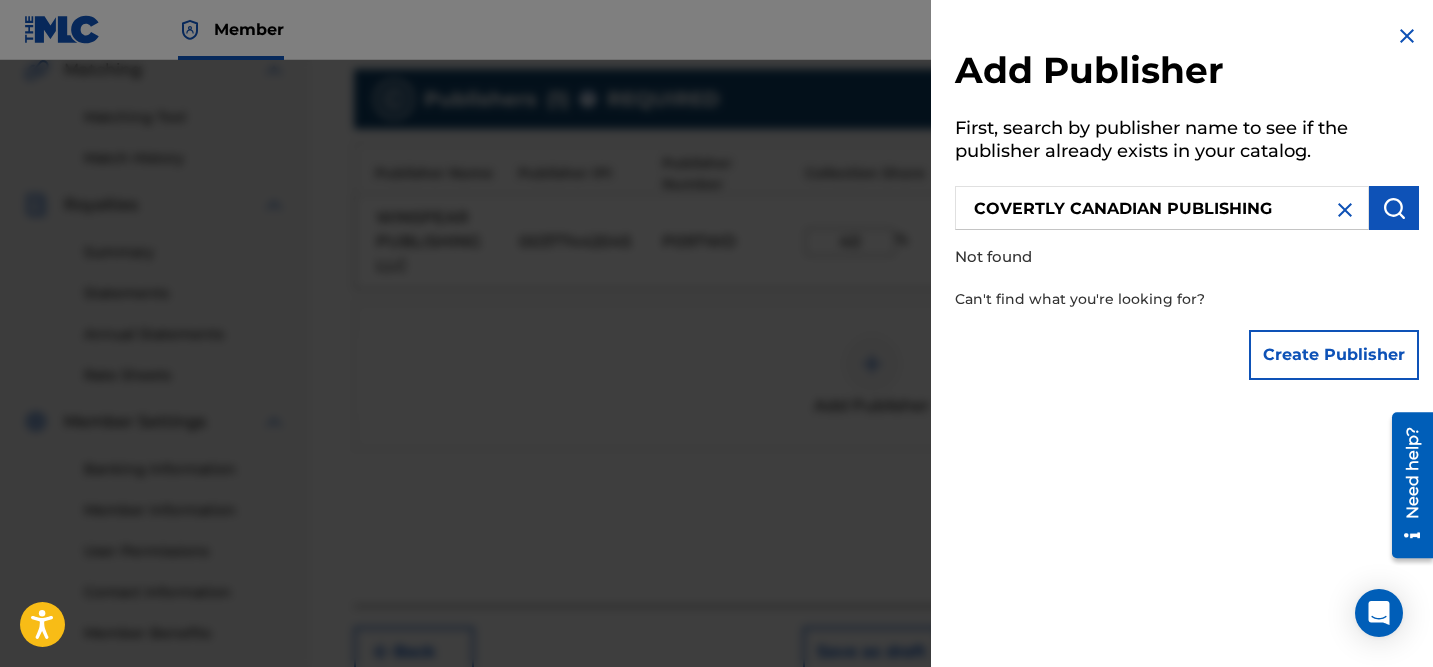 click at bounding box center (1394, 208) 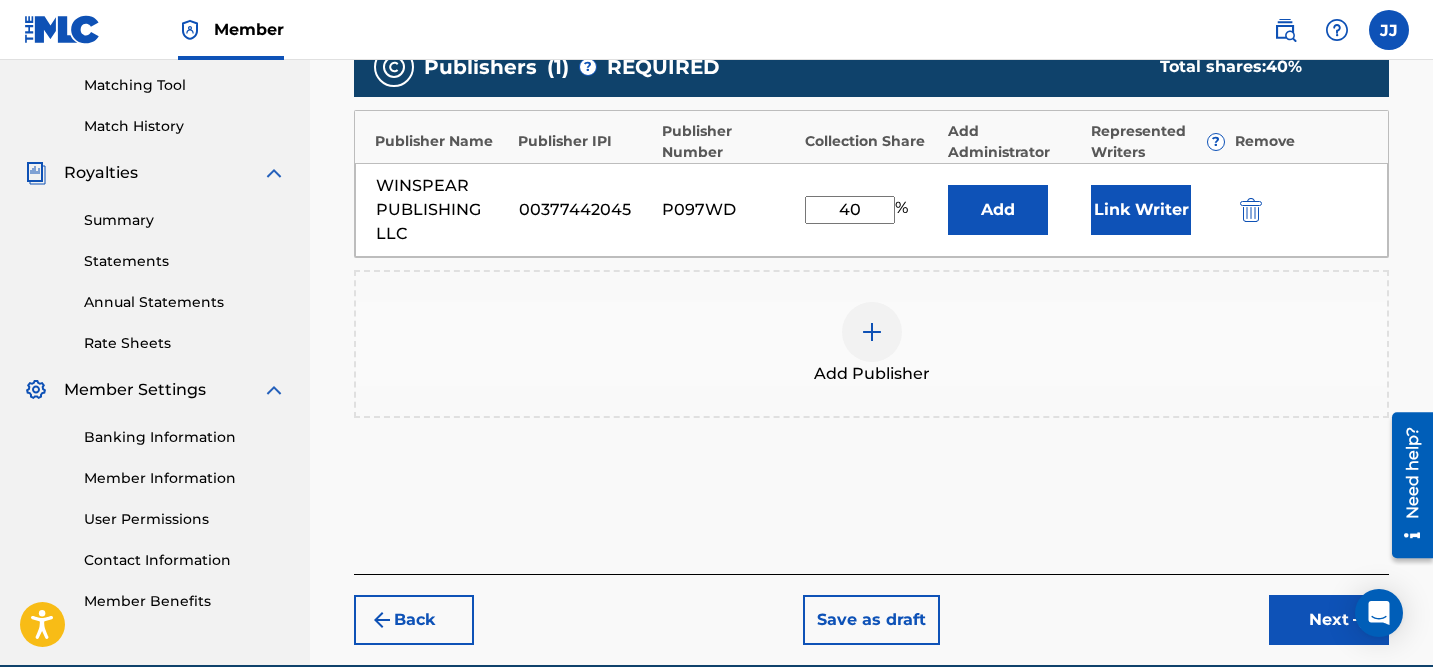 scroll, scrollTop: 515, scrollLeft: 0, axis: vertical 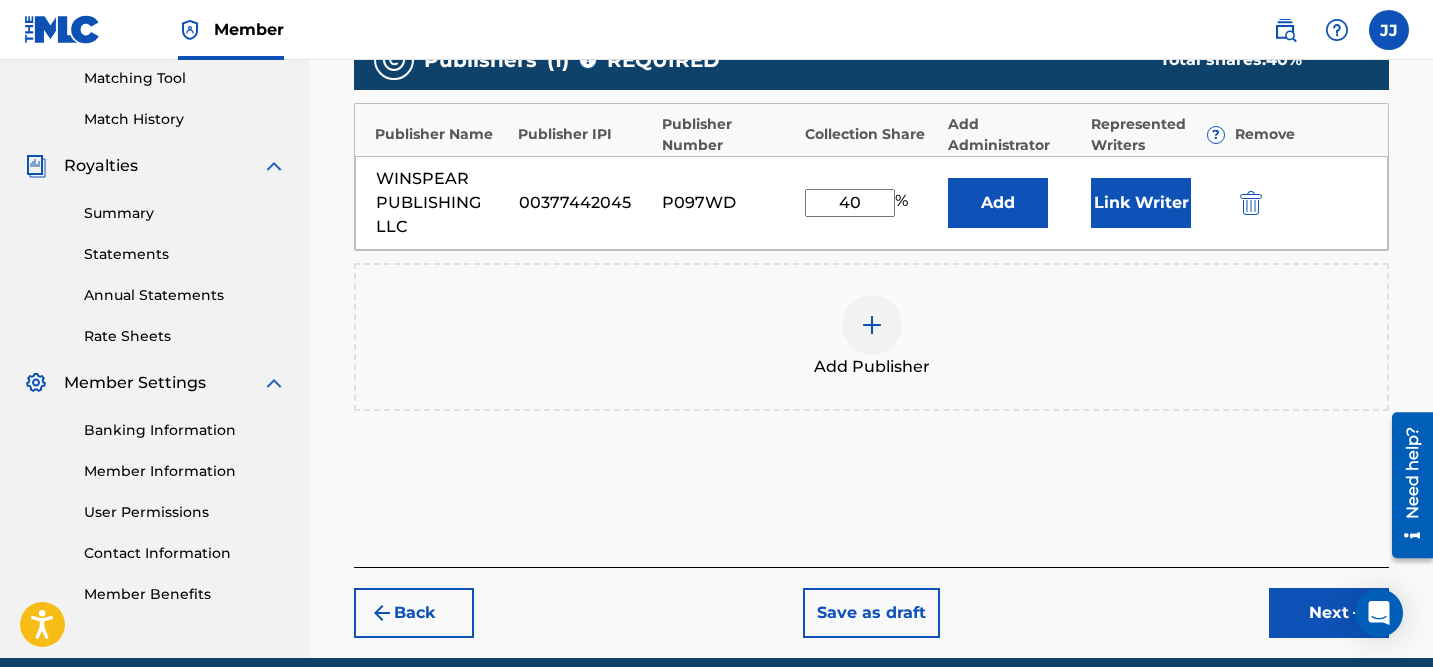 click on "Link Writer" at bounding box center (1141, 203) 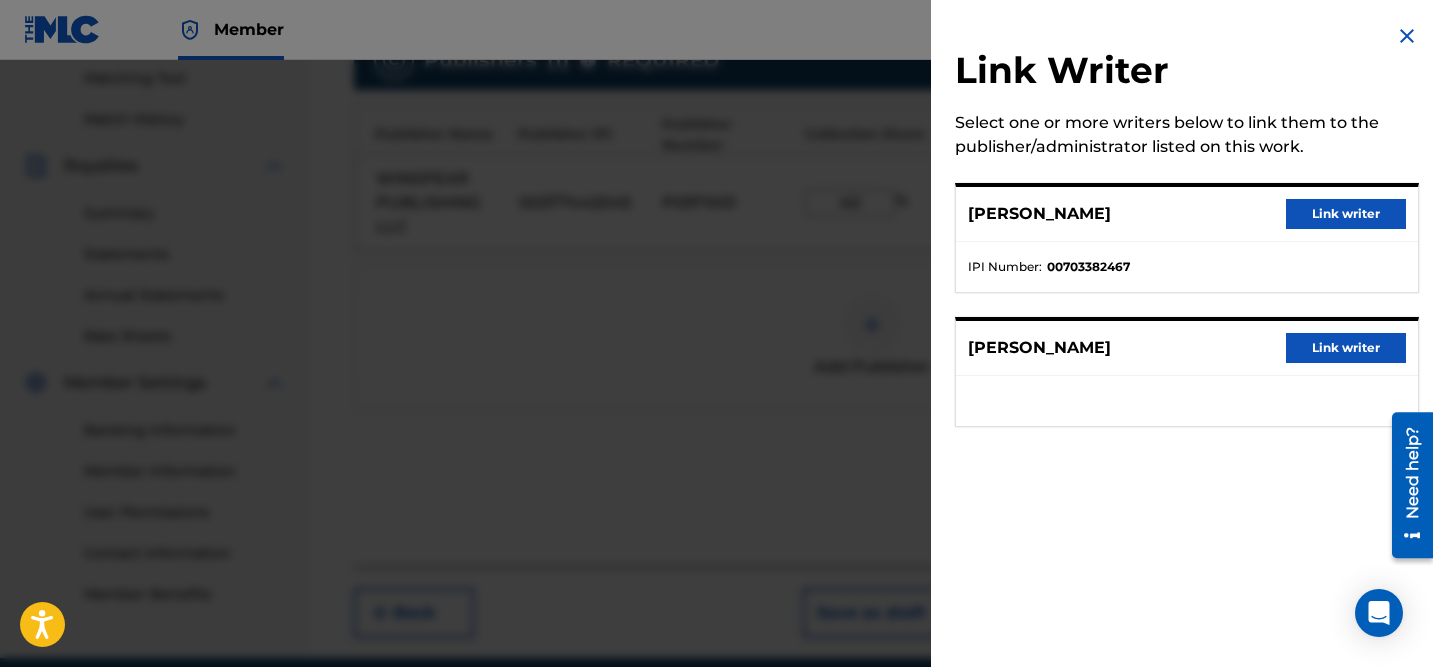 click on "Link writer" at bounding box center (1346, 214) 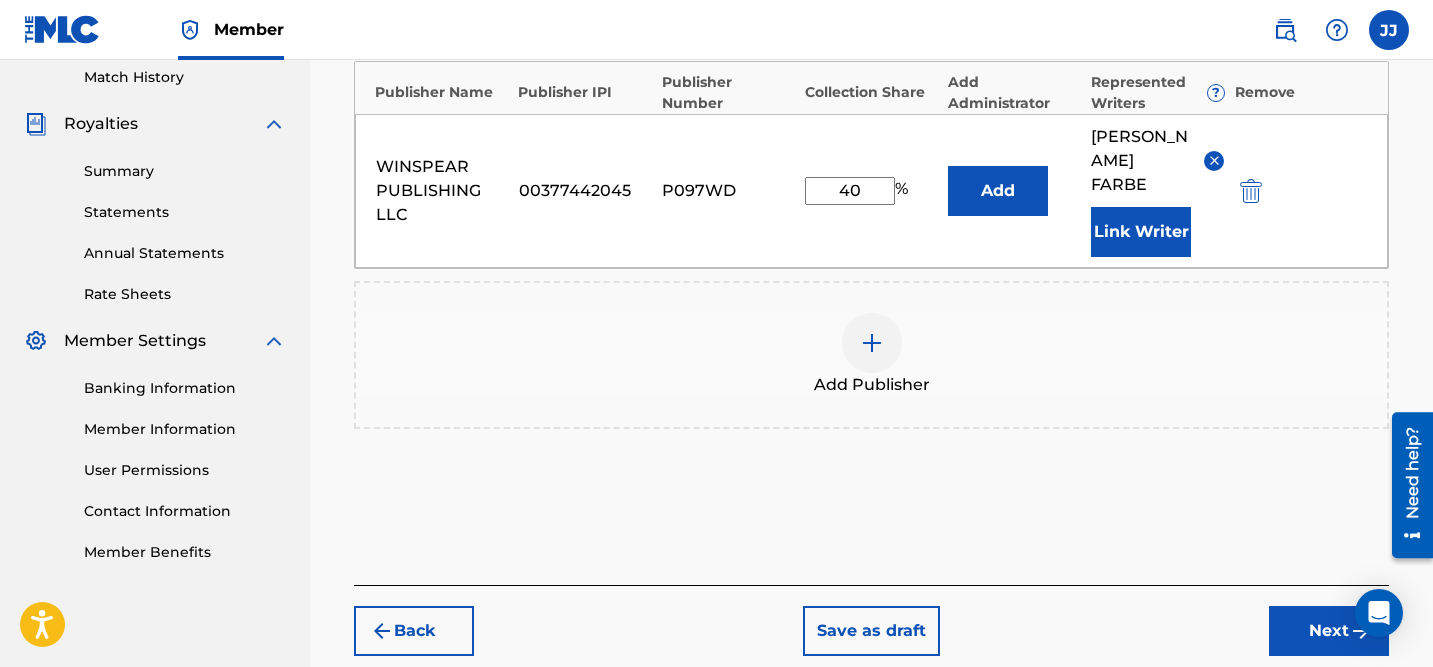 scroll, scrollTop: 558, scrollLeft: 0, axis: vertical 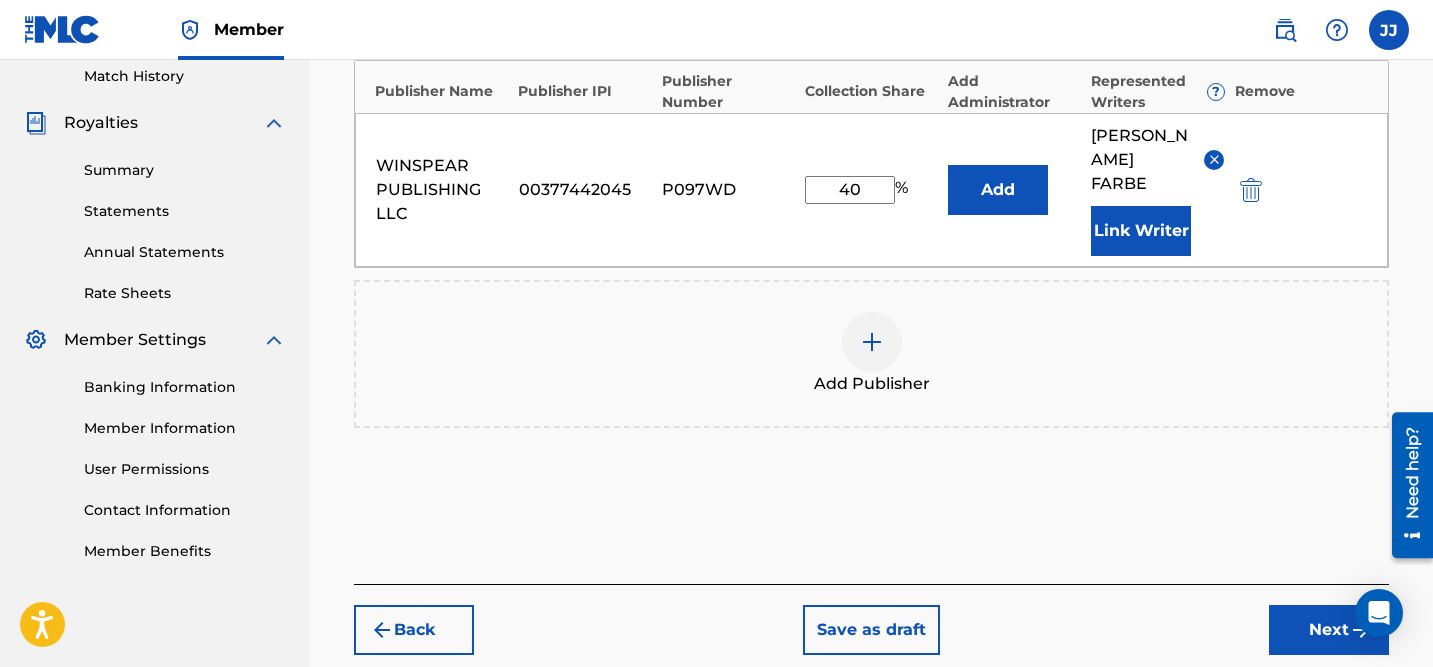click on "Next" at bounding box center [1329, 630] 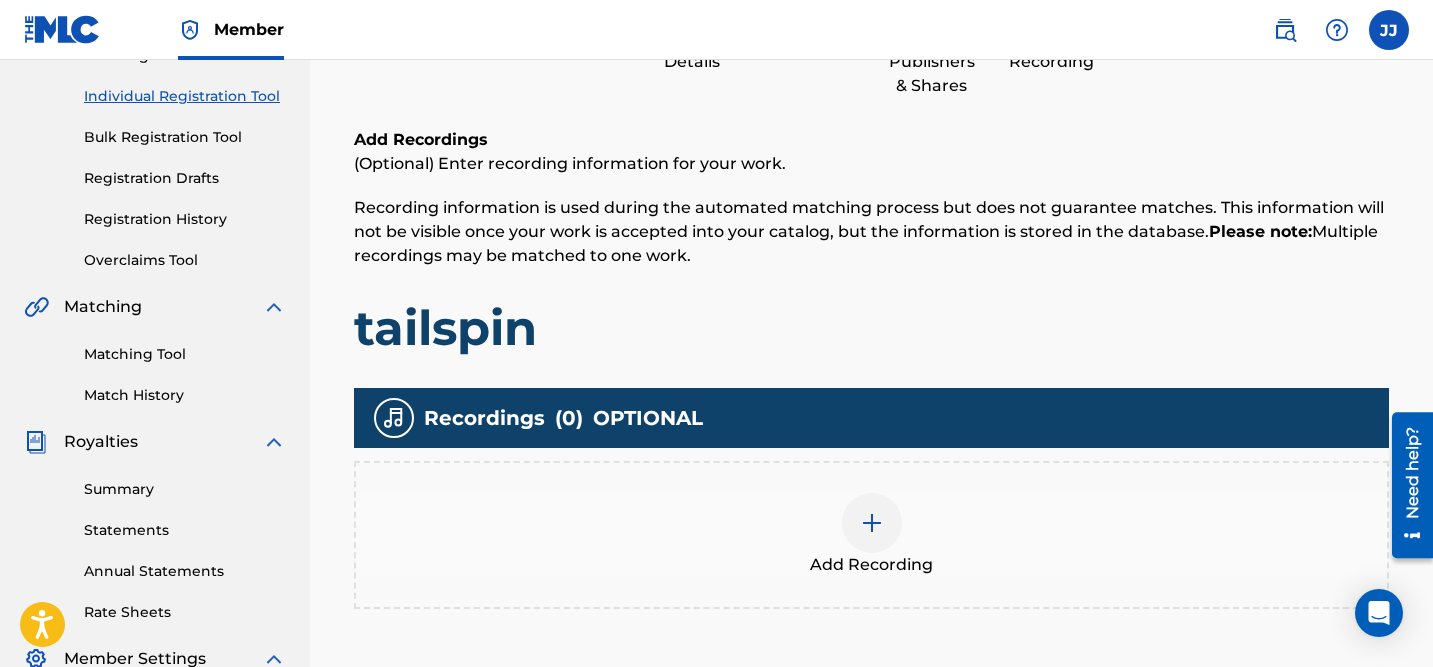 scroll, scrollTop: 285, scrollLeft: 0, axis: vertical 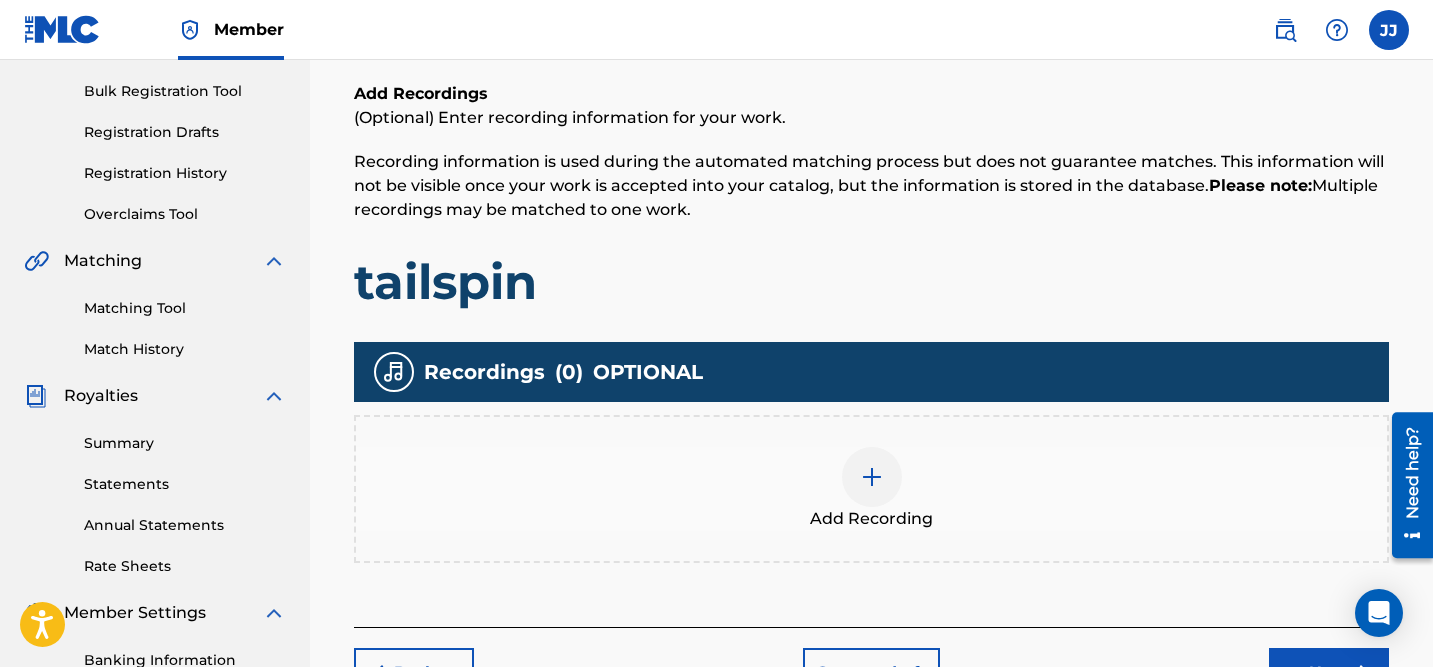 click at bounding box center (872, 477) 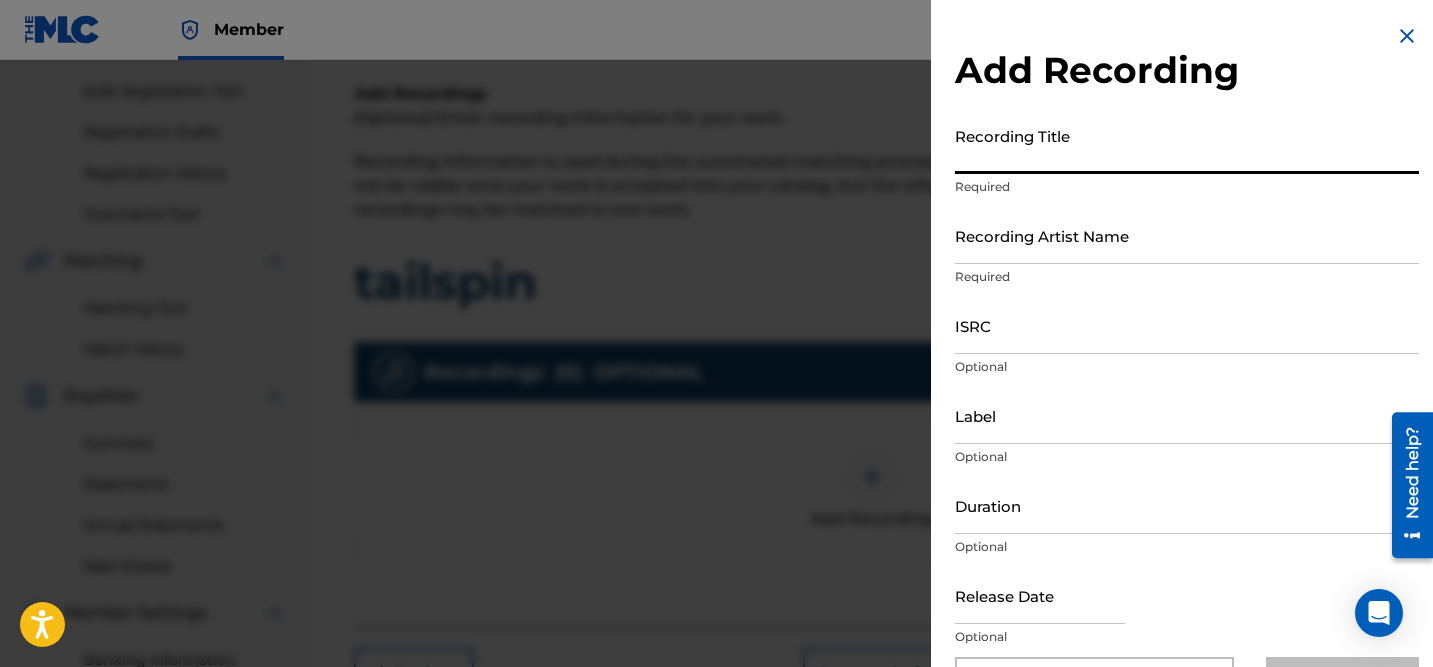 click on "Recording Title" at bounding box center [1187, 145] 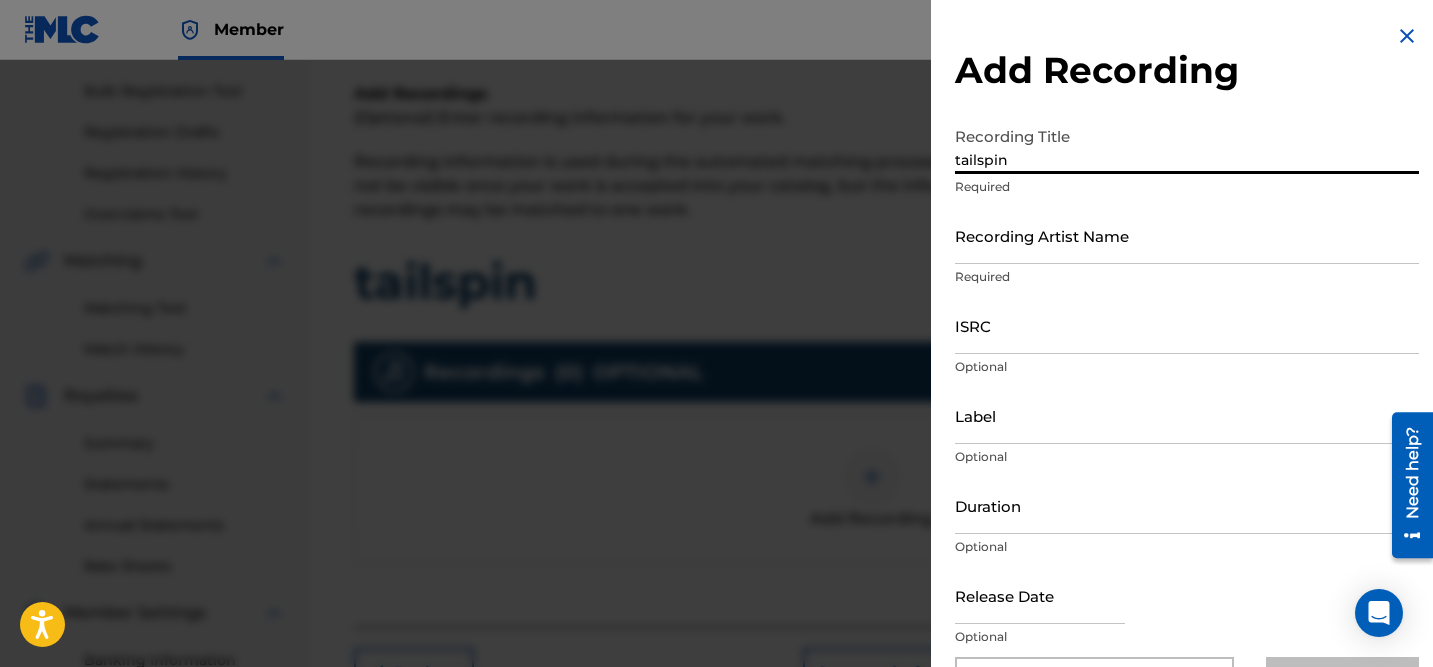 type on "tailspin" 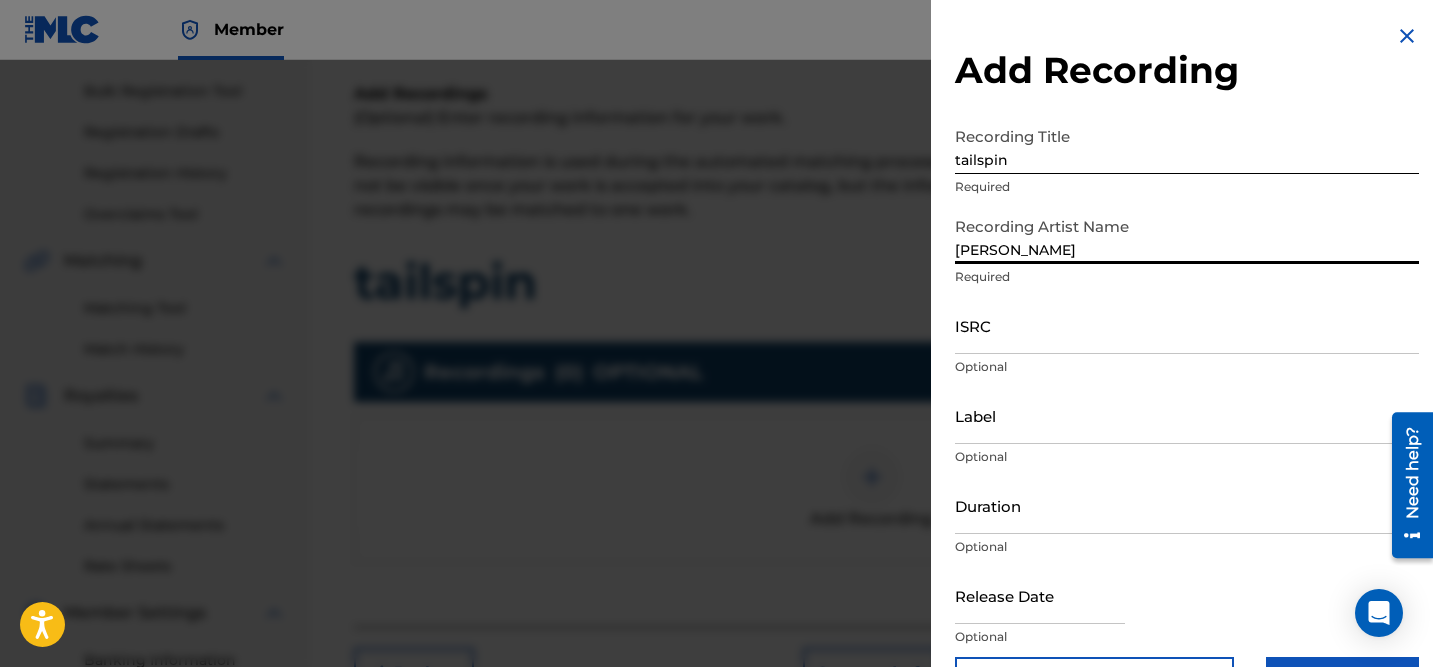 type on "[PERSON_NAME]" 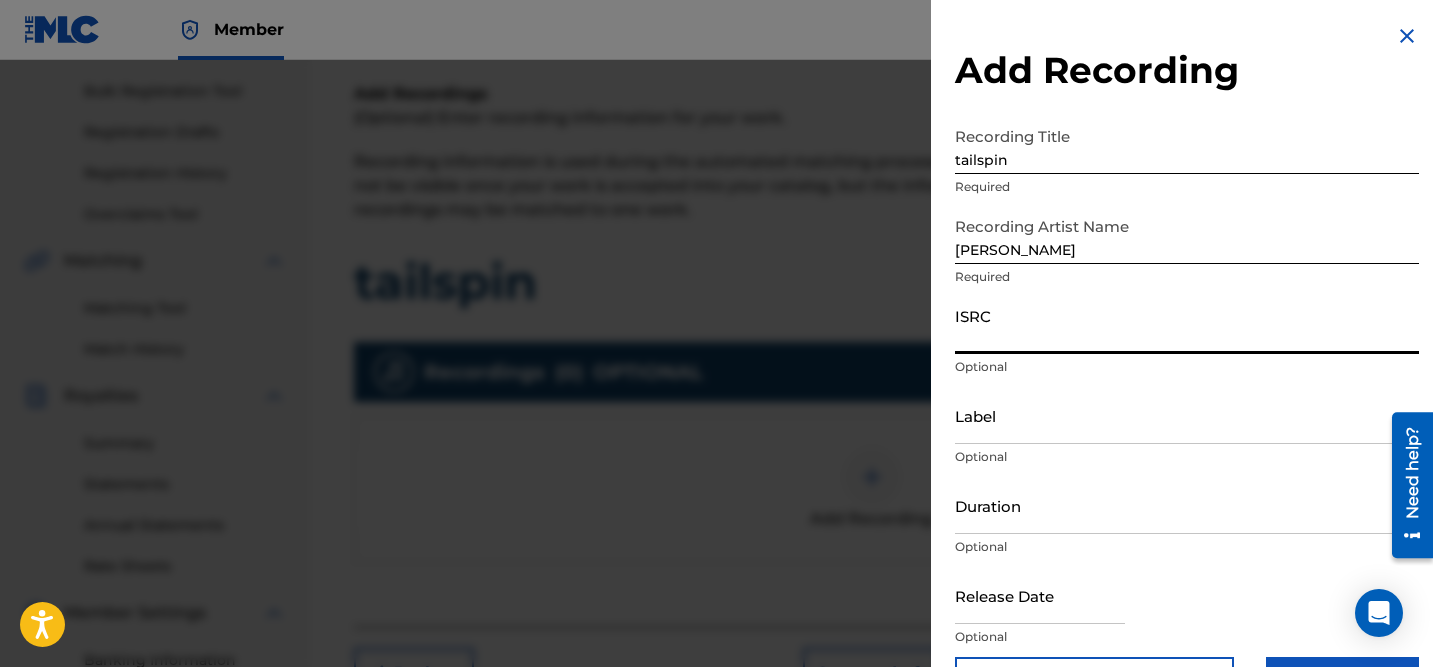 click on "ISRC" at bounding box center (1187, 325) 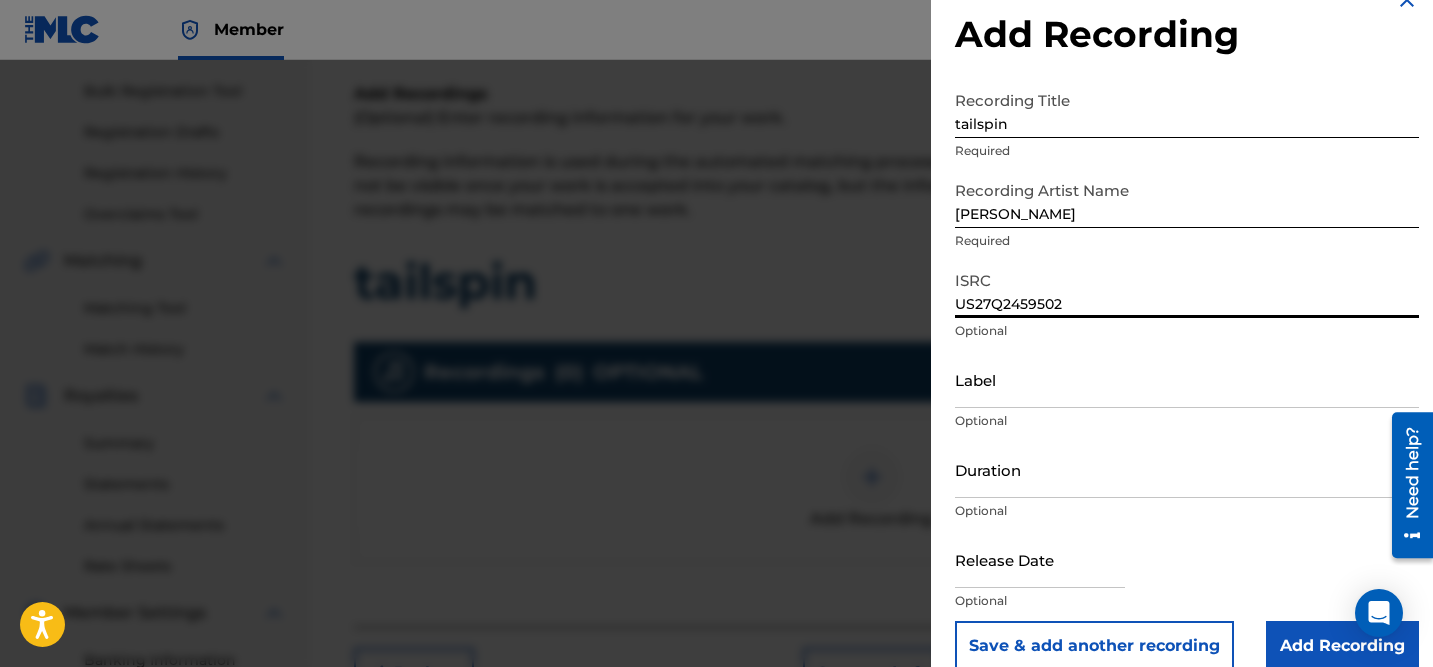 scroll, scrollTop: 47, scrollLeft: 0, axis: vertical 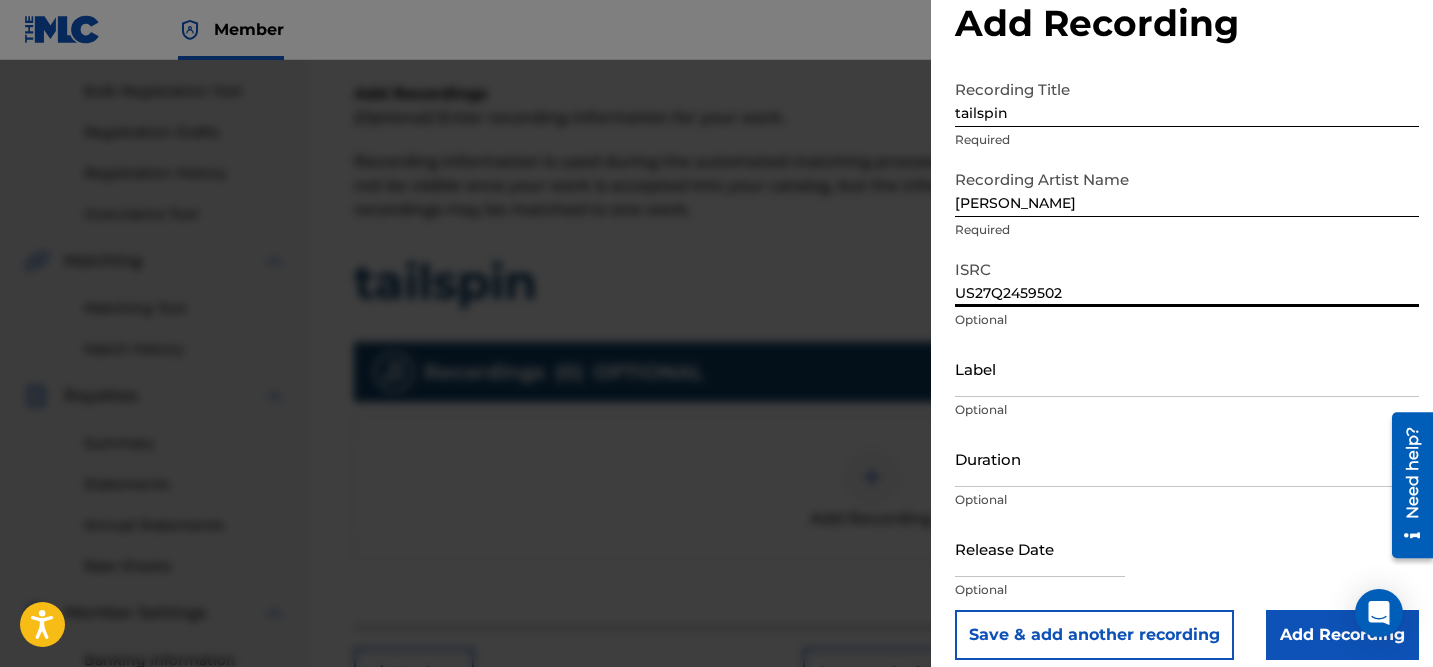 type on "US27Q2459502" 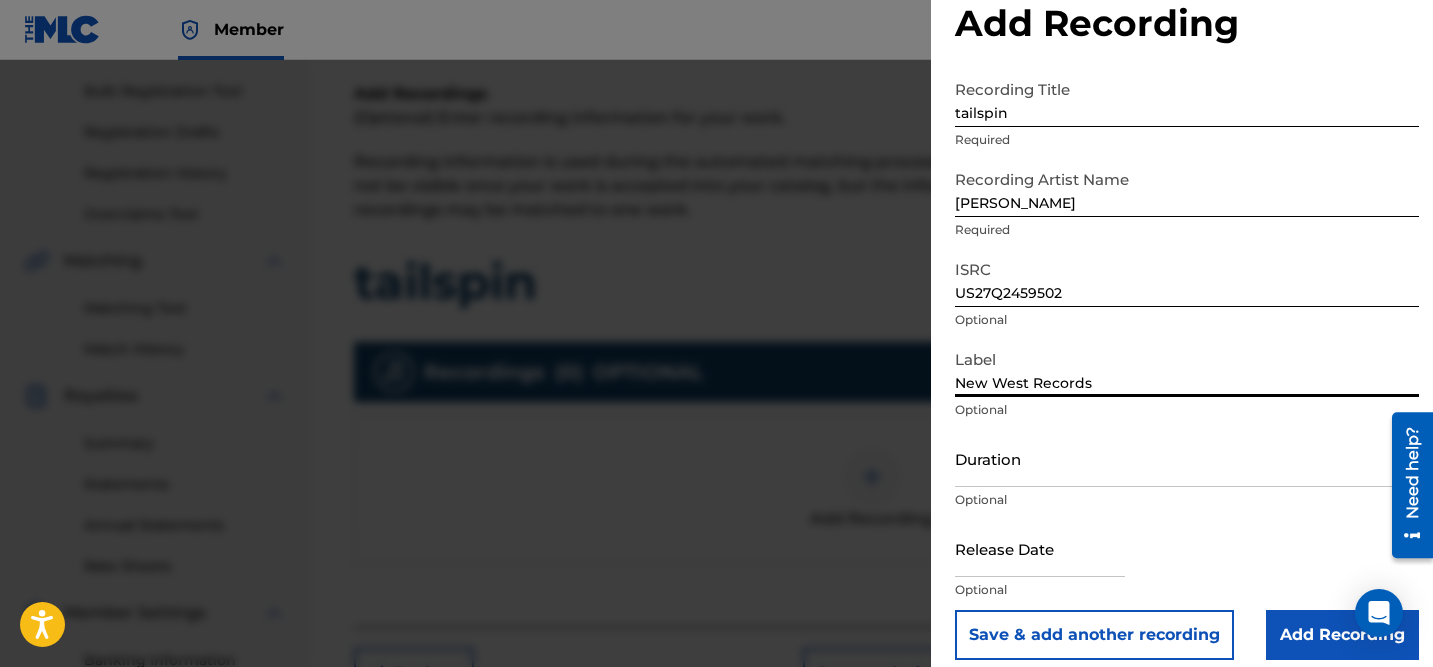 type on "New West Records" 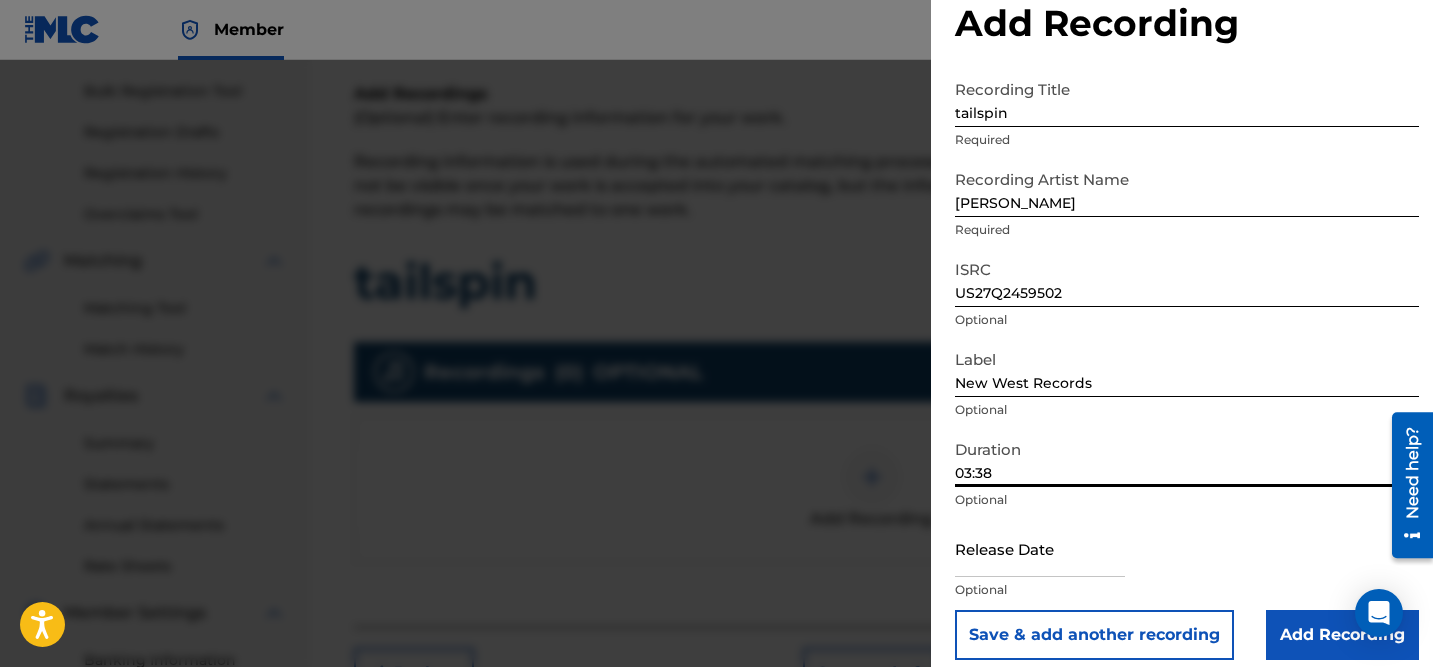 scroll, scrollTop: 64, scrollLeft: 0, axis: vertical 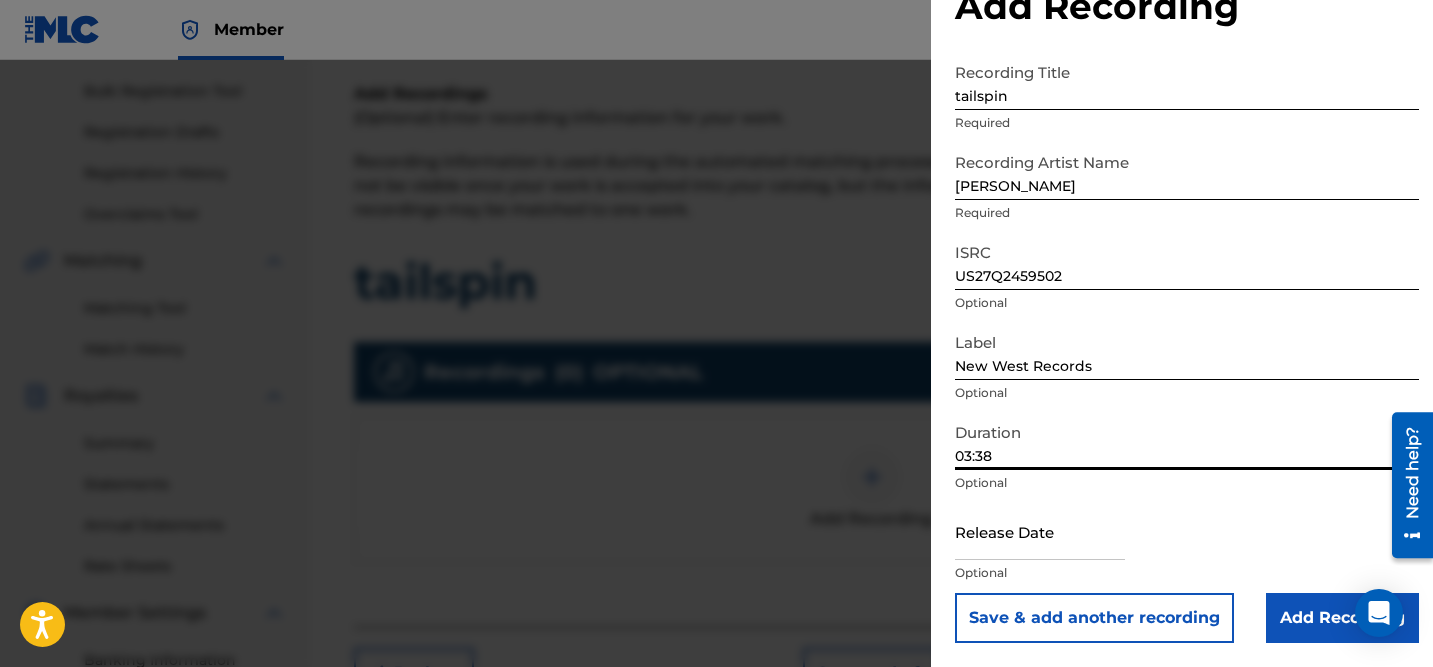 type on "03:38" 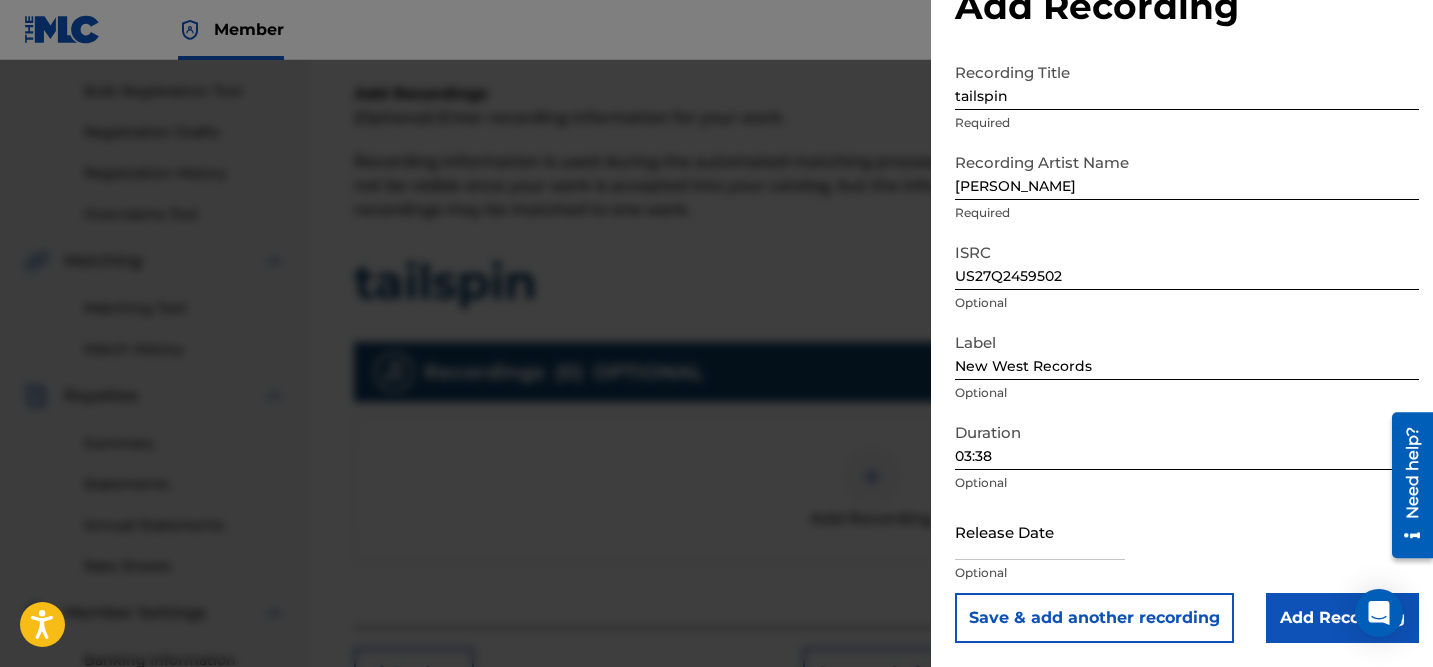 click at bounding box center [1040, 531] 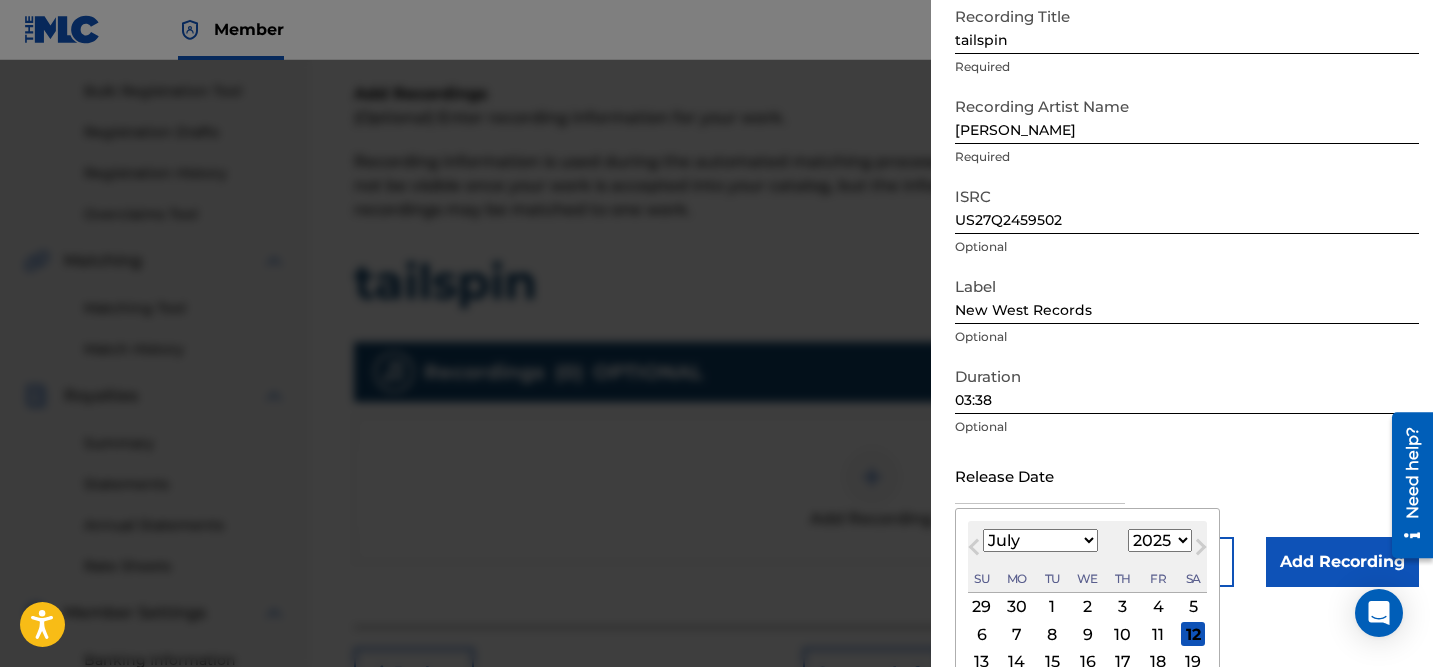 scroll, scrollTop: 134, scrollLeft: 0, axis: vertical 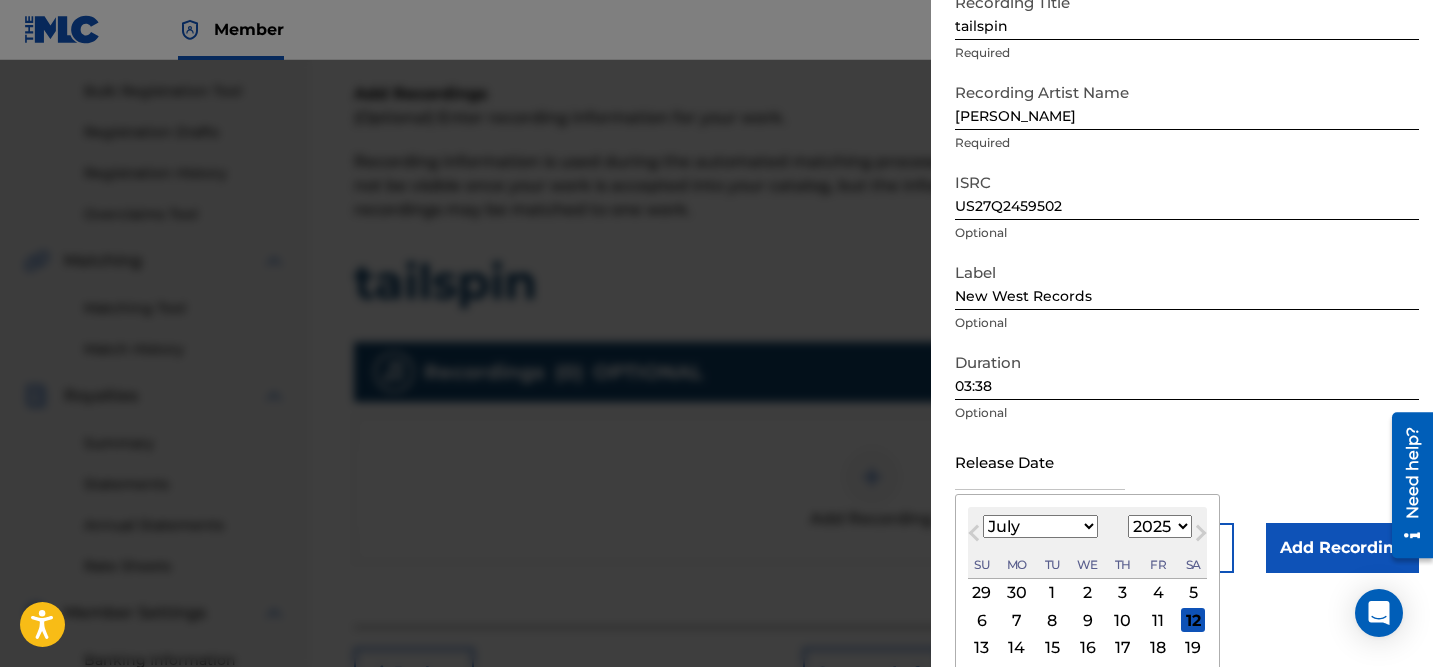 click on "Previous Month" at bounding box center [976, 536] 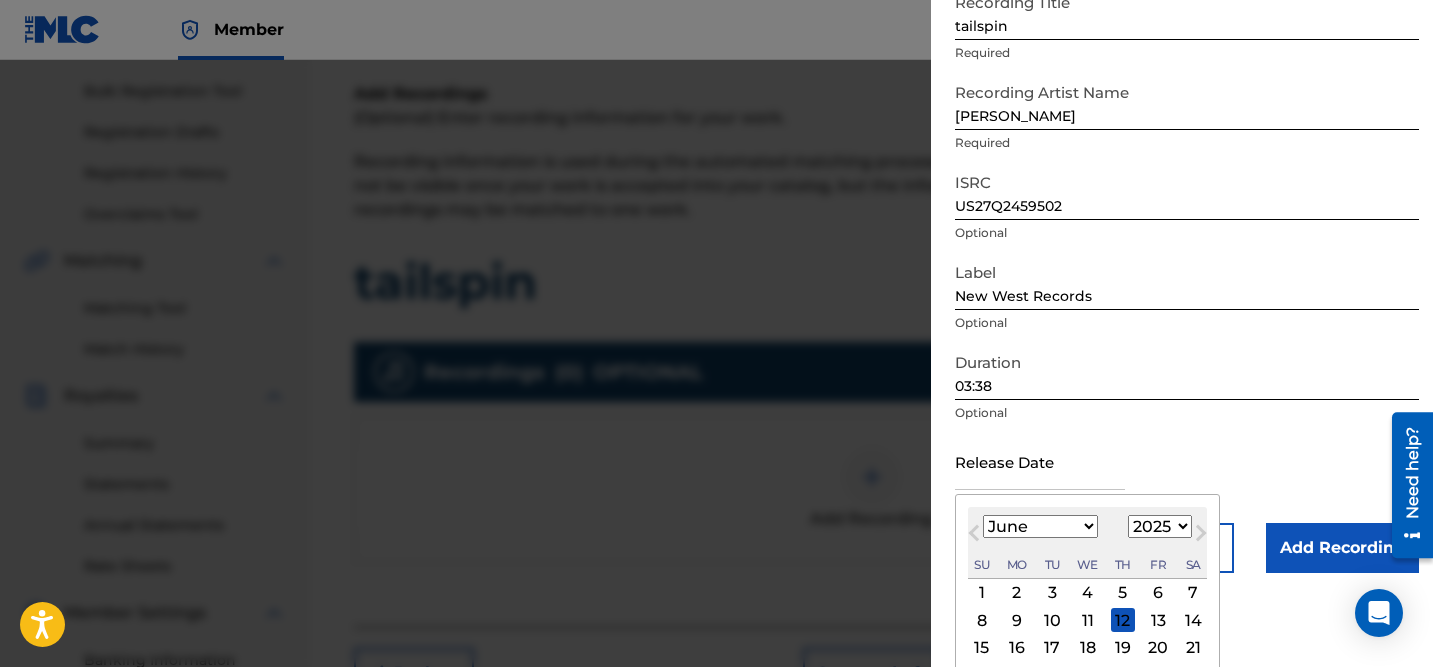 click on "Previous Month" at bounding box center [976, 536] 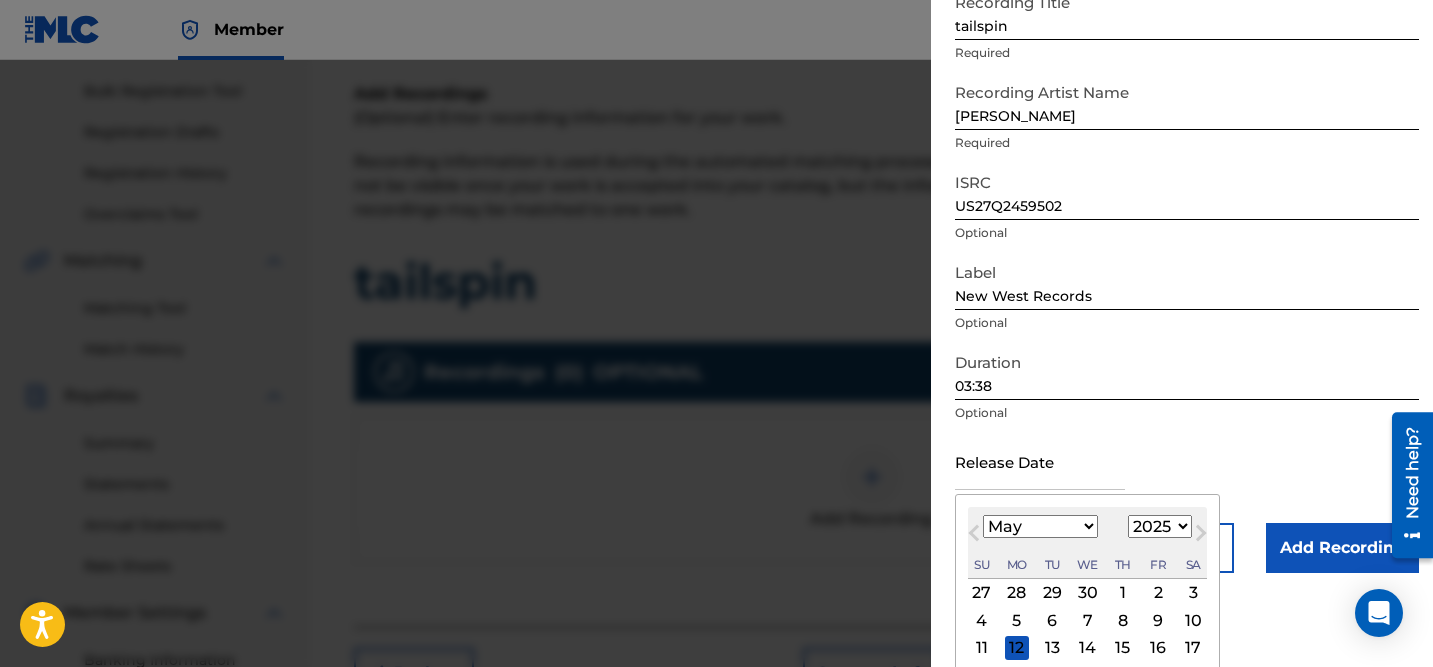 click on "2" at bounding box center [1158, 593] 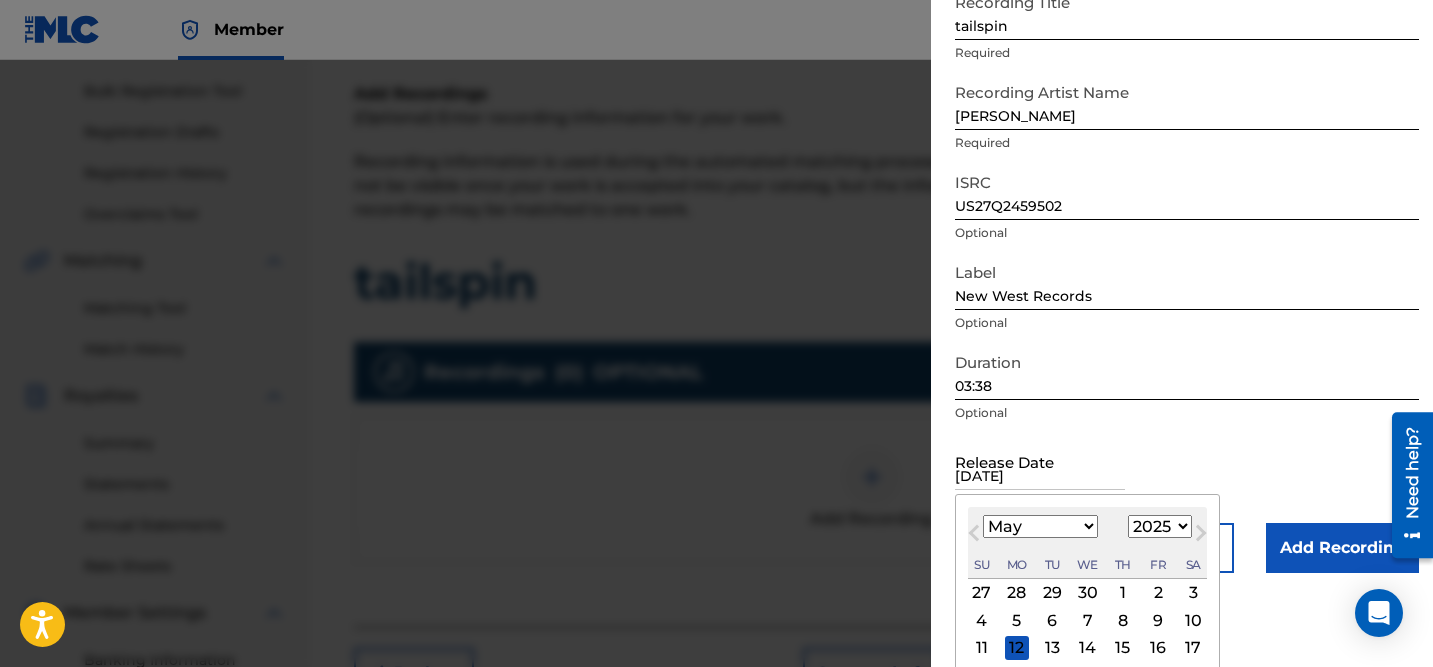 scroll, scrollTop: 64, scrollLeft: 0, axis: vertical 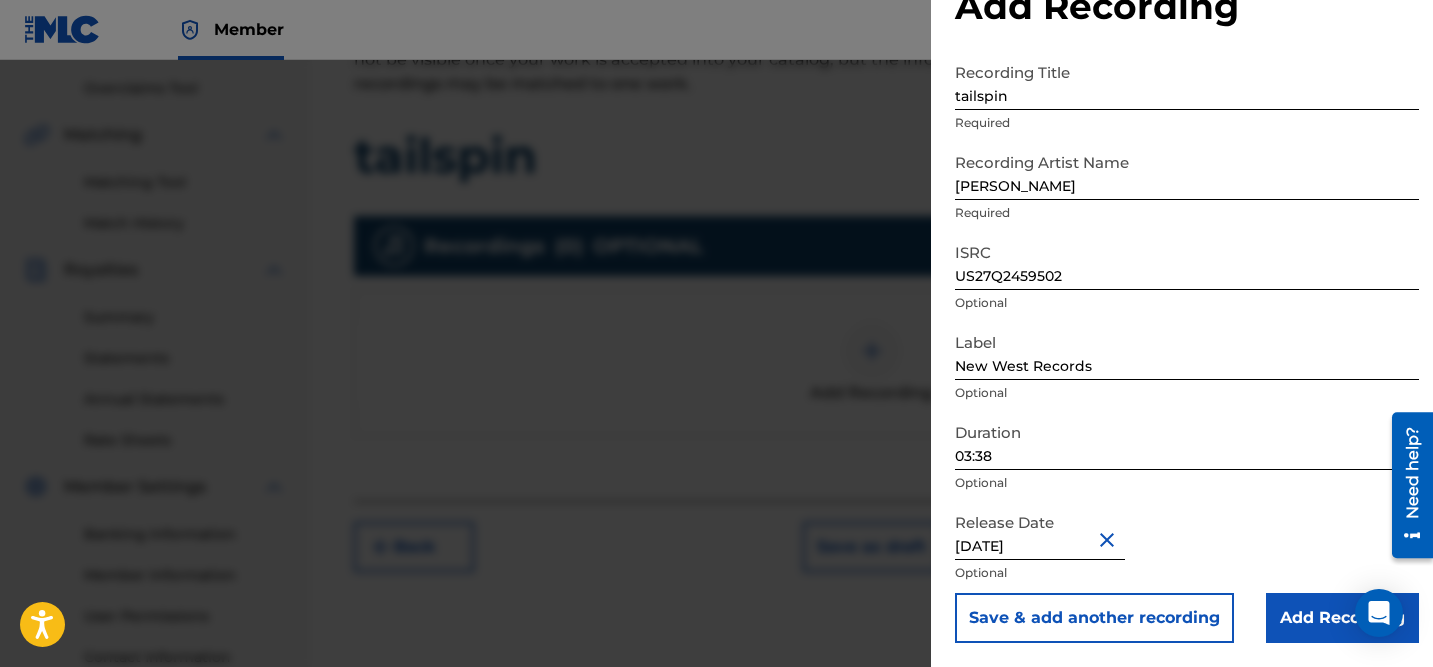 click on "Add Recording" at bounding box center (1342, 618) 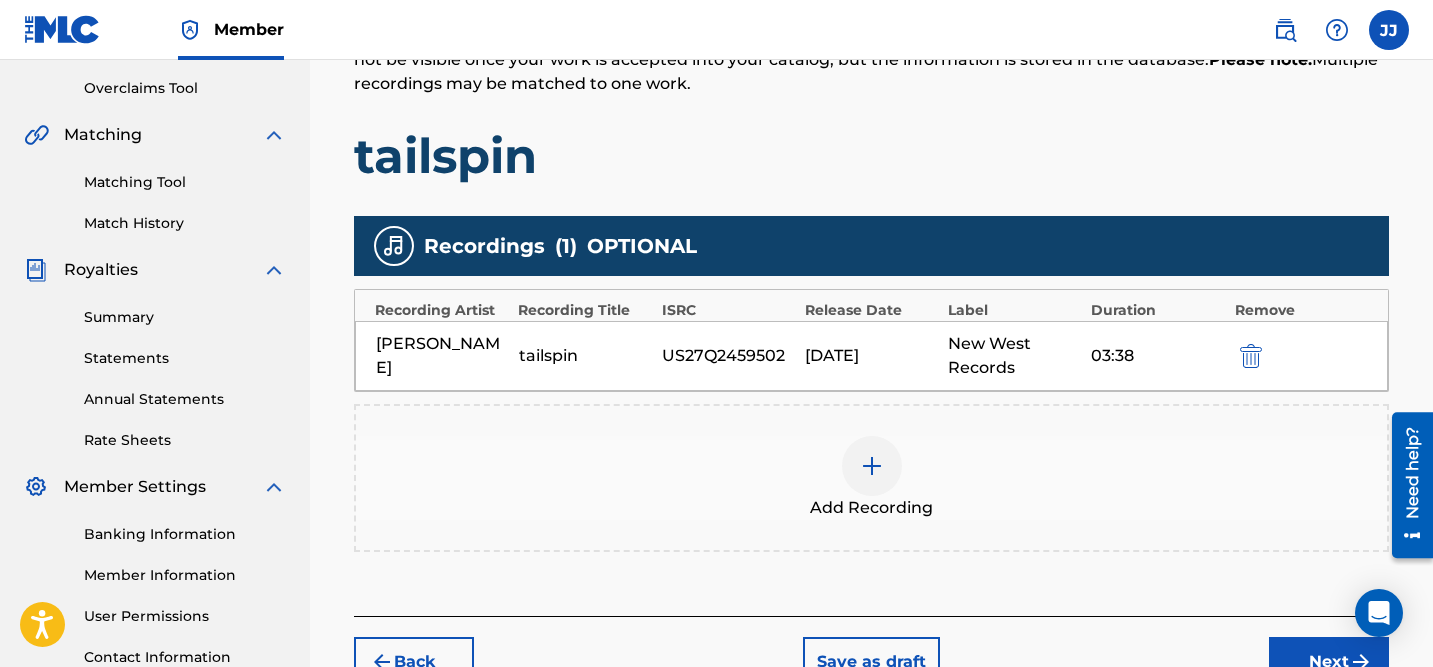 click on "Next" at bounding box center (1329, 662) 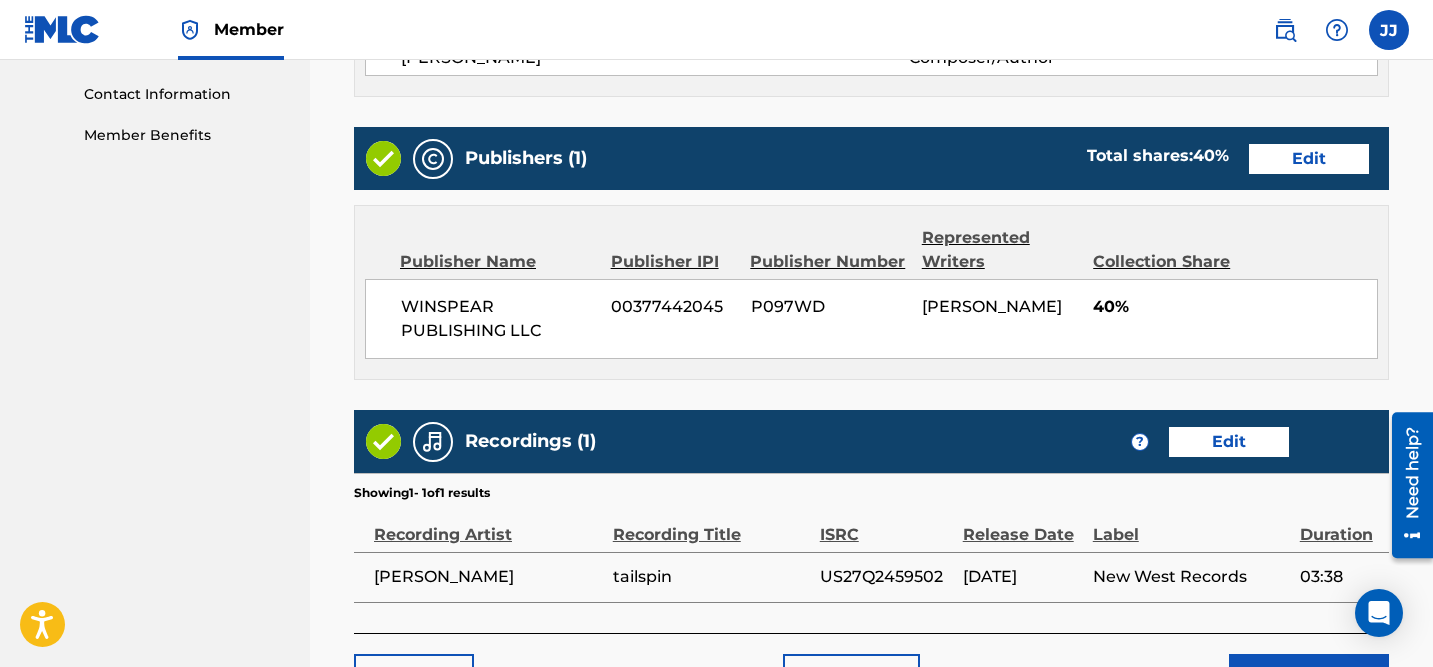 scroll, scrollTop: 1124, scrollLeft: 0, axis: vertical 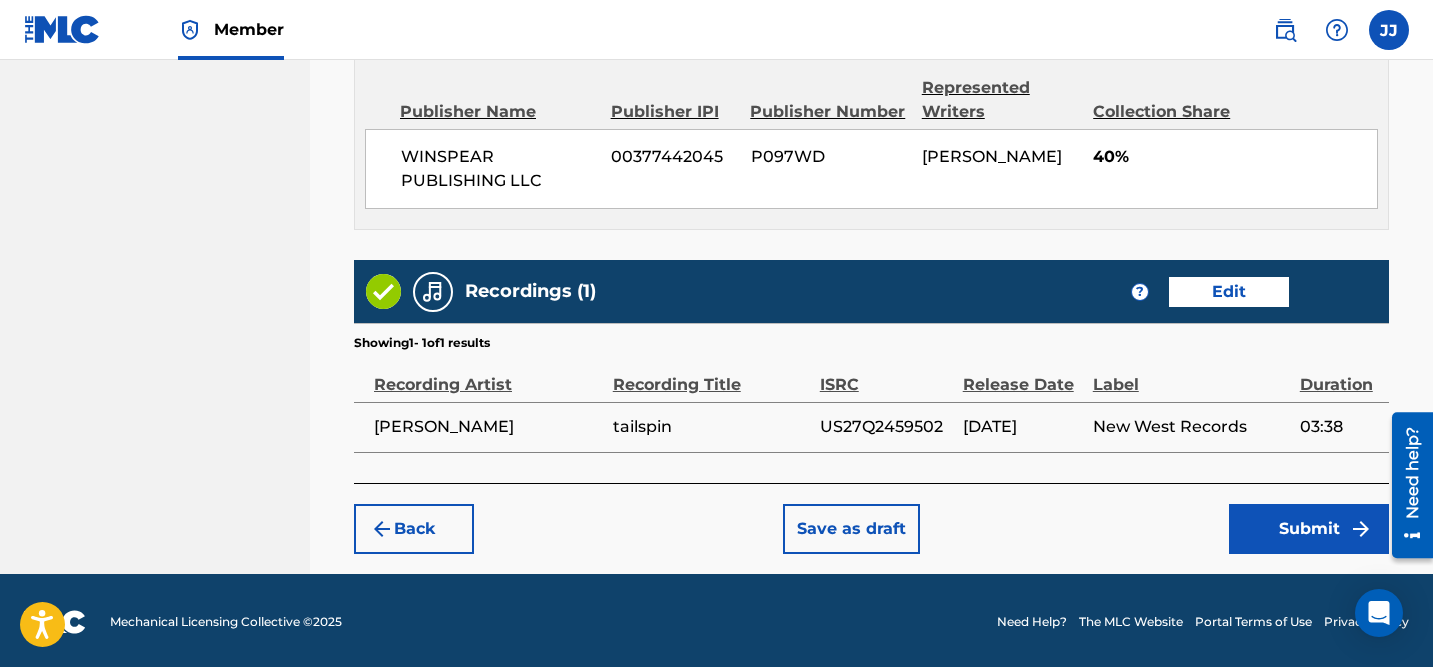 click on "Submit" at bounding box center [1309, 529] 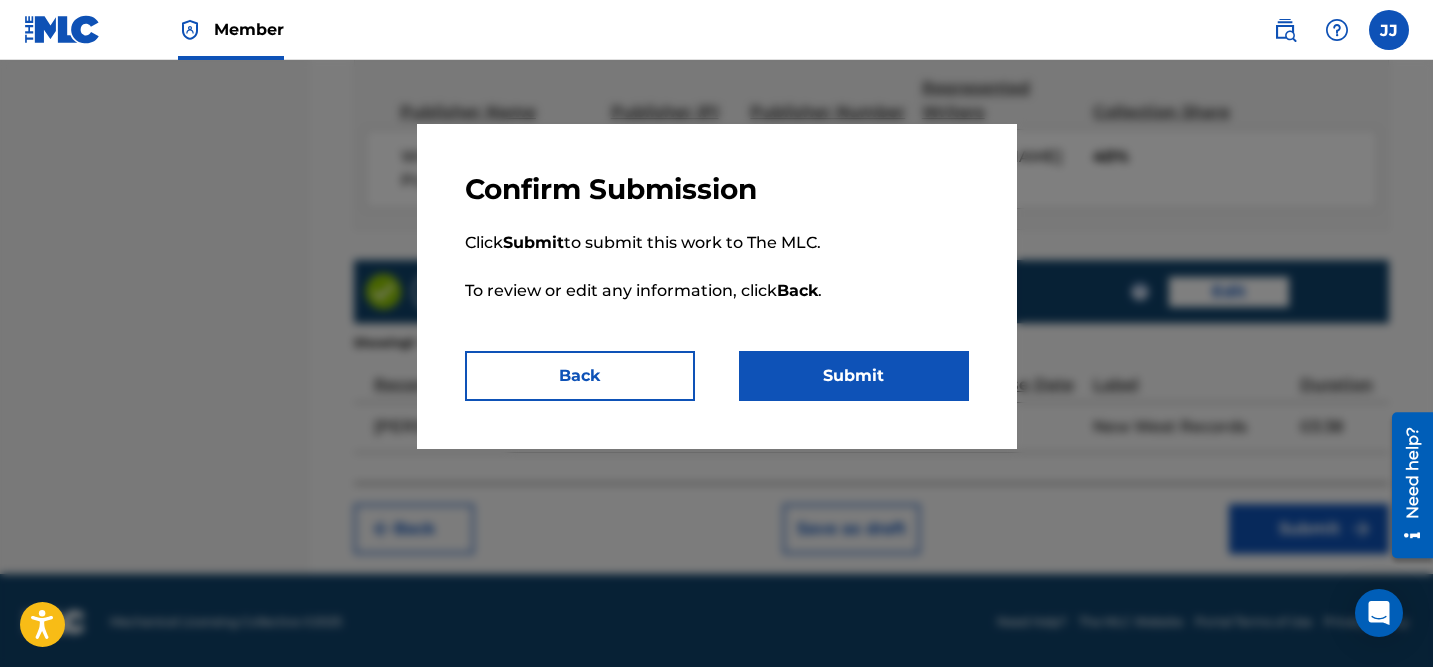 click on "Submit" at bounding box center [854, 376] 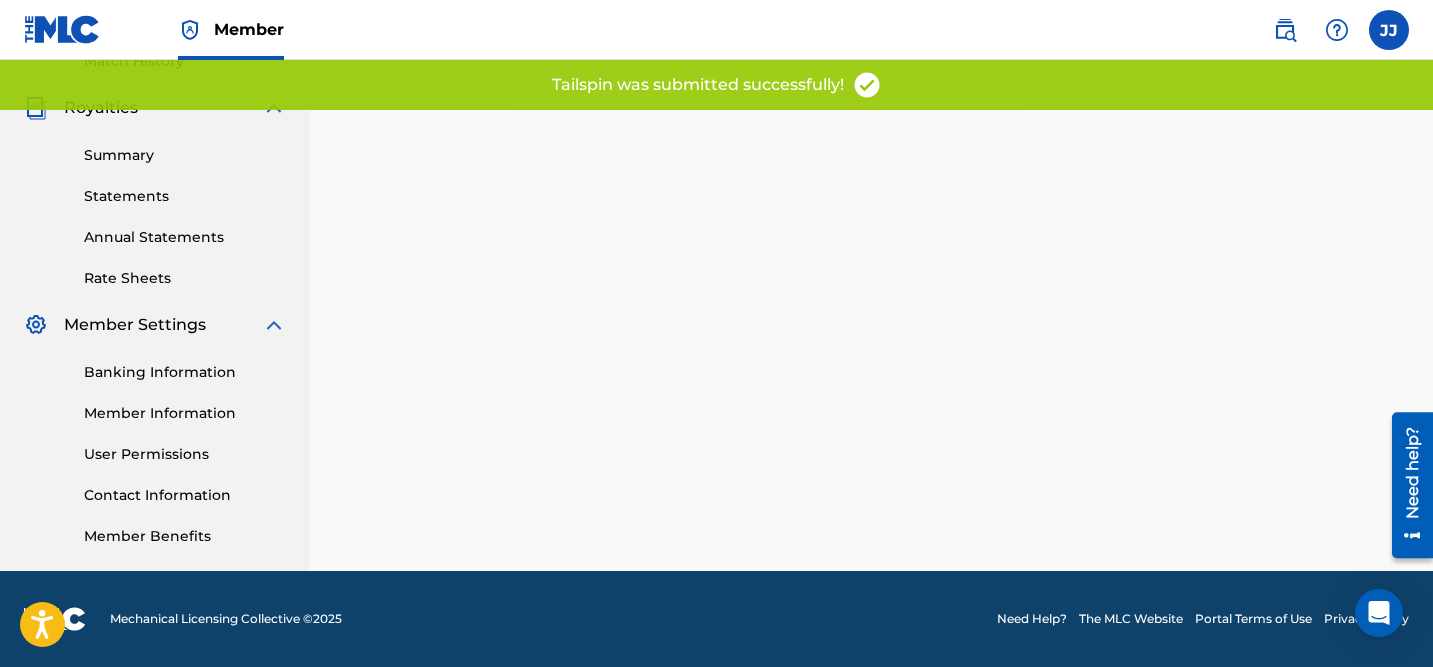 scroll, scrollTop: 0, scrollLeft: 0, axis: both 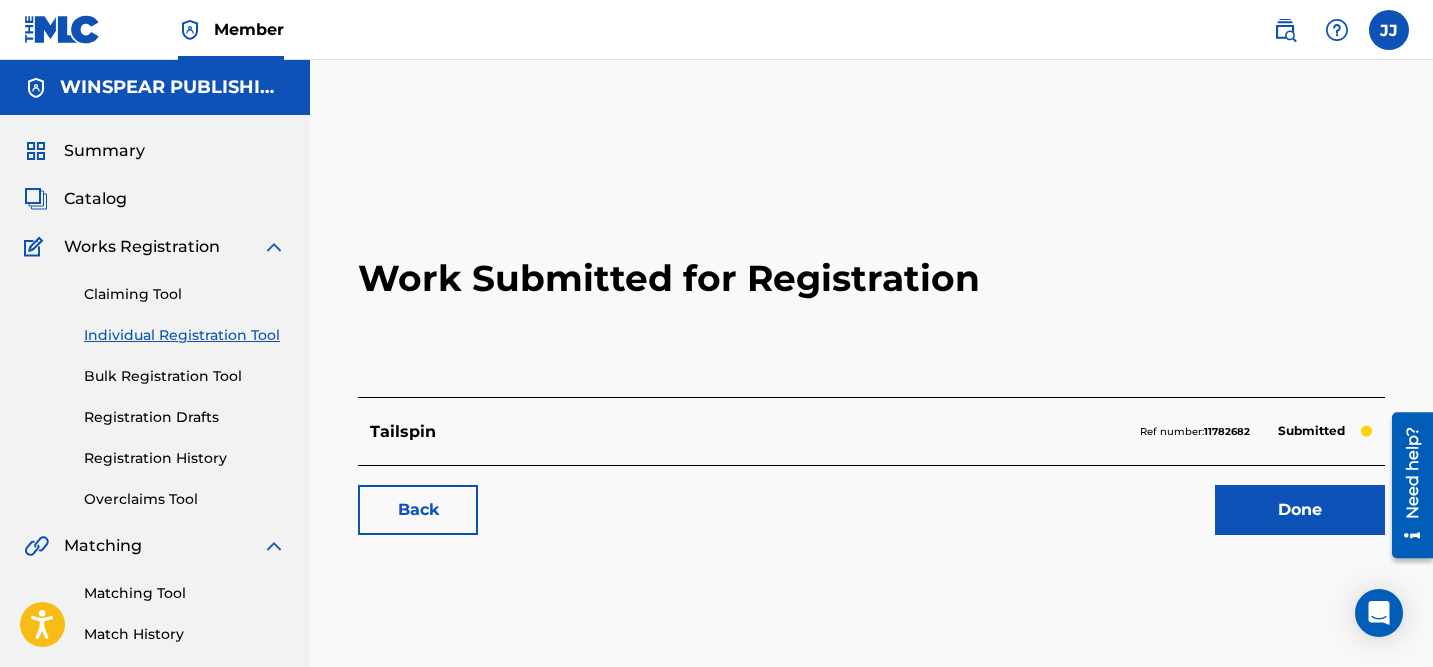 click on "Work Submitted for Registration" at bounding box center [871, 278] 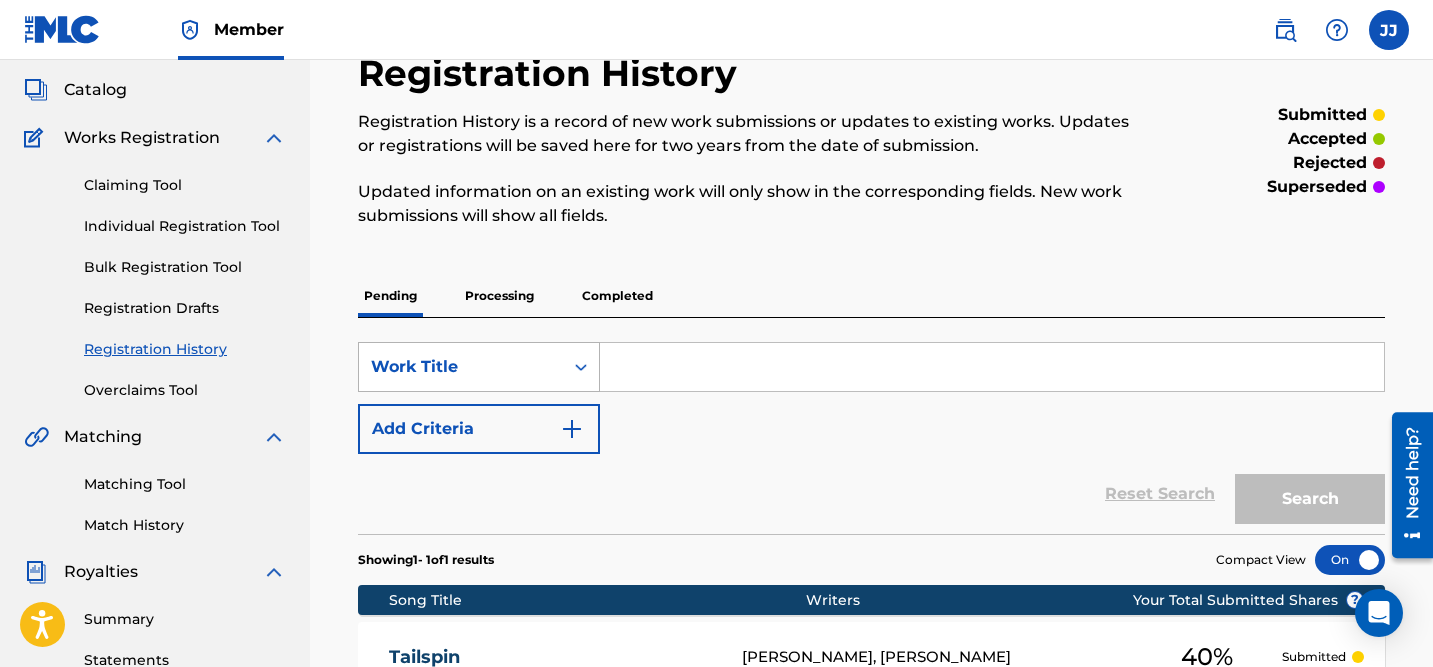 scroll, scrollTop: 0, scrollLeft: 0, axis: both 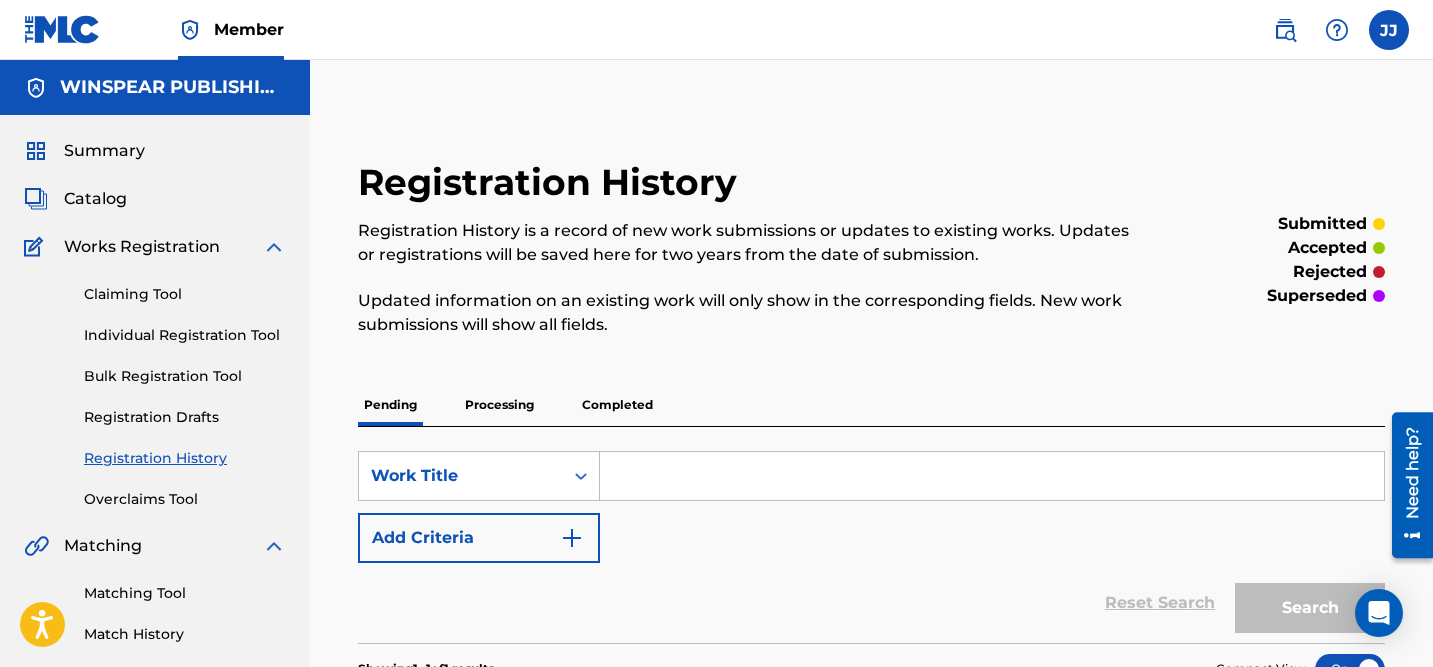 click on "Bulk Registration Tool" at bounding box center [185, 376] 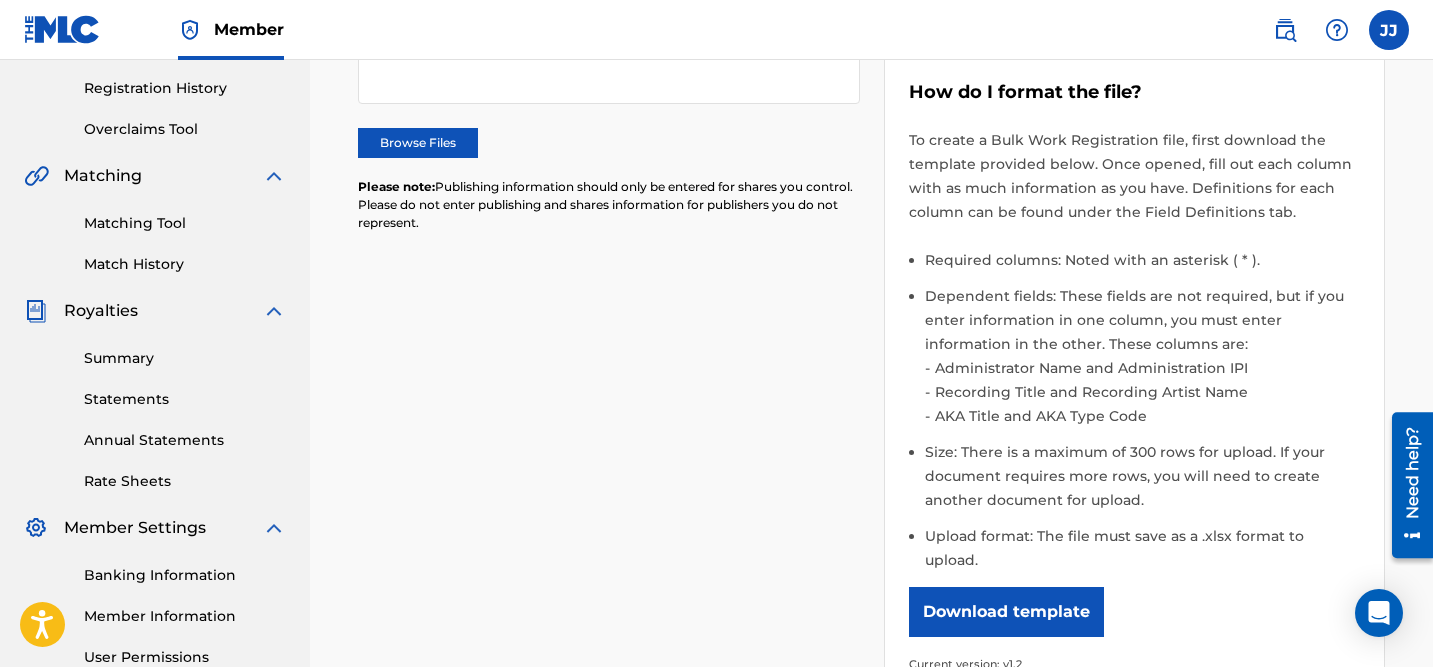 scroll, scrollTop: 449, scrollLeft: 0, axis: vertical 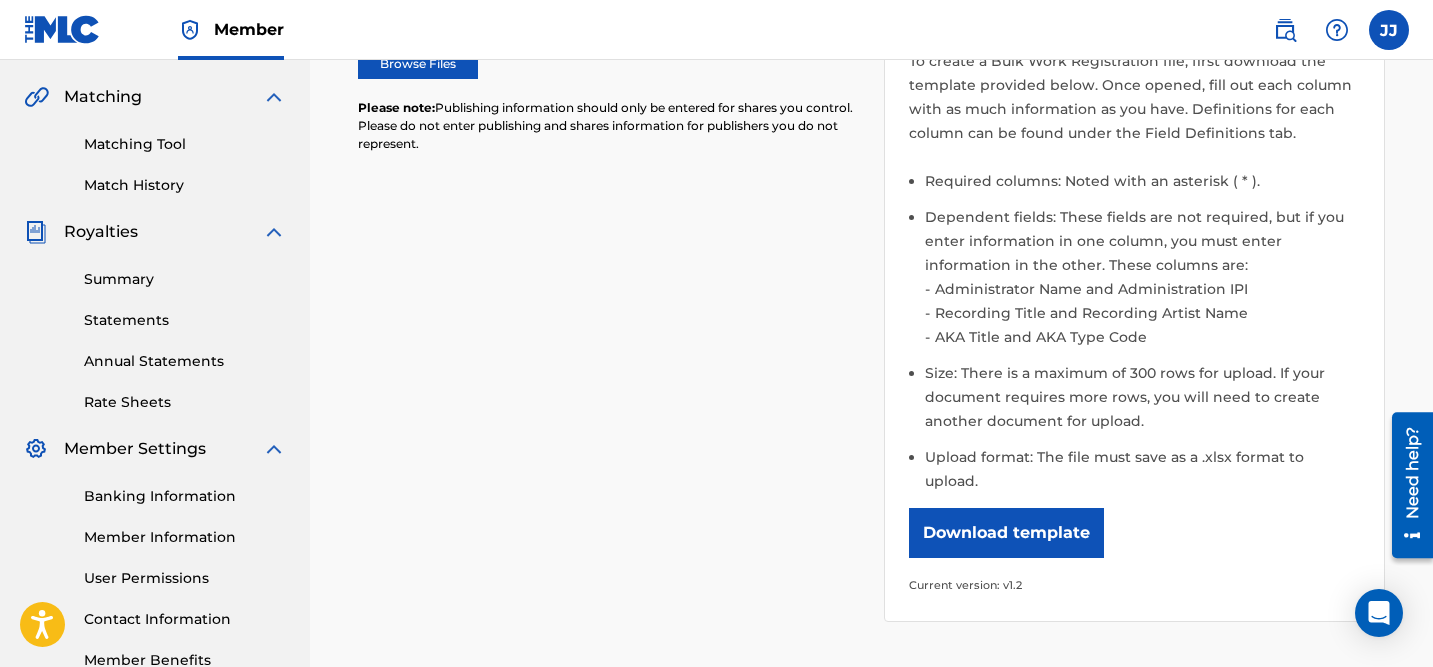 click on "Download template" at bounding box center [1006, 533] 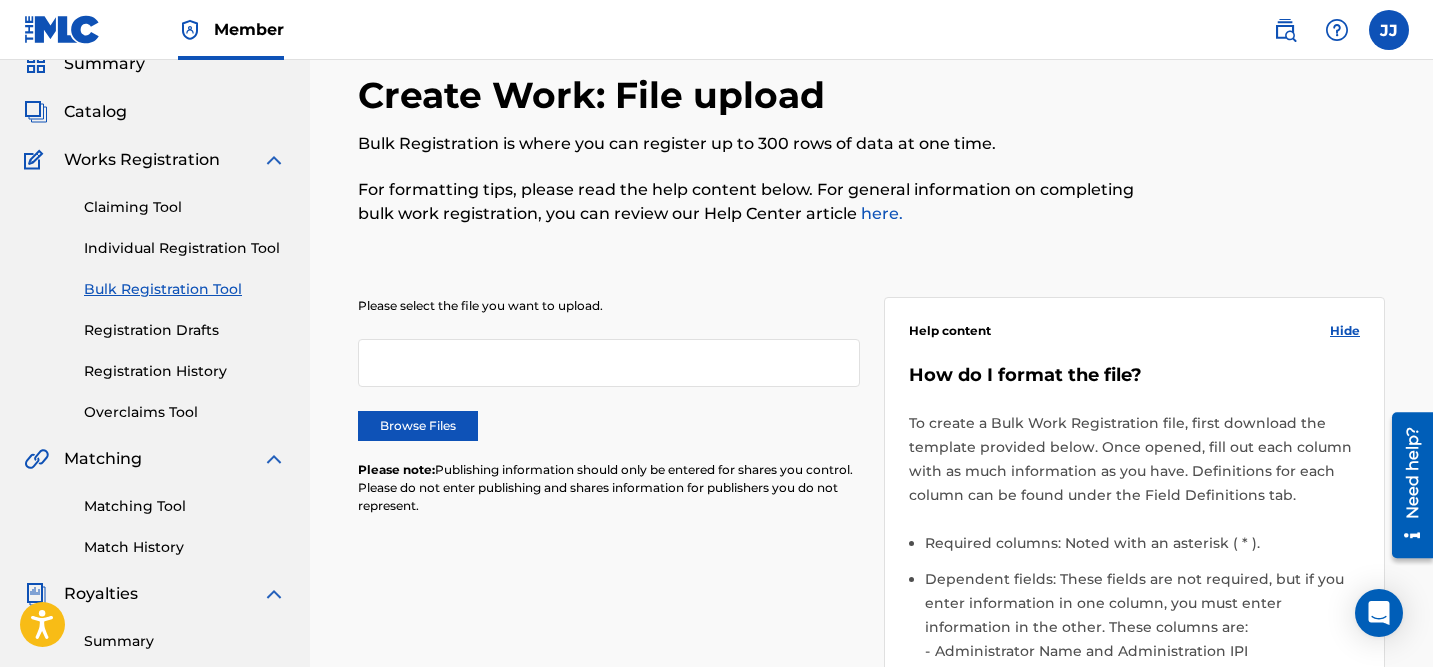 scroll, scrollTop: 0, scrollLeft: 0, axis: both 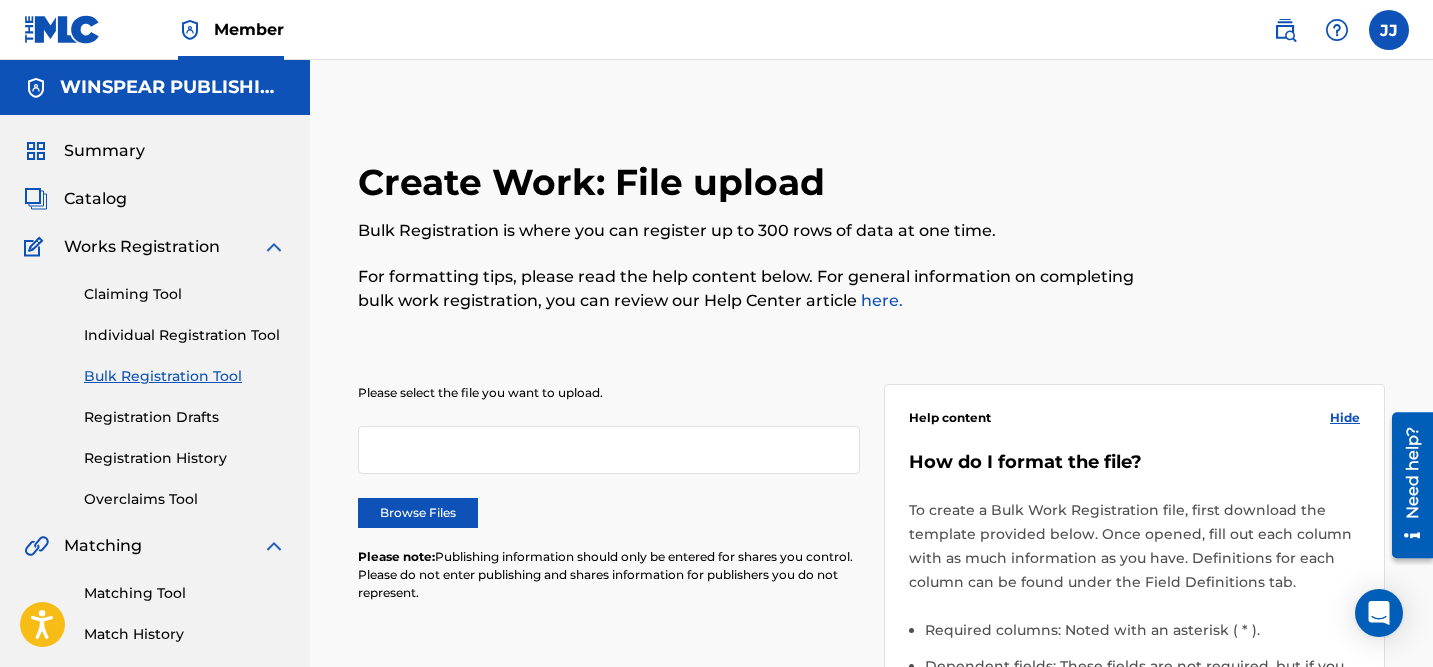 click on "Catalog" at bounding box center (95, 199) 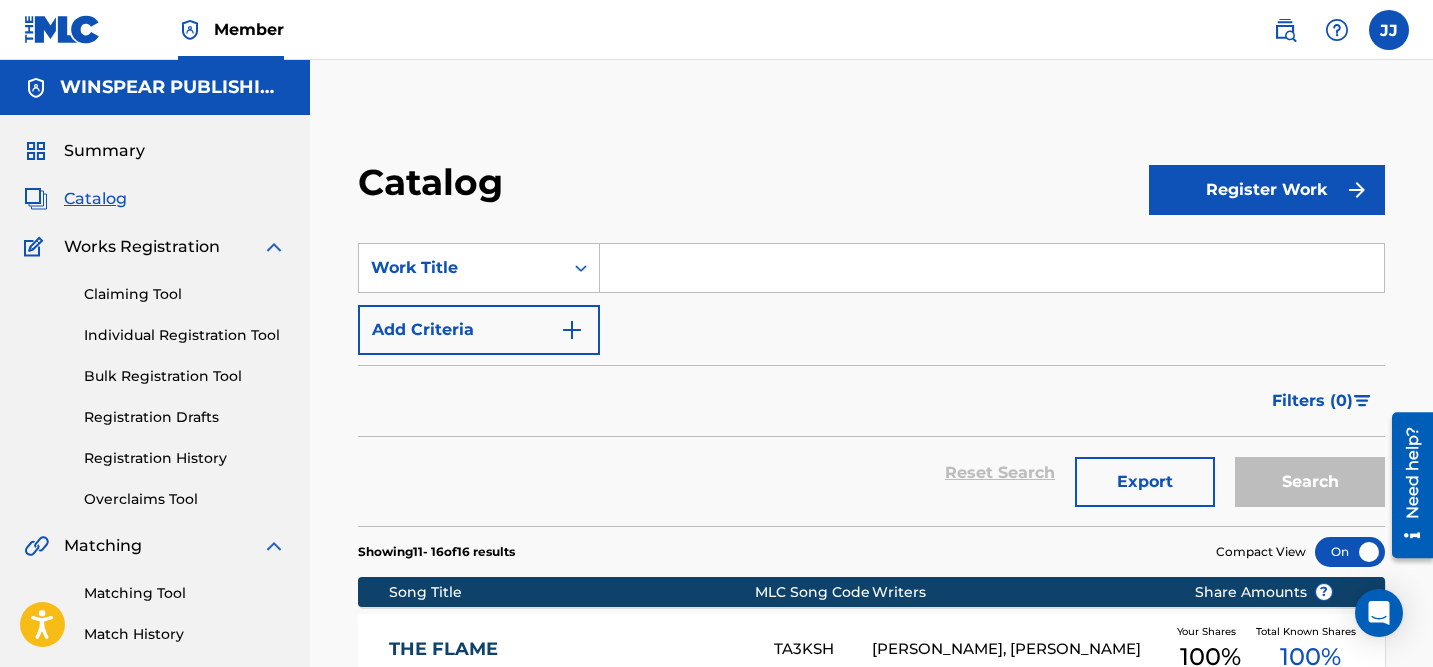 click at bounding box center (992, 268) 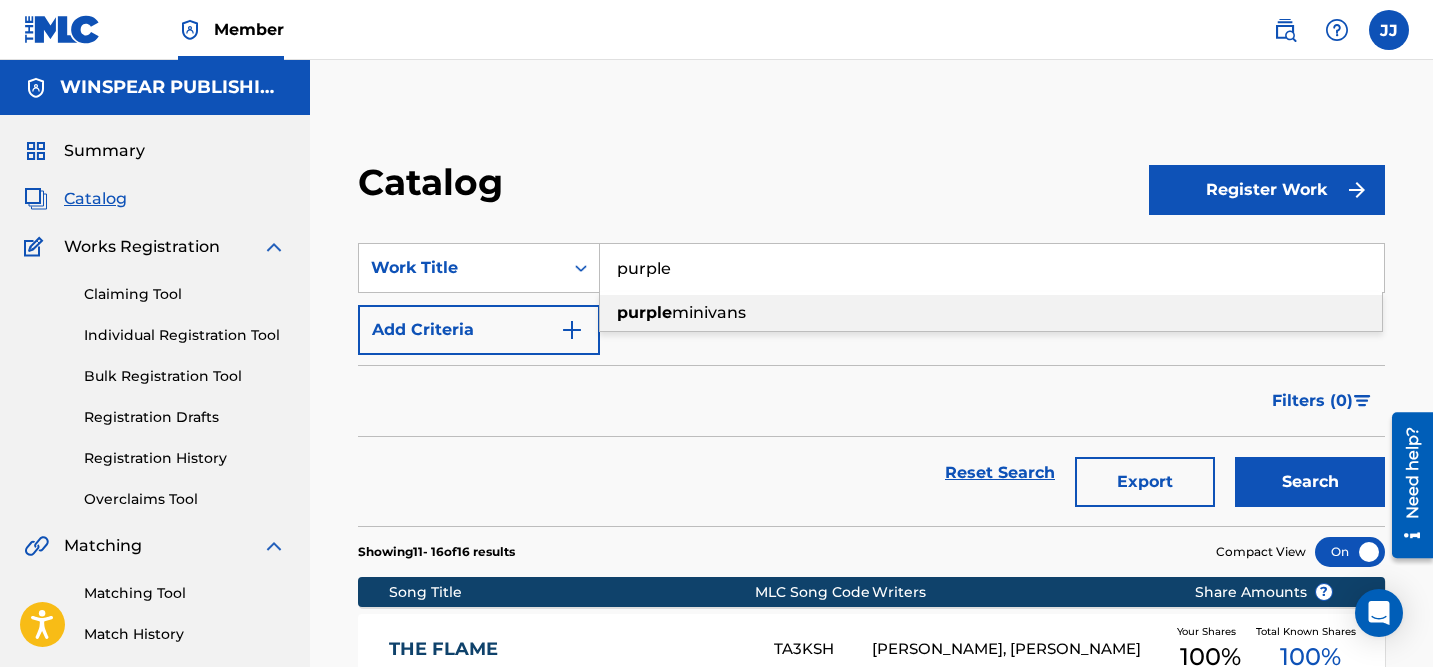 click on "purple  minivans" at bounding box center [991, 313] 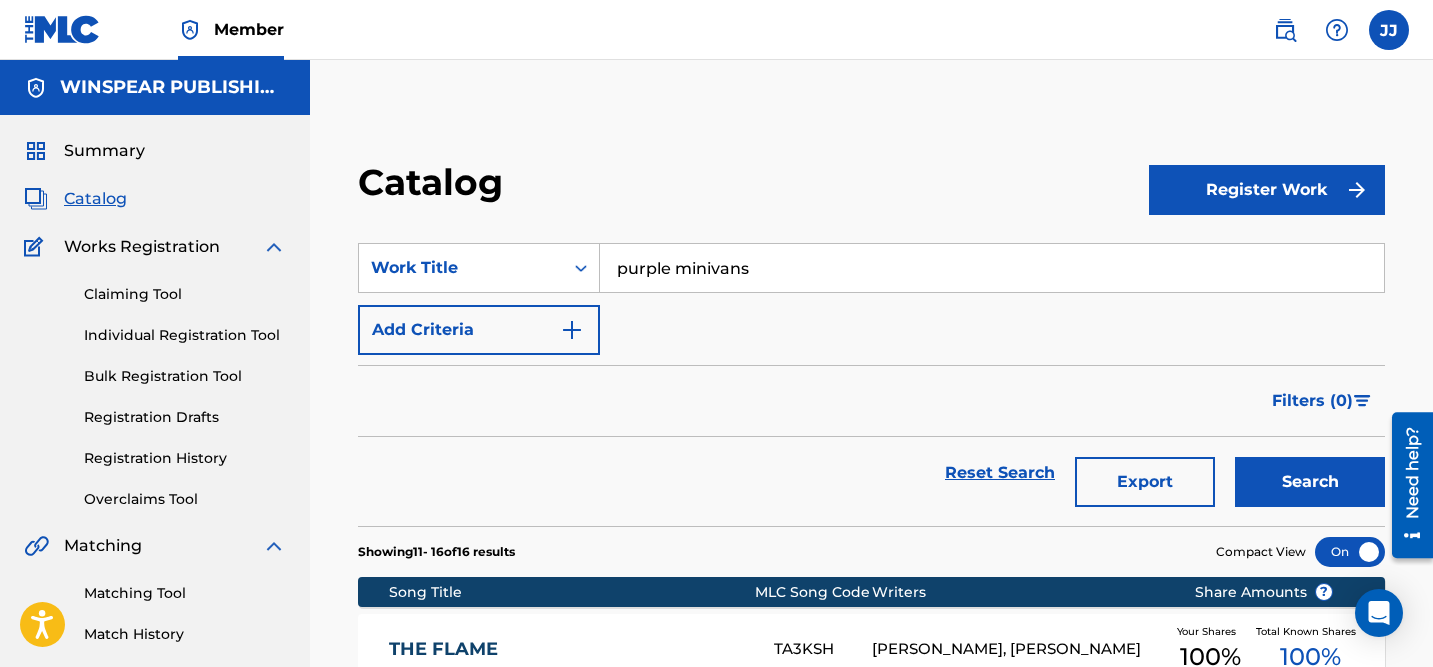 click on "Search" at bounding box center [1310, 482] 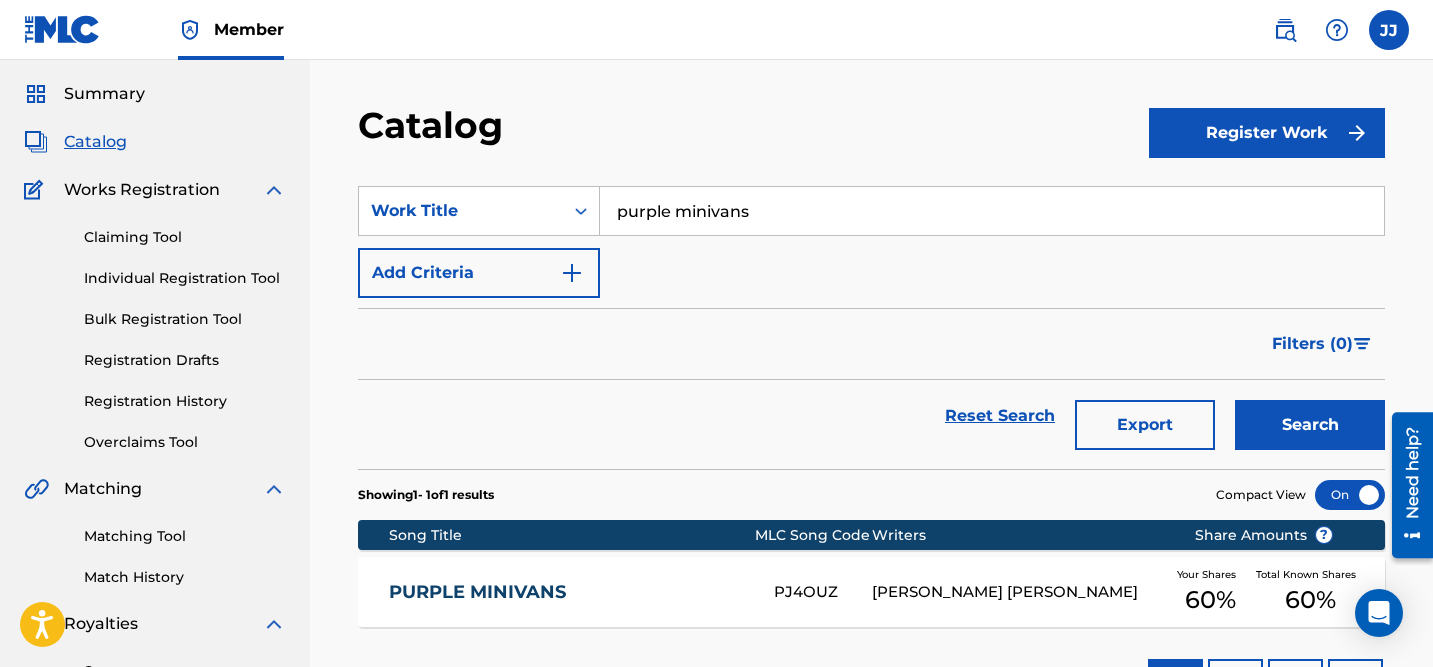 scroll, scrollTop: 88, scrollLeft: 0, axis: vertical 